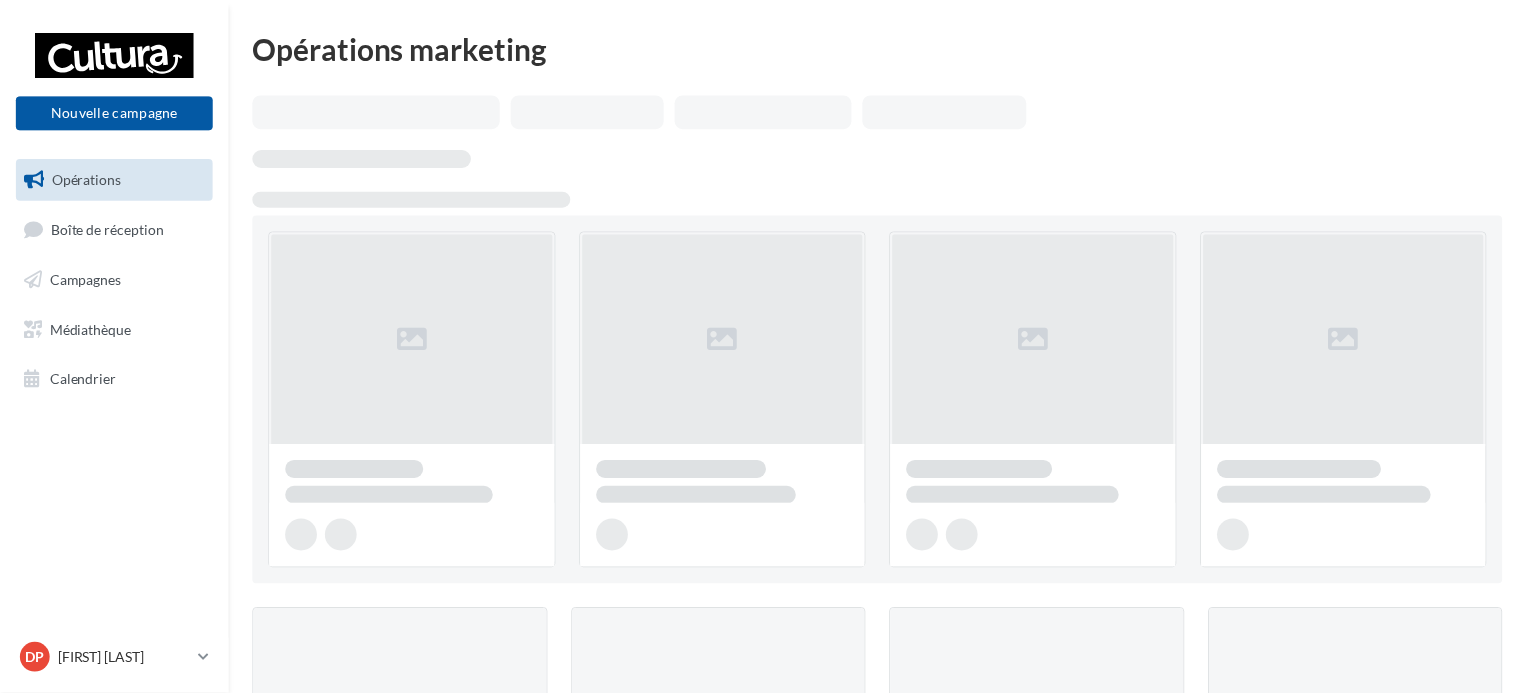 scroll, scrollTop: 0, scrollLeft: 0, axis: both 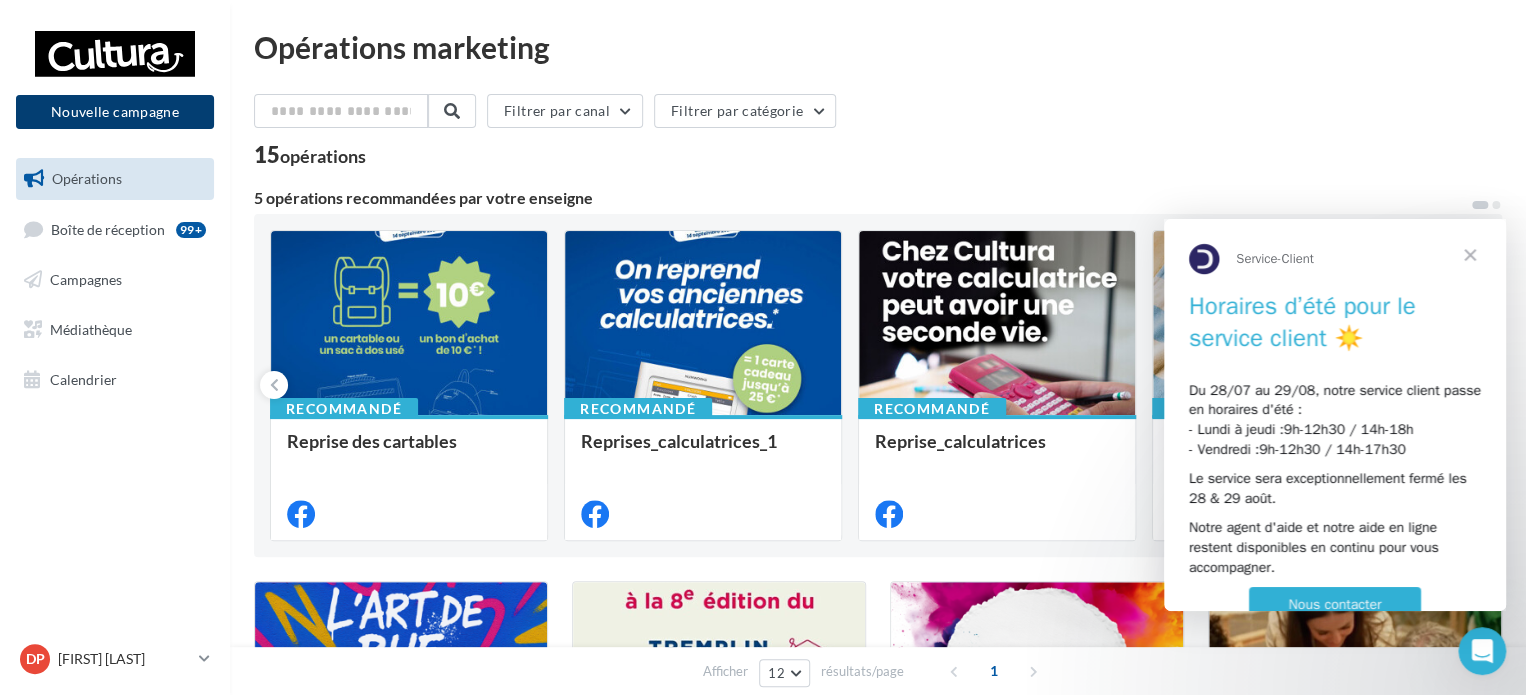 click on "Nouvelle campagne" at bounding box center (115, 112) 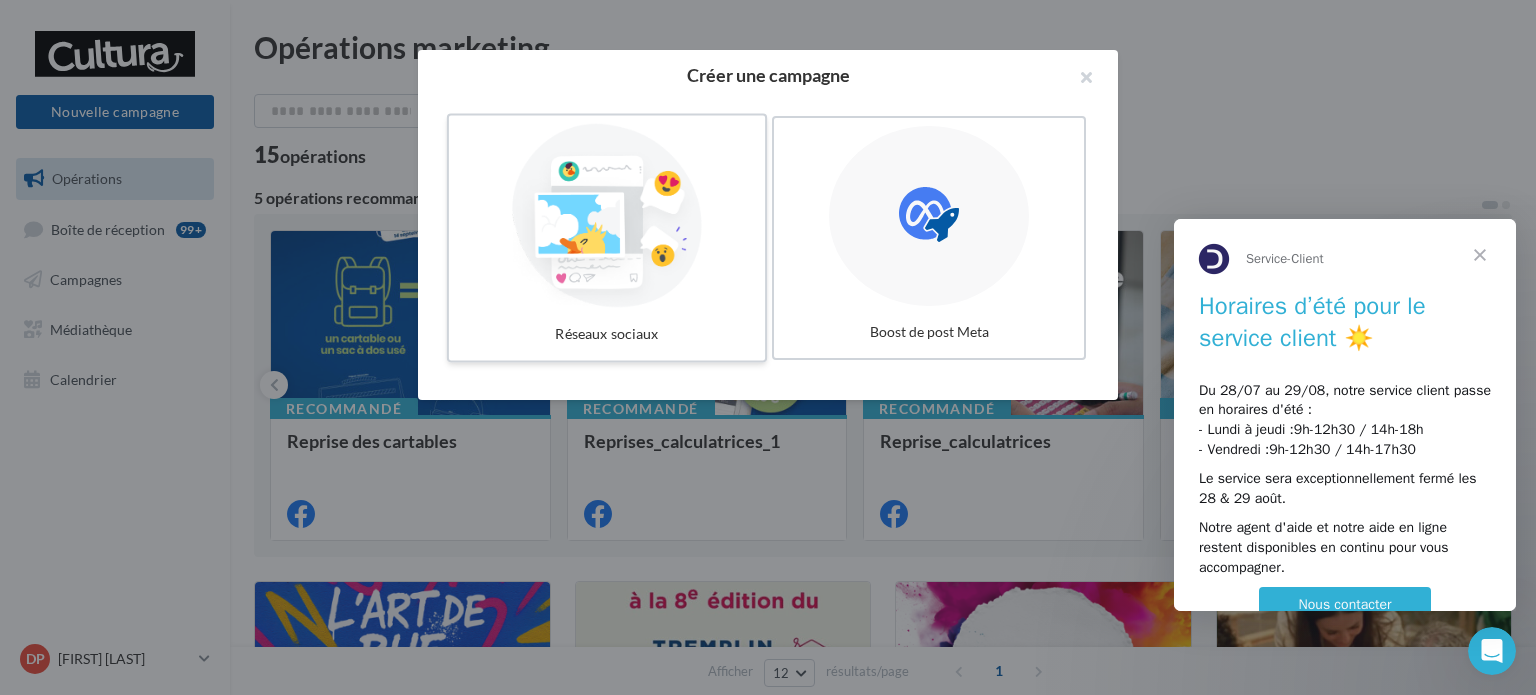 click at bounding box center [607, 216] 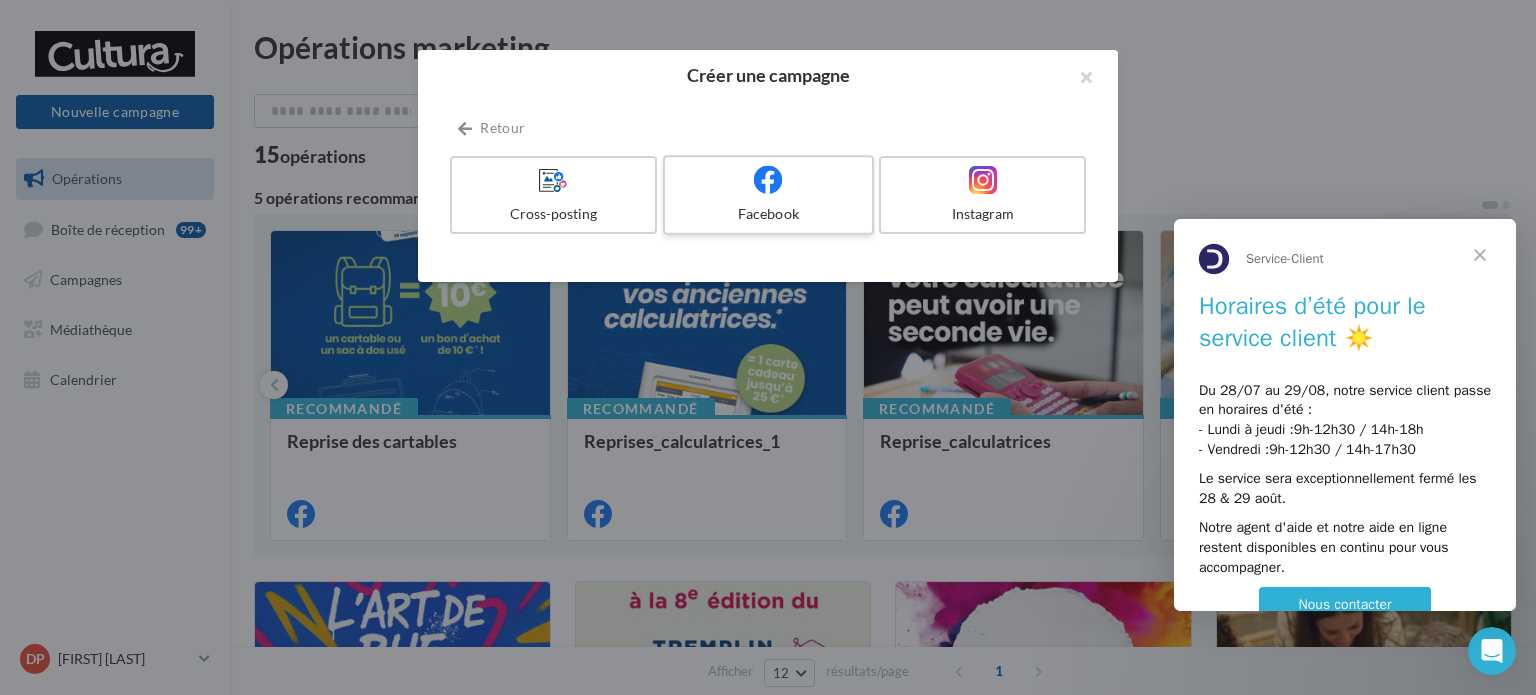 click on "Facebook" at bounding box center (768, 214) 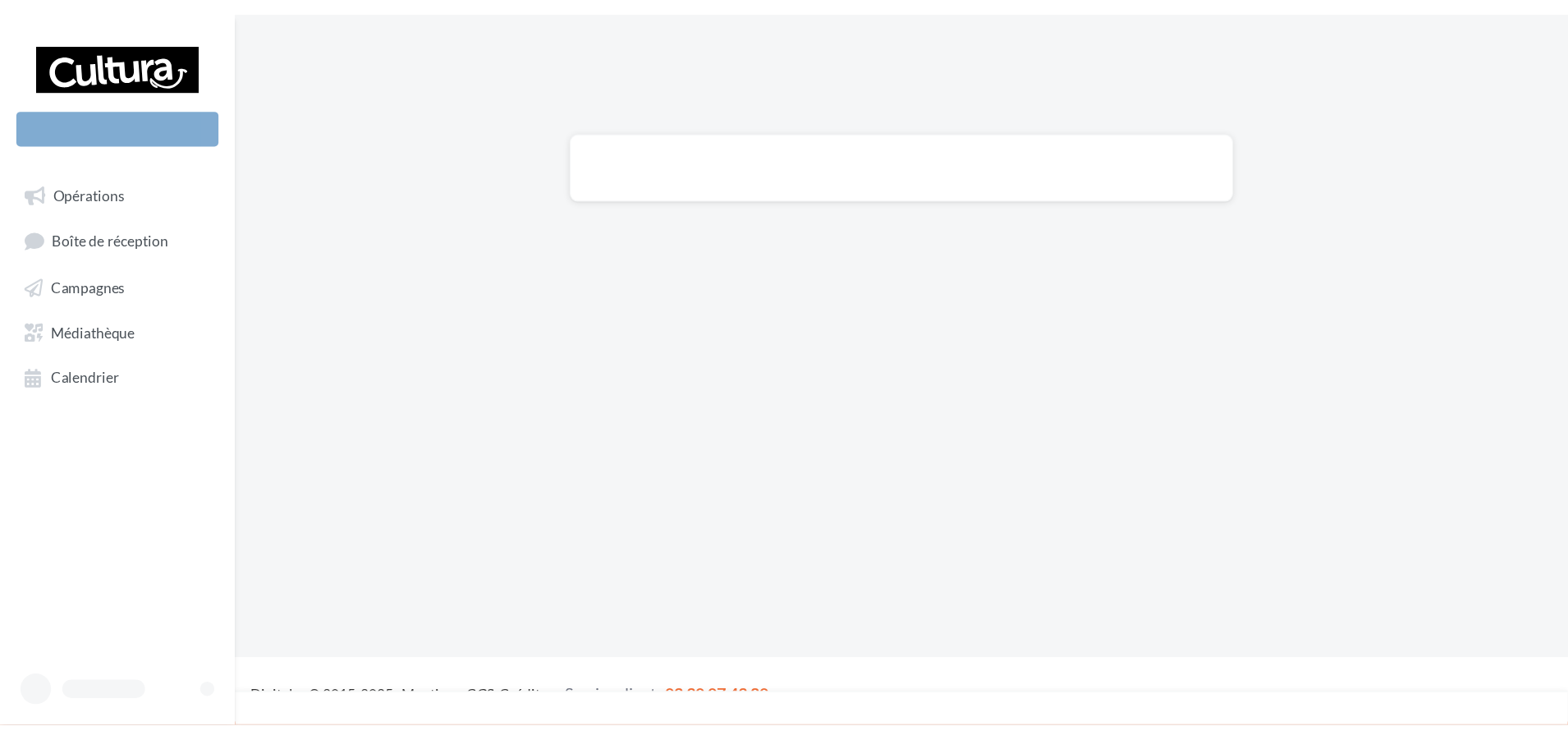 scroll, scrollTop: 0, scrollLeft: 0, axis: both 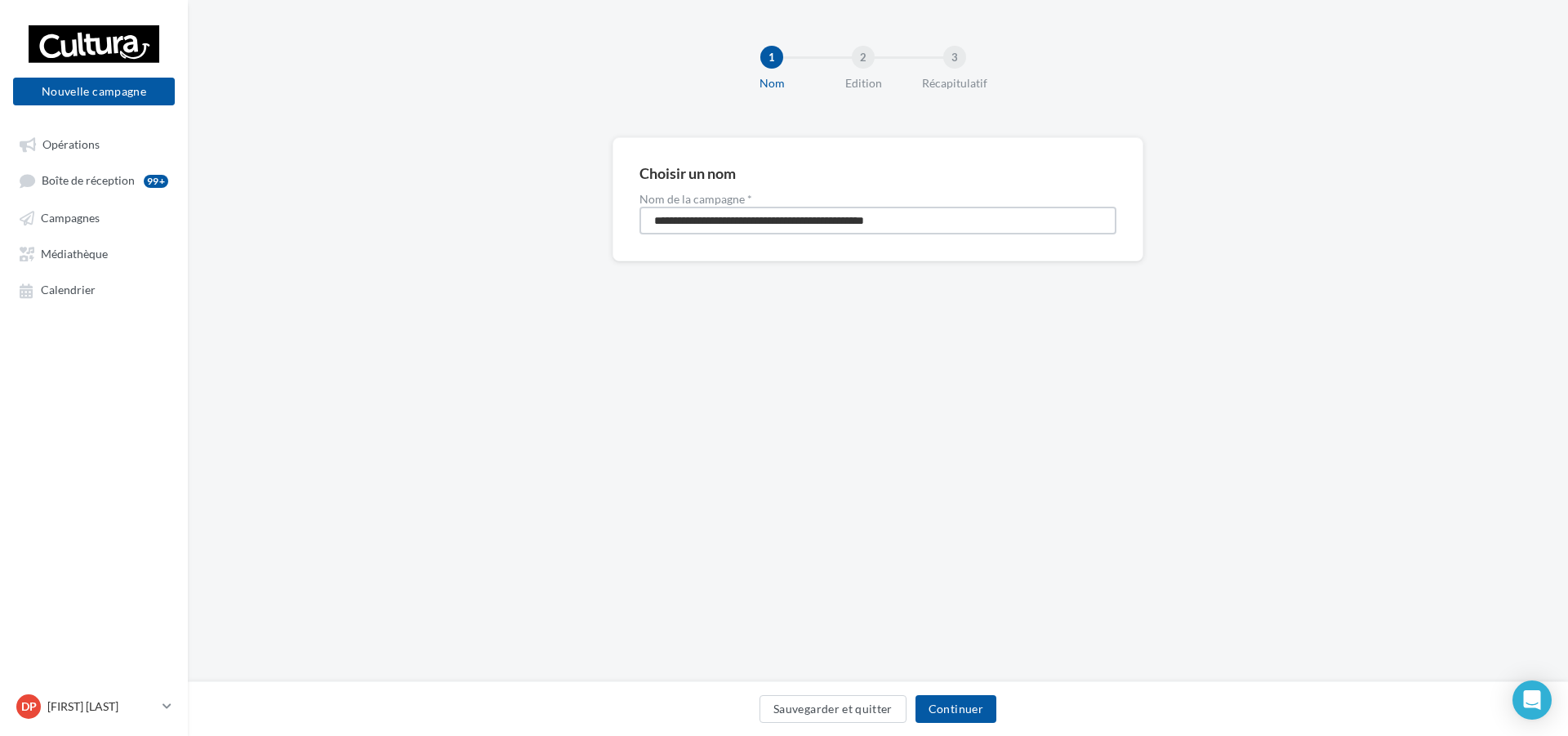 click on "**********" at bounding box center (878, 221) 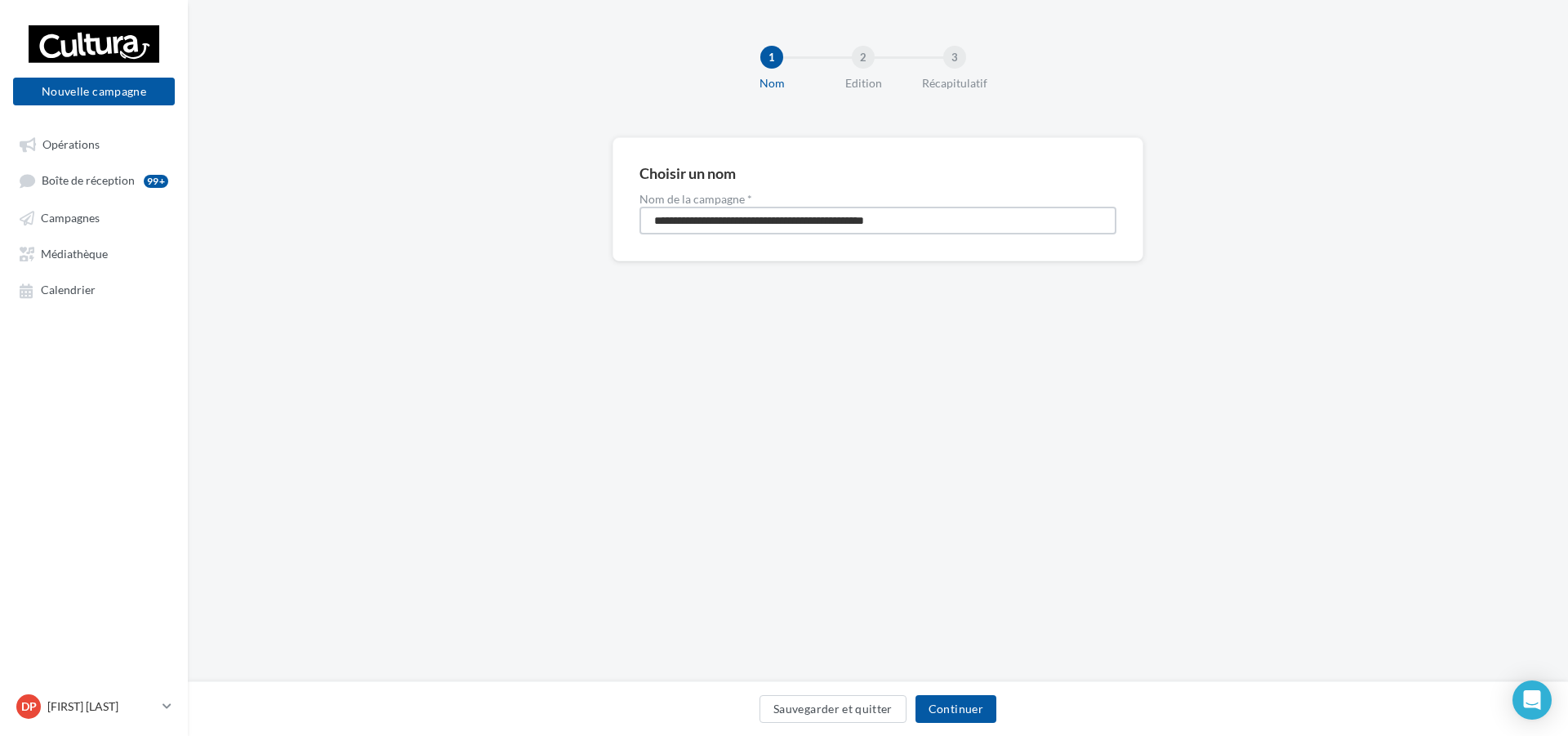 click on "**********" at bounding box center (878, 221) 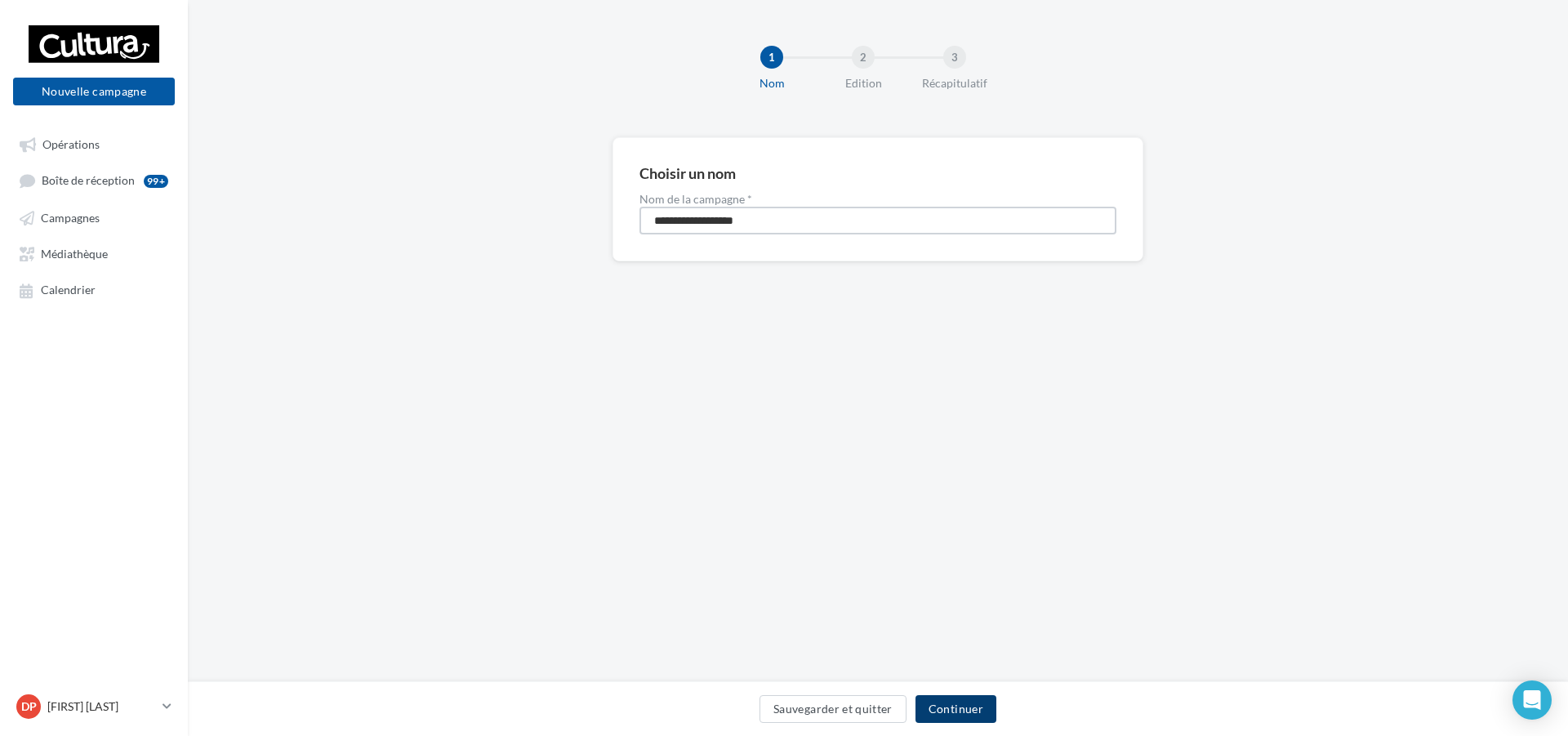 type on "**********" 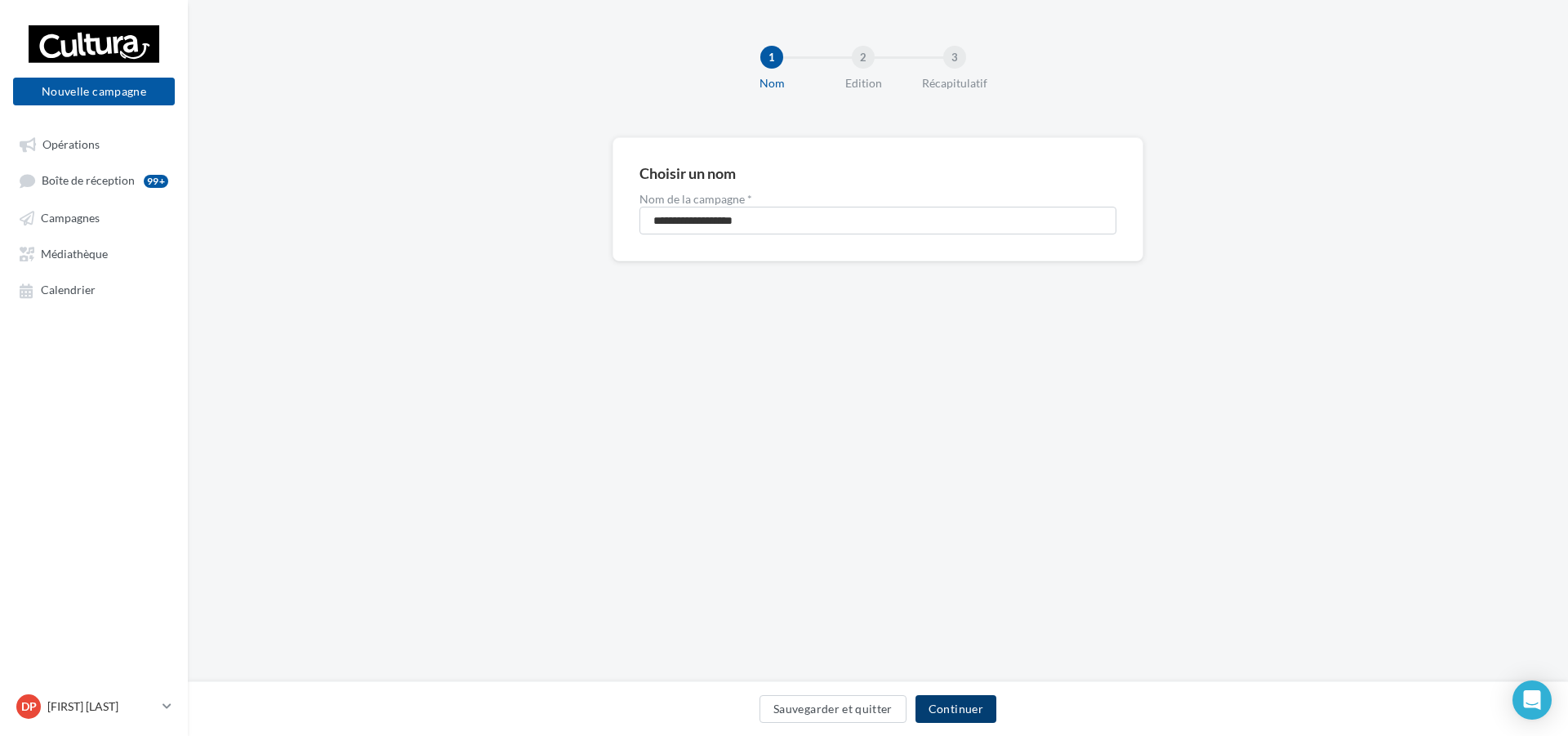 click on "Continuer" at bounding box center [956, 709] 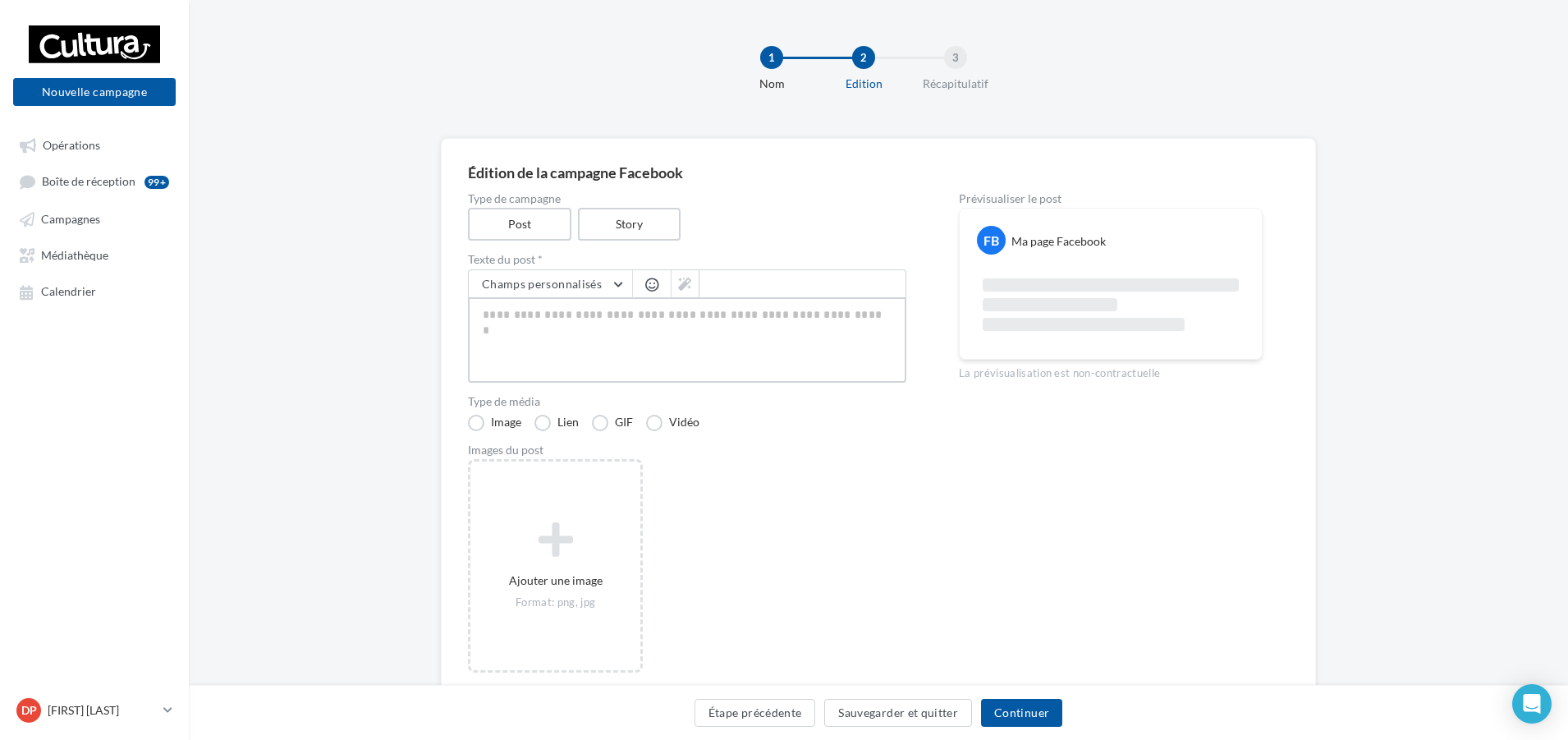 click at bounding box center (687, 340) 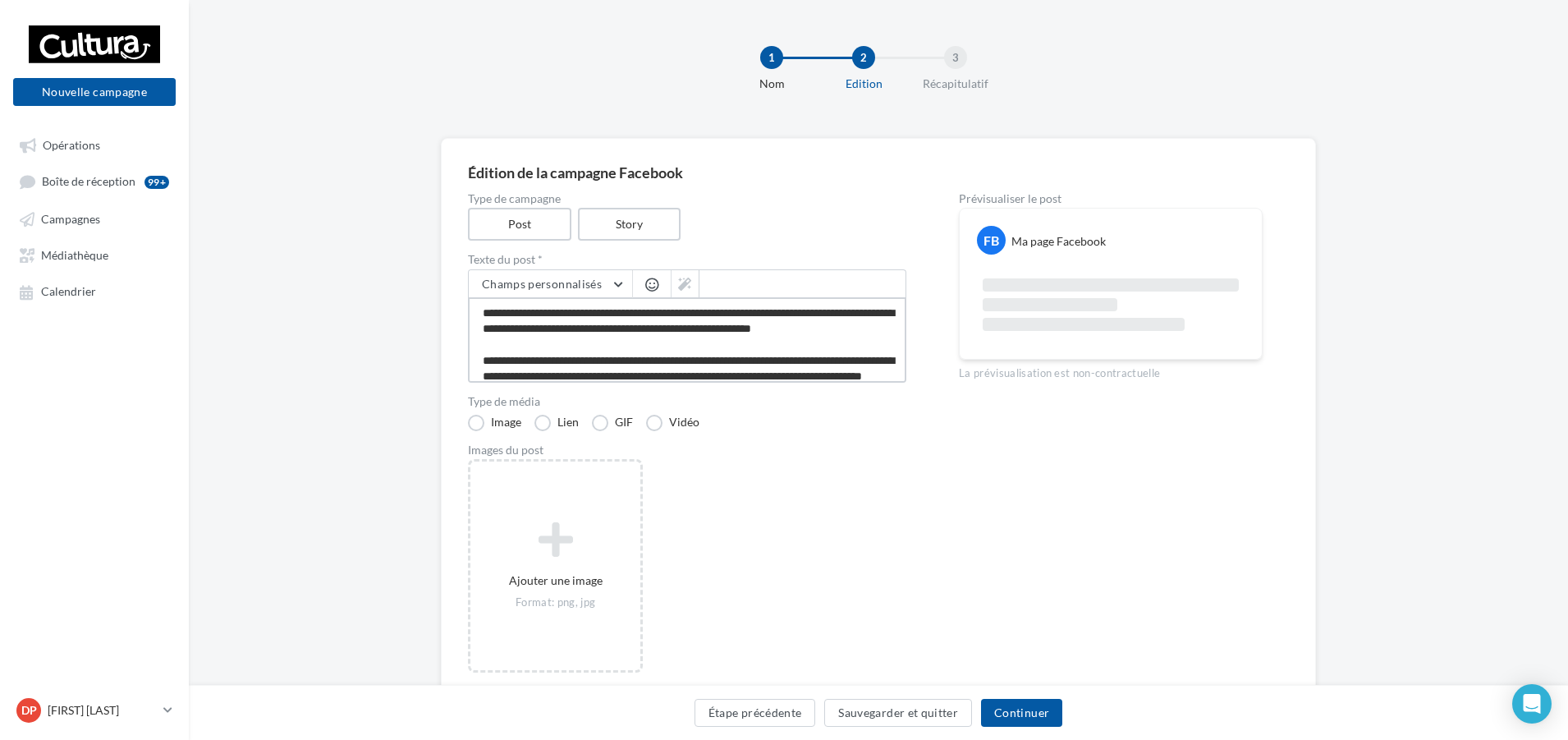 scroll, scrollTop: 263, scrollLeft: 0, axis: vertical 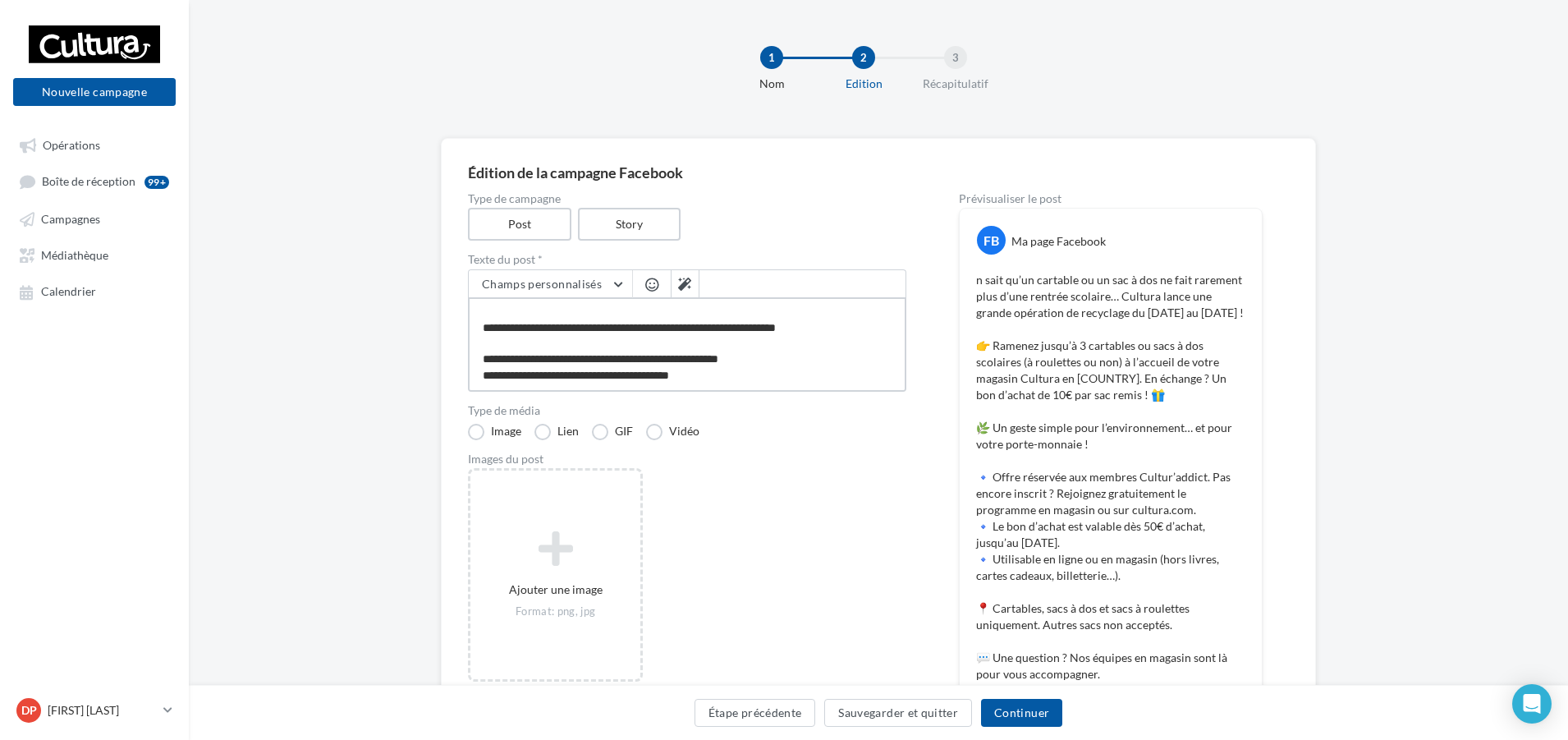 type on "**********" 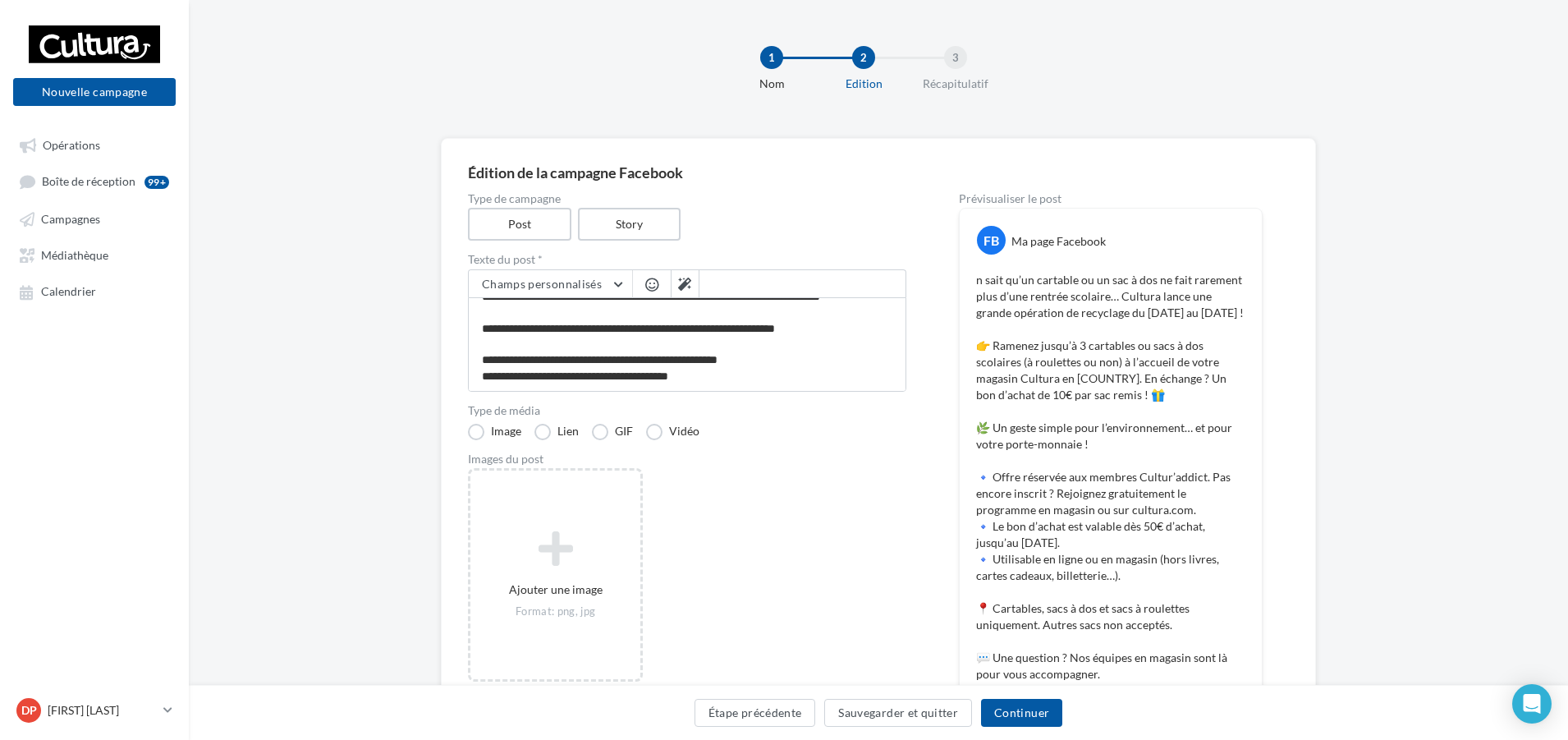 scroll, scrollTop: 262, scrollLeft: 0, axis: vertical 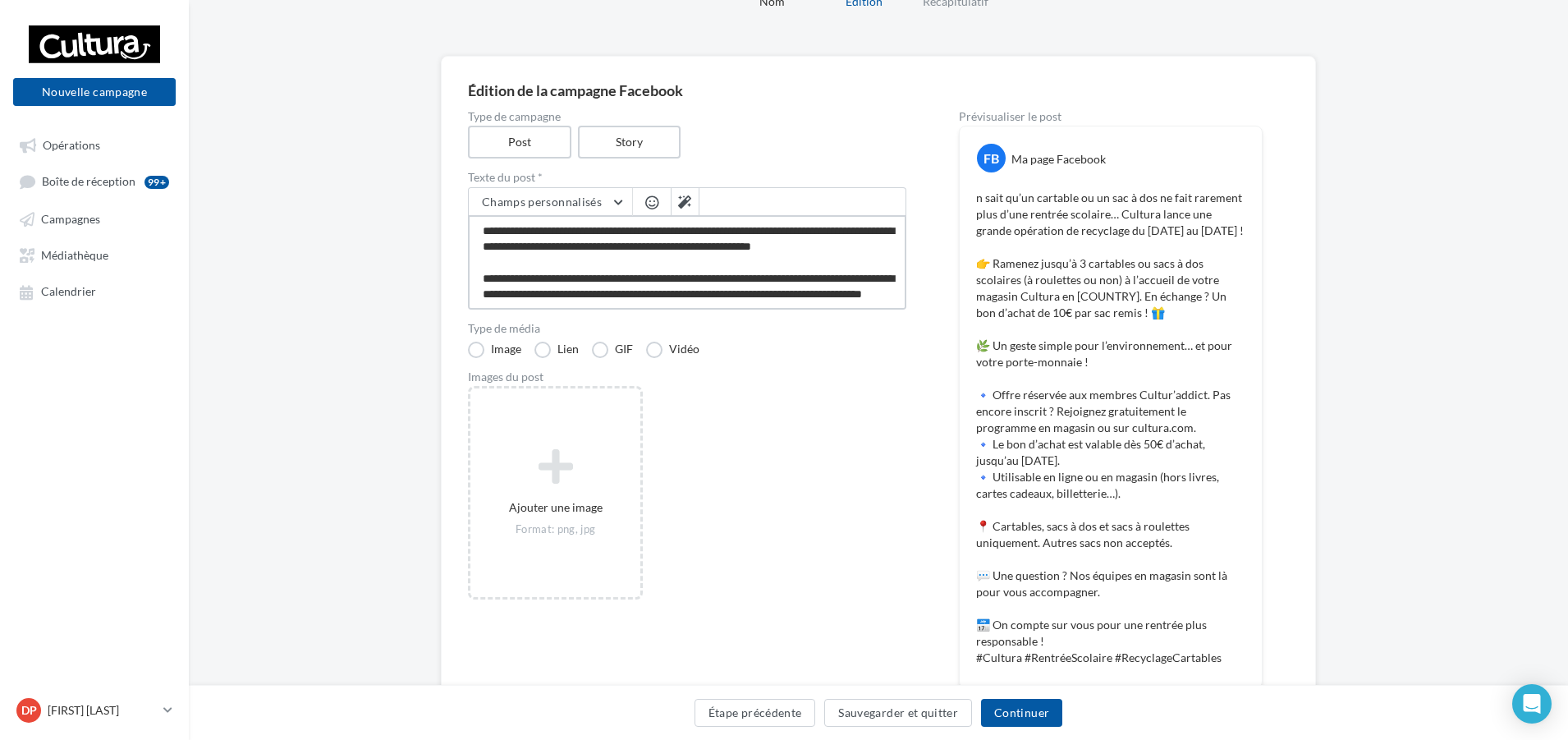 click on "**********" at bounding box center (687, 262) 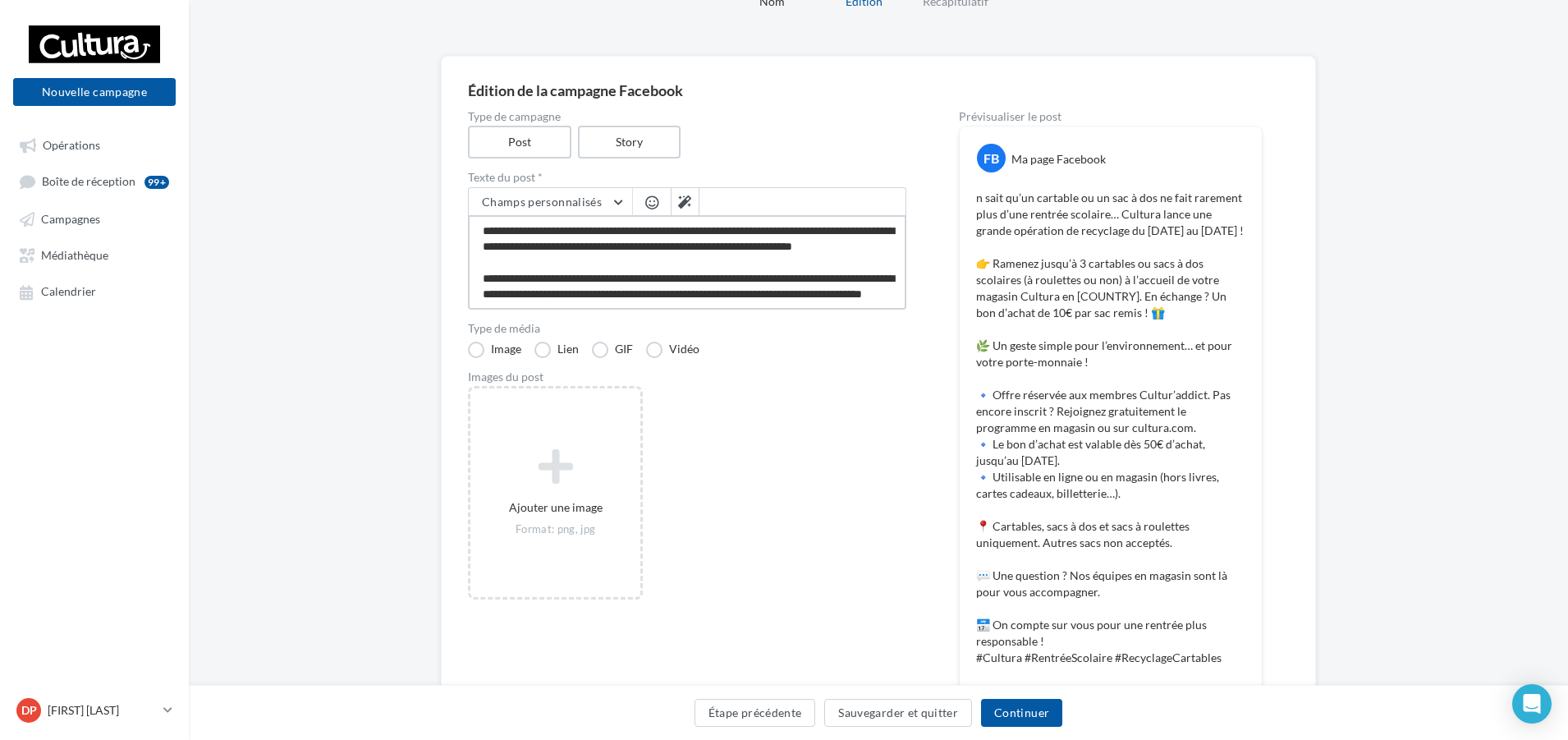 type on "**********" 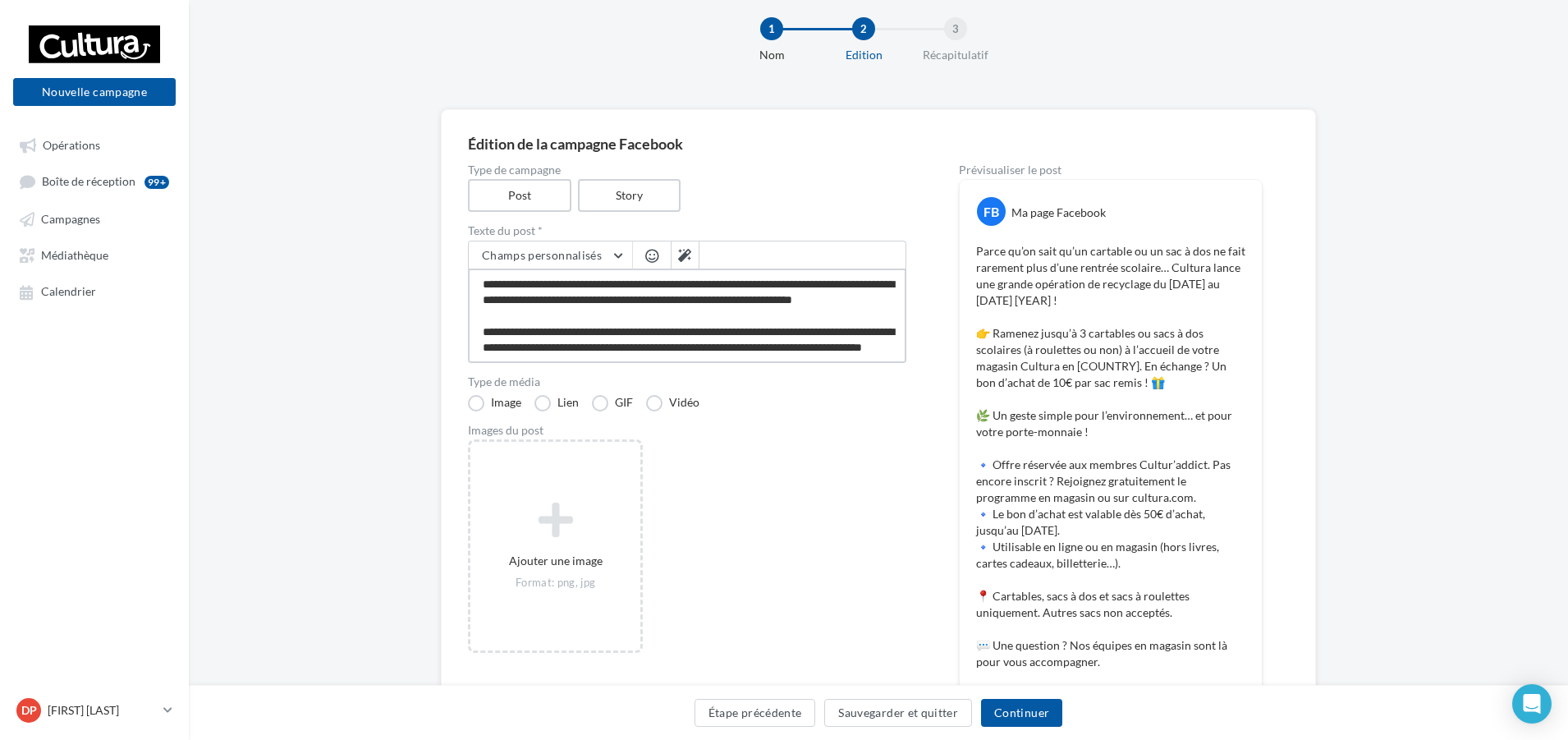 scroll, scrollTop: 0, scrollLeft: 0, axis: both 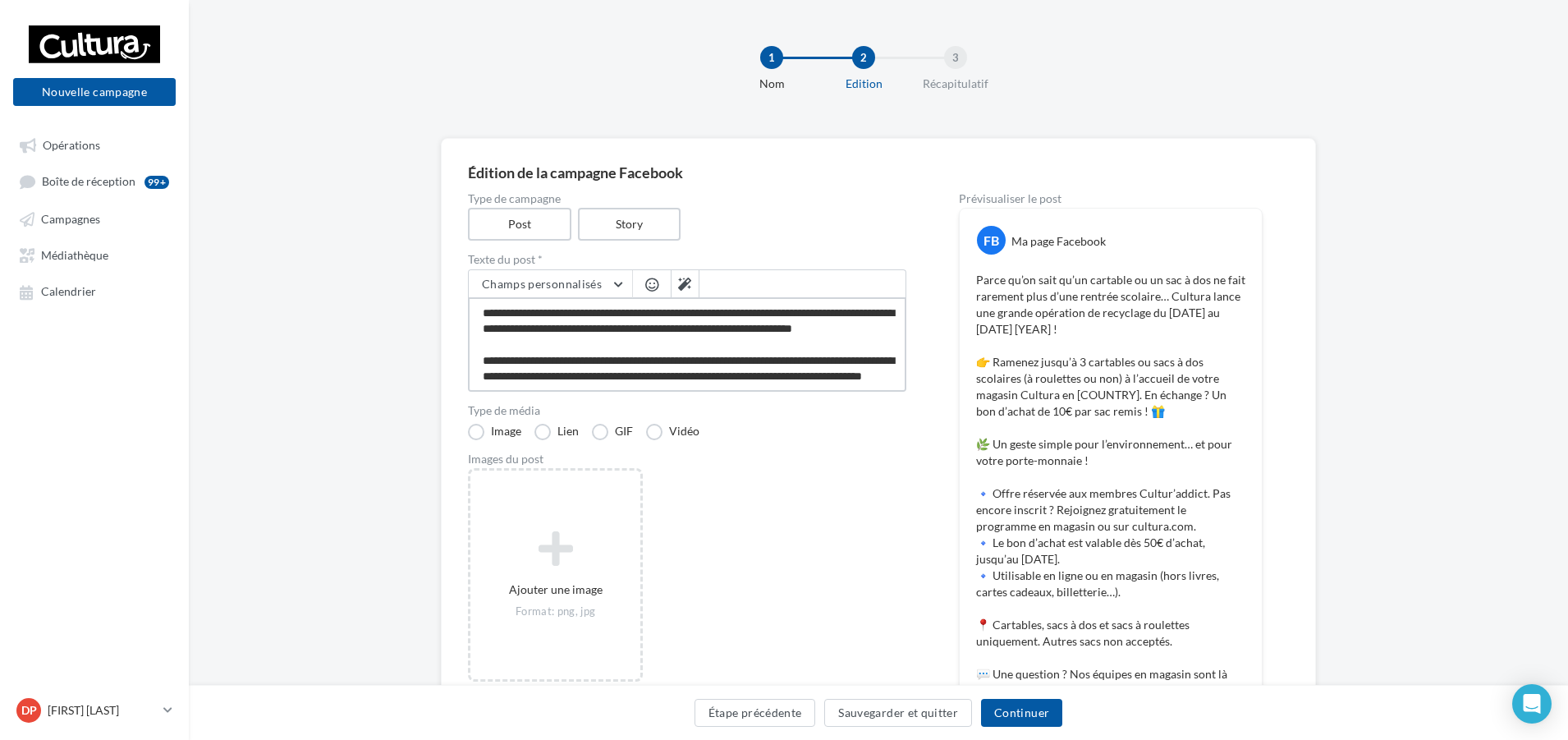 click on "**********" at bounding box center (687, 344) 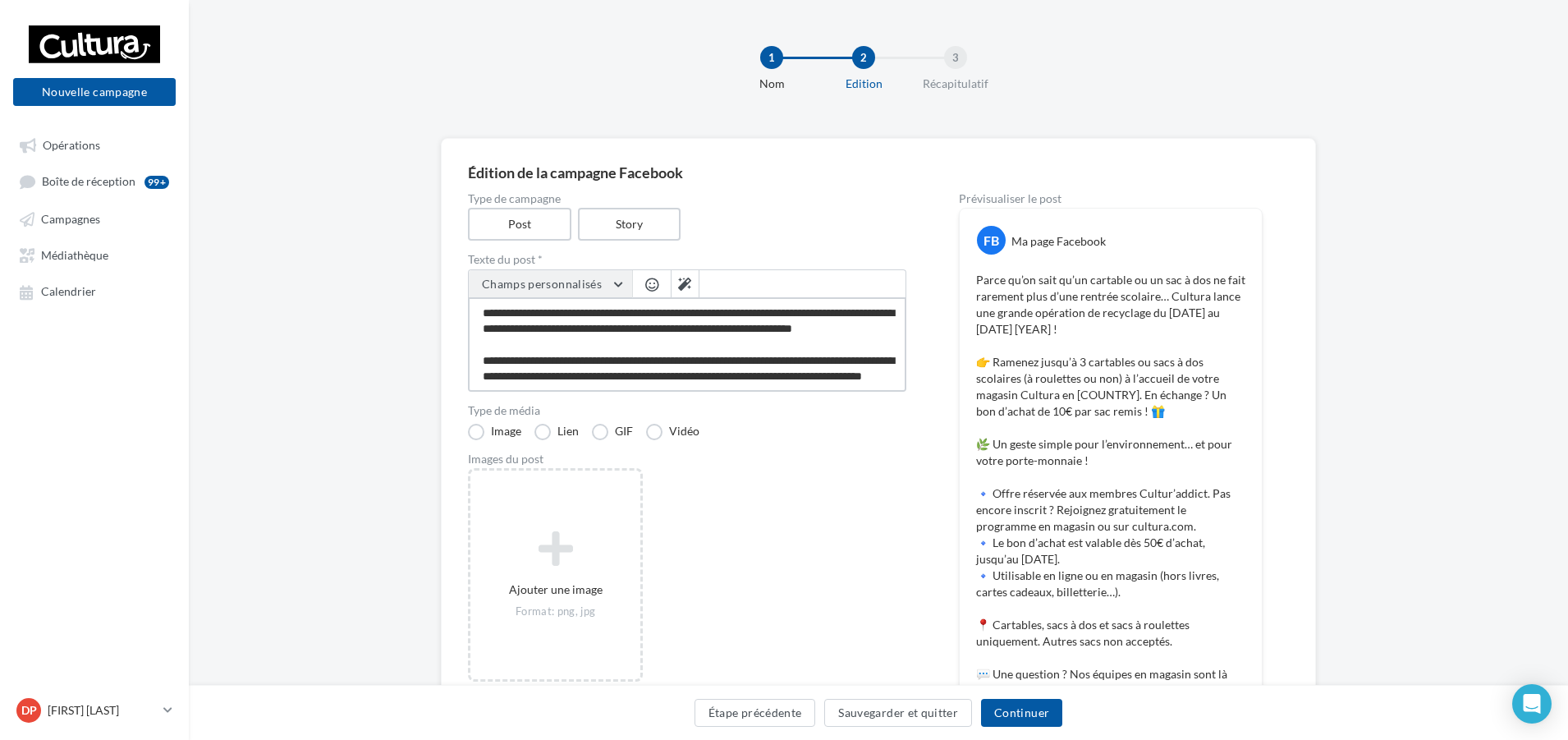 type on "**********" 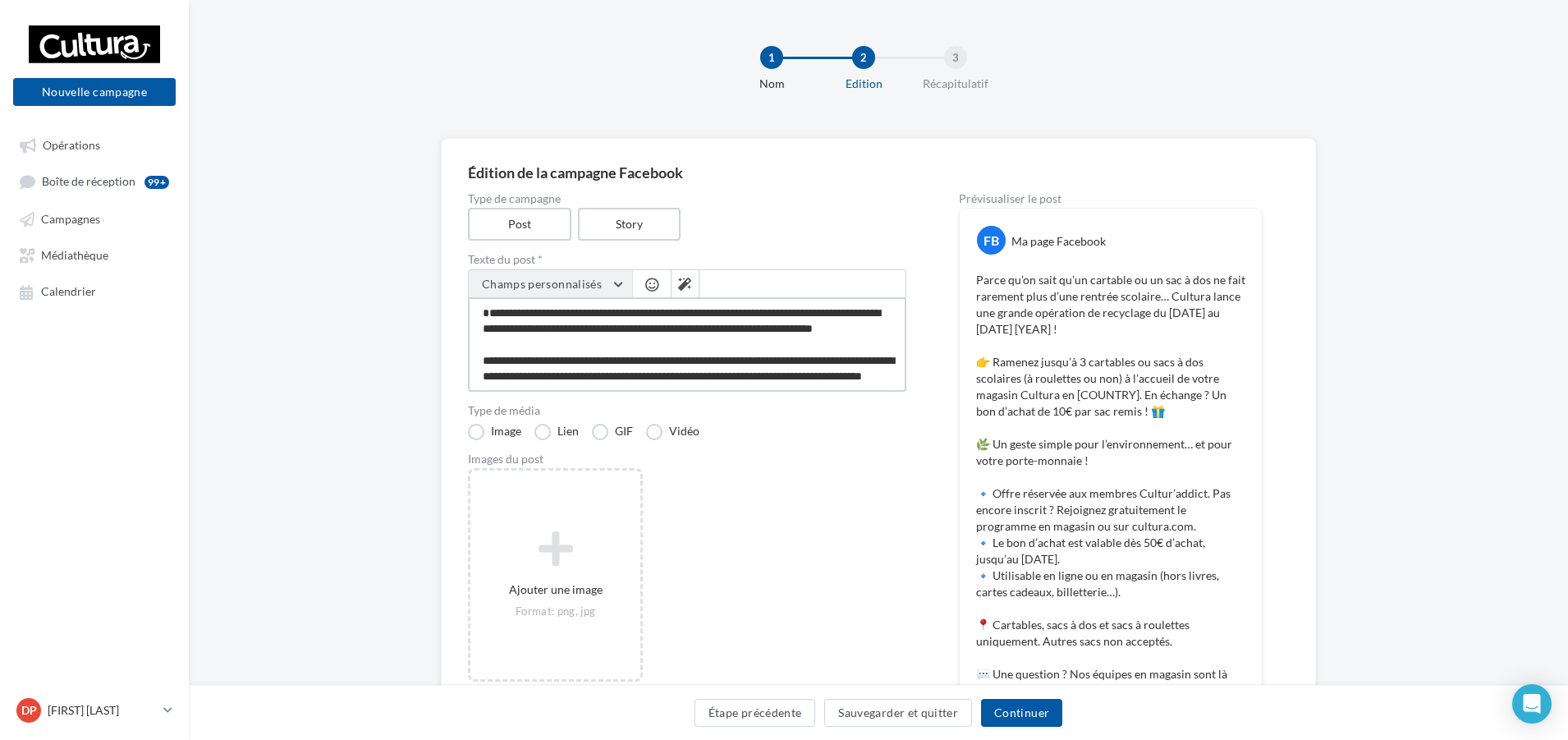 type on "**********" 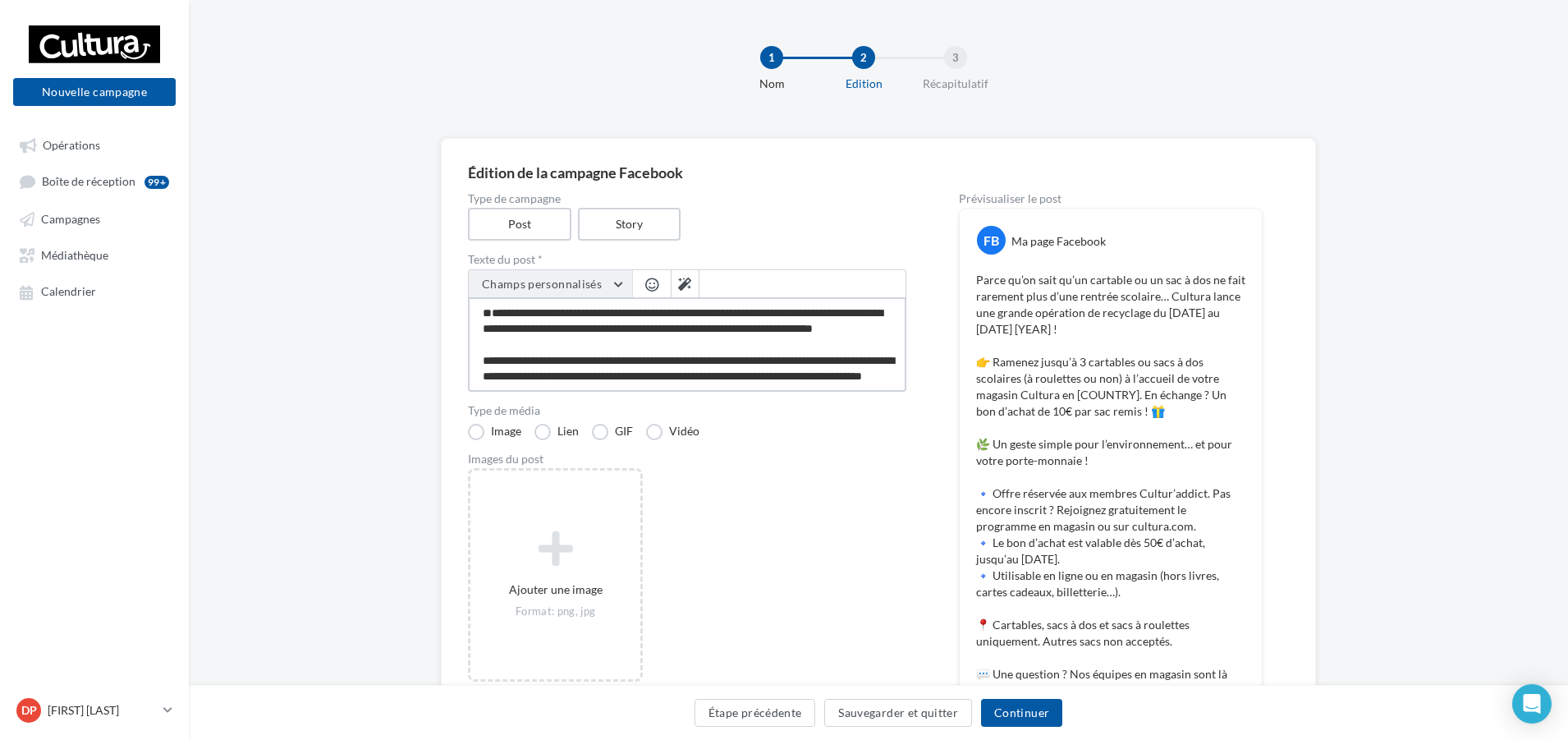 paste on "**********" 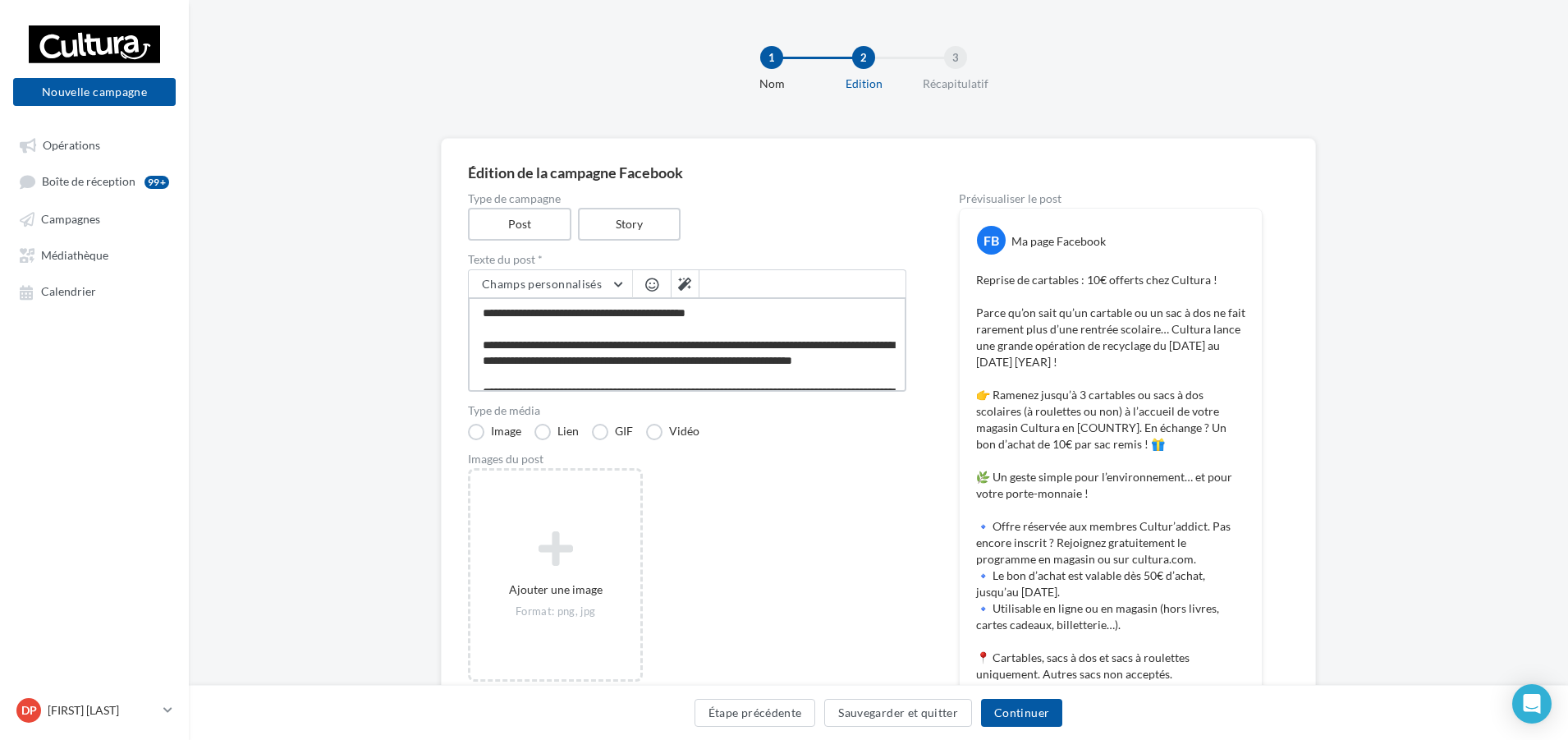 drag, startPoint x: 747, startPoint y: 307, endPoint x: 421, endPoint y: 304, distance: 326.0138 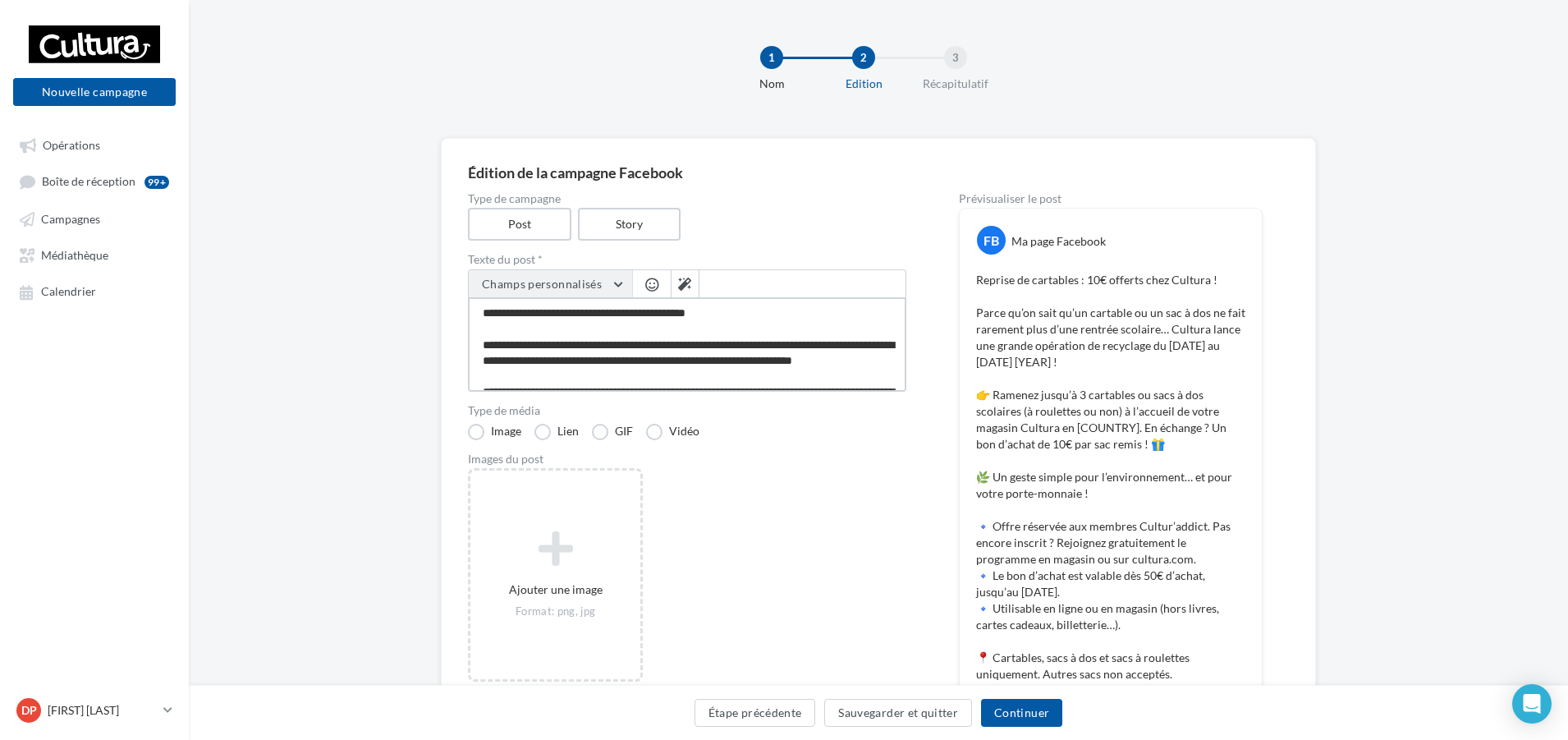 type on "**********" 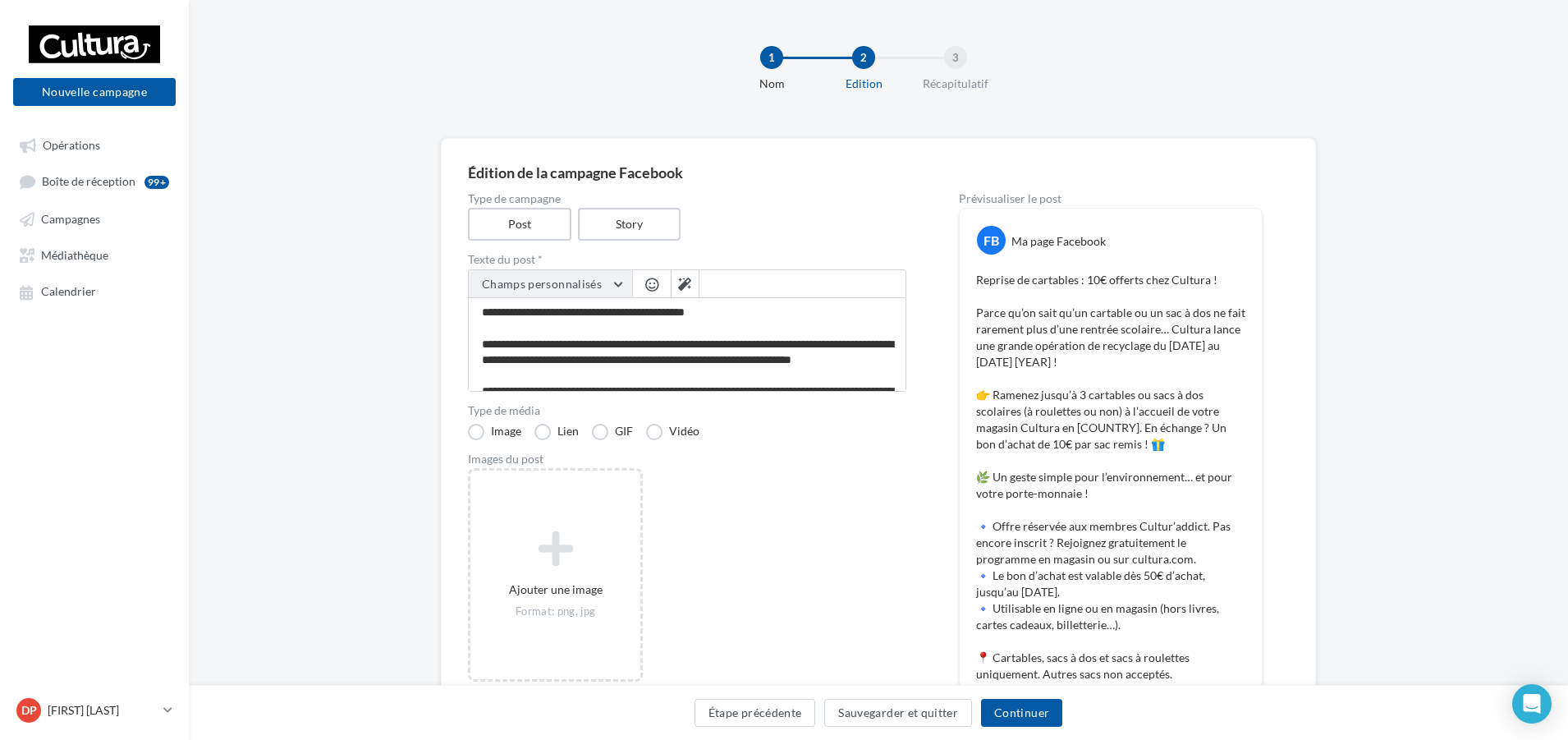 click on "Champs personnalisés" at bounding box center (550, 284) 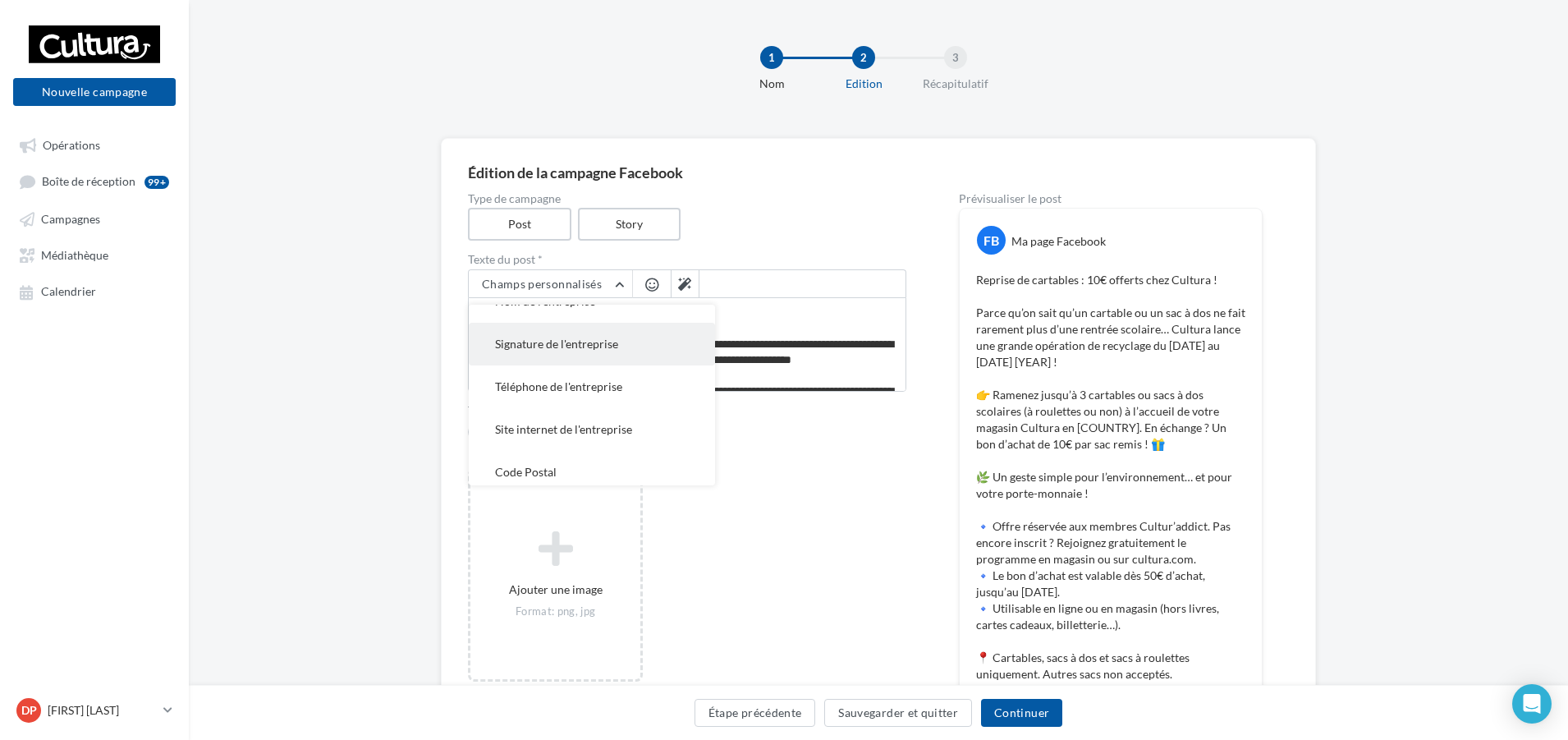 scroll, scrollTop: 0, scrollLeft: 0, axis: both 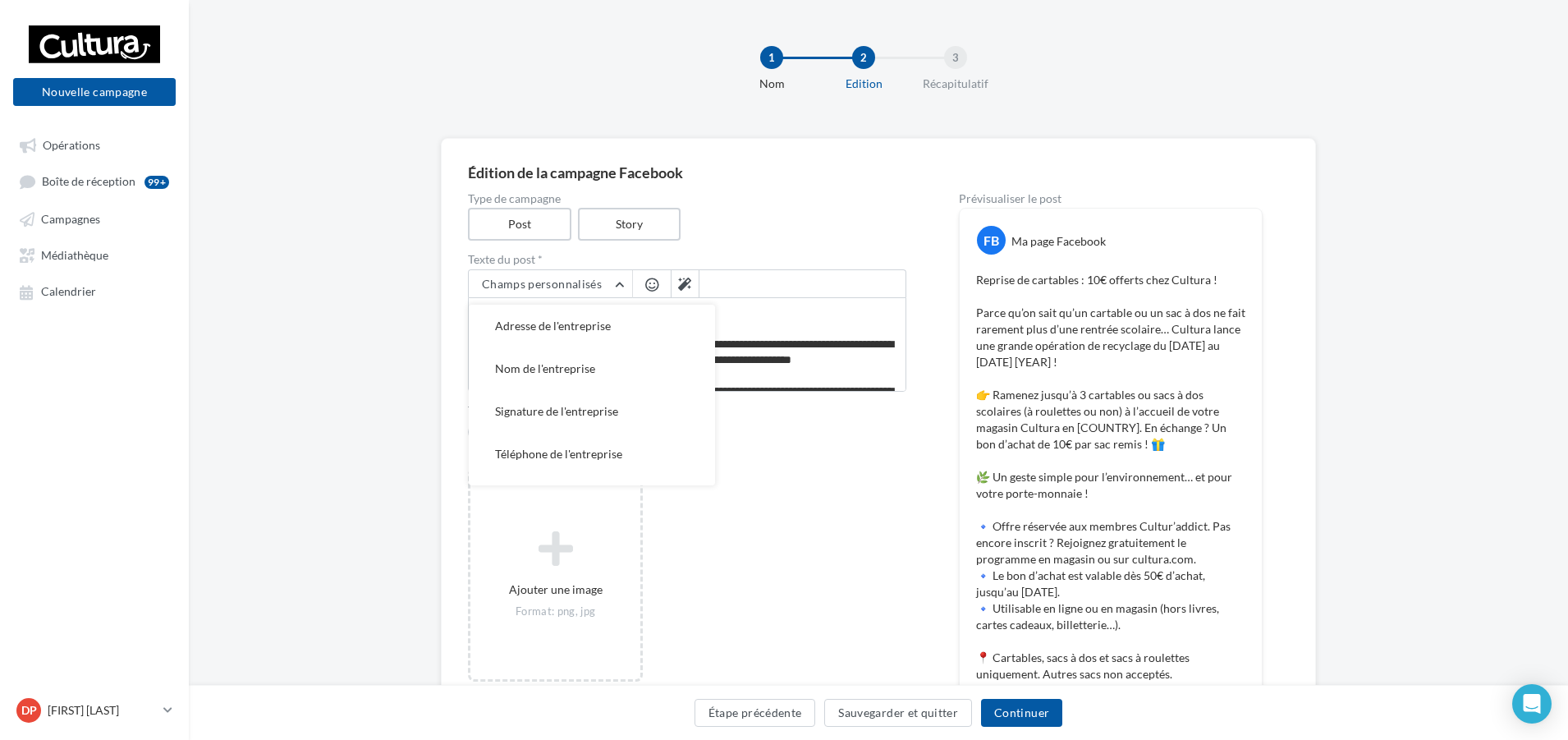 click on "Type de campagne
Post
Story" at bounding box center [687, 217] 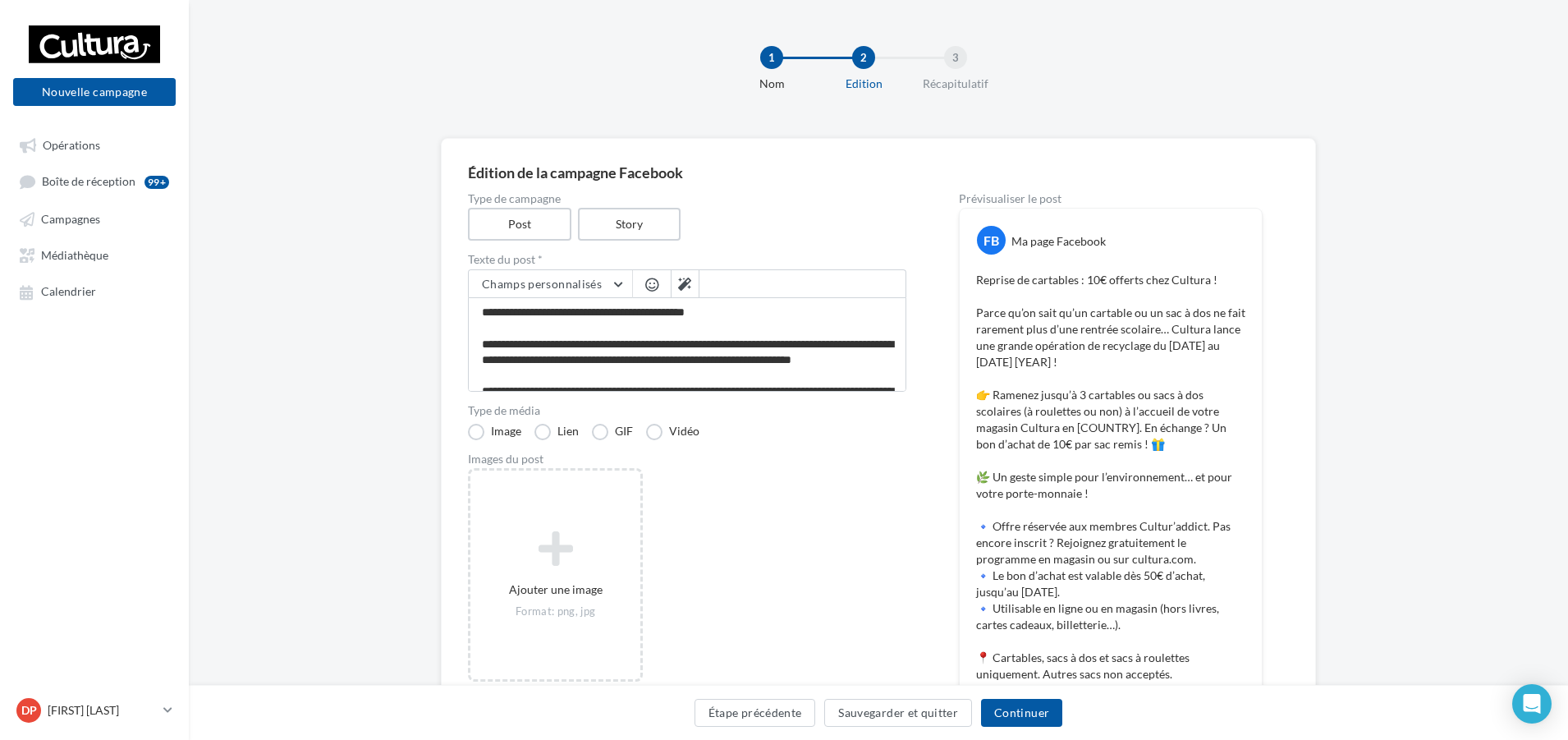 click on "Type de campagne
Post
Story
Texte du post
*       Champs personnalisés         [ADDRESS]     [COMPANY_NAME]     [SIGNATURE]     [PHONE]     [WEBSITE]     [POSTAL_CODE]     [CITY]                                          Type de média
Image   Lien   GIF   Vidéo
Images du post
Ajouter une image     Format: png, jpg" at bounding box center (687, 523) 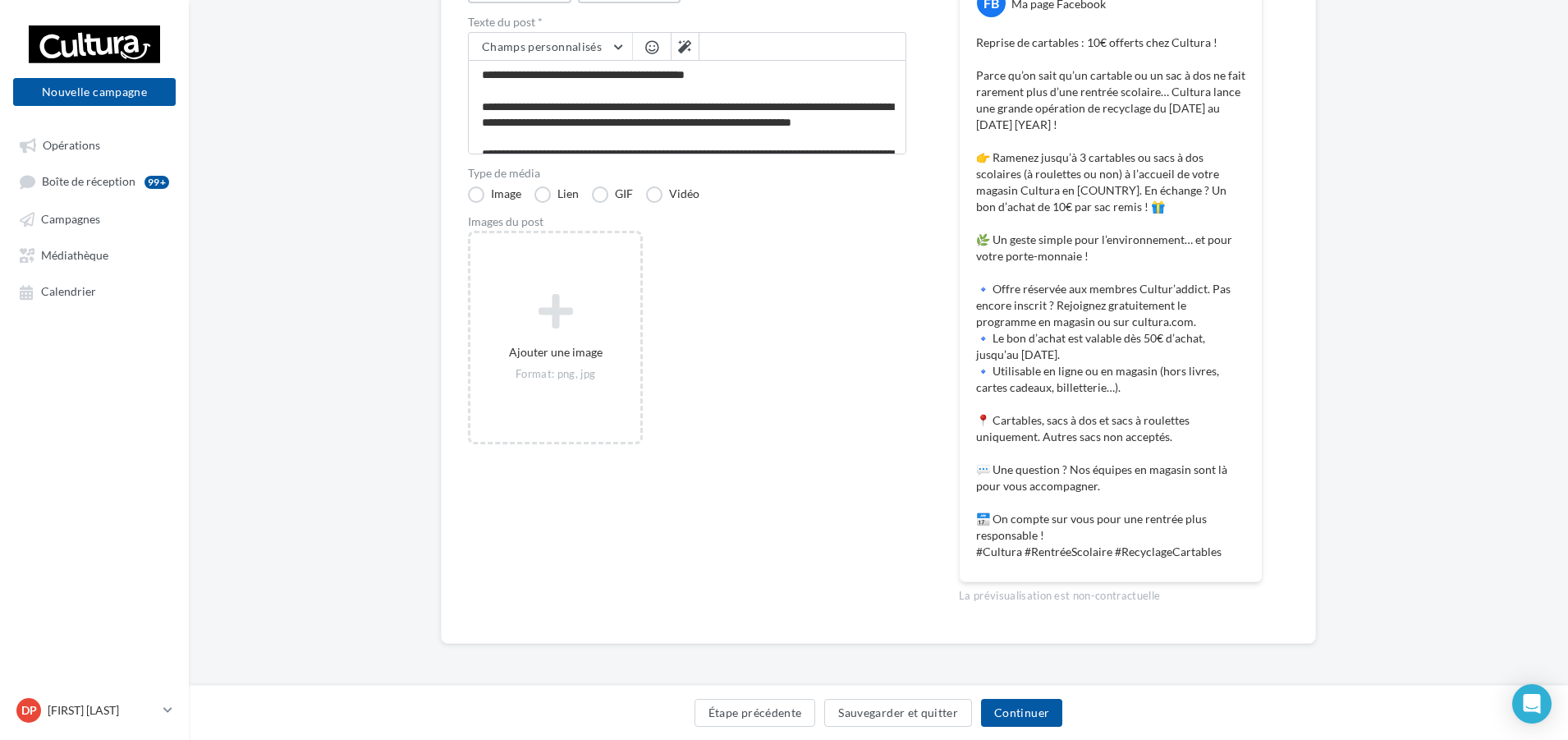scroll, scrollTop: 238, scrollLeft: 0, axis: vertical 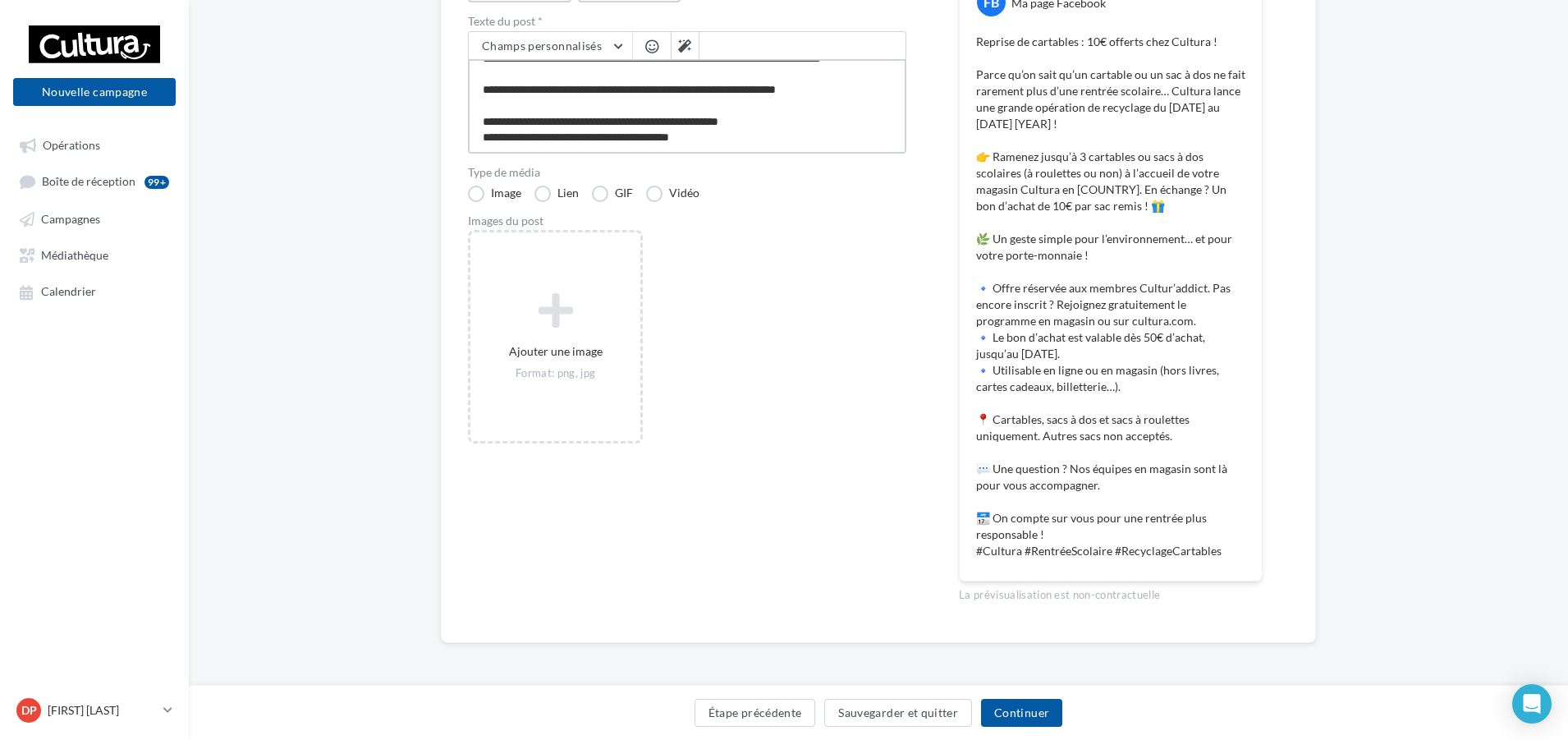 click at bounding box center (687, 106) 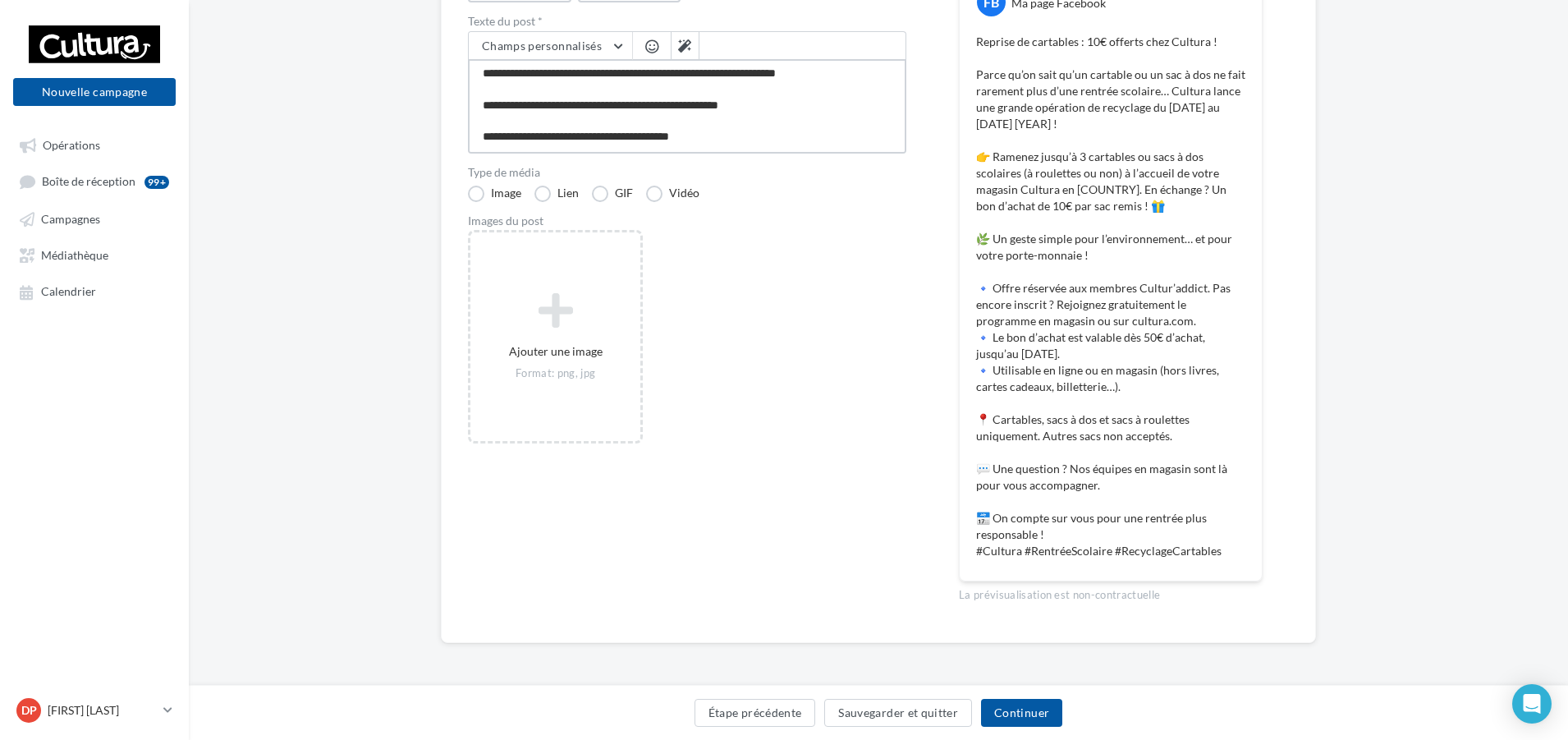type on "**********" 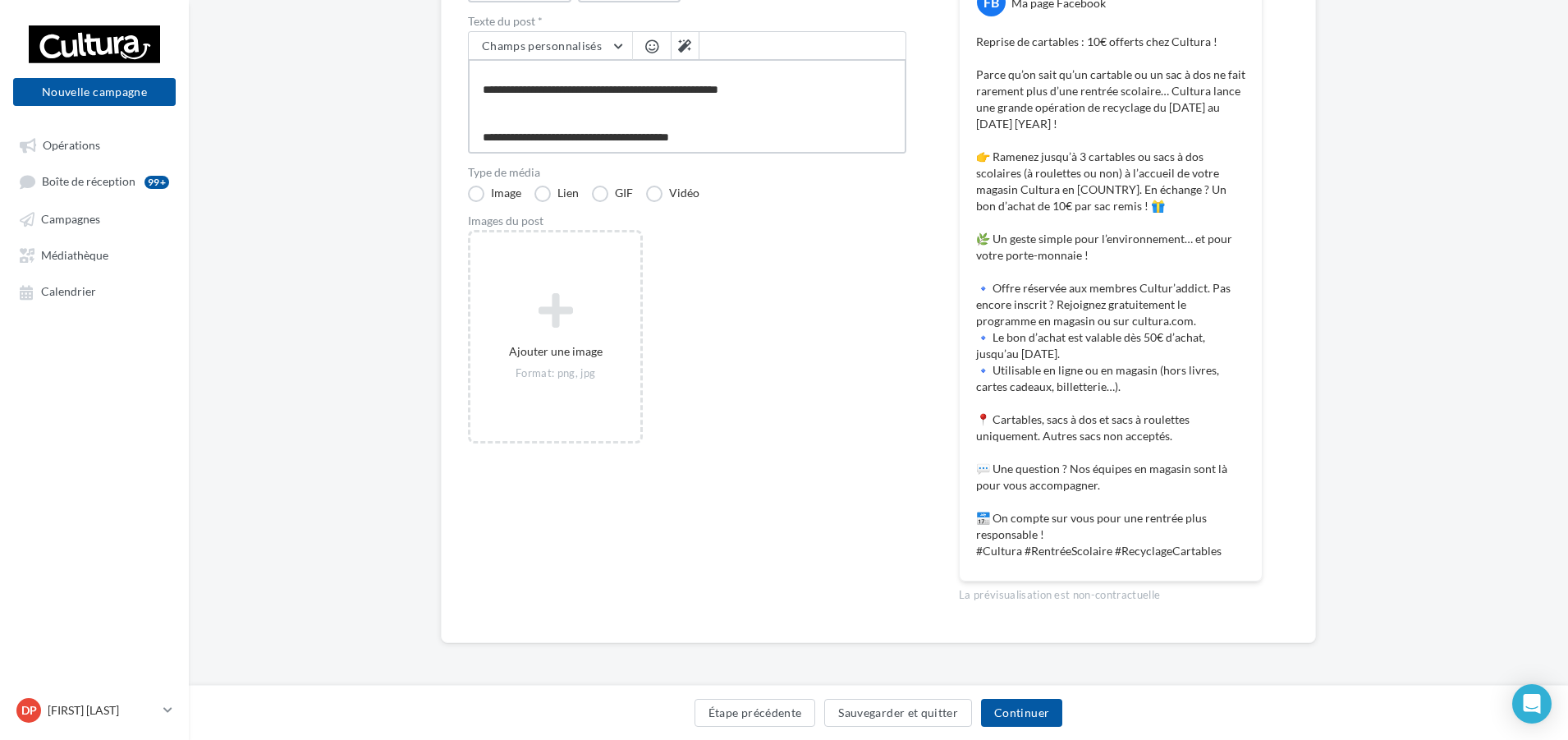 scroll, scrollTop: 310, scrollLeft: 0, axis: vertical 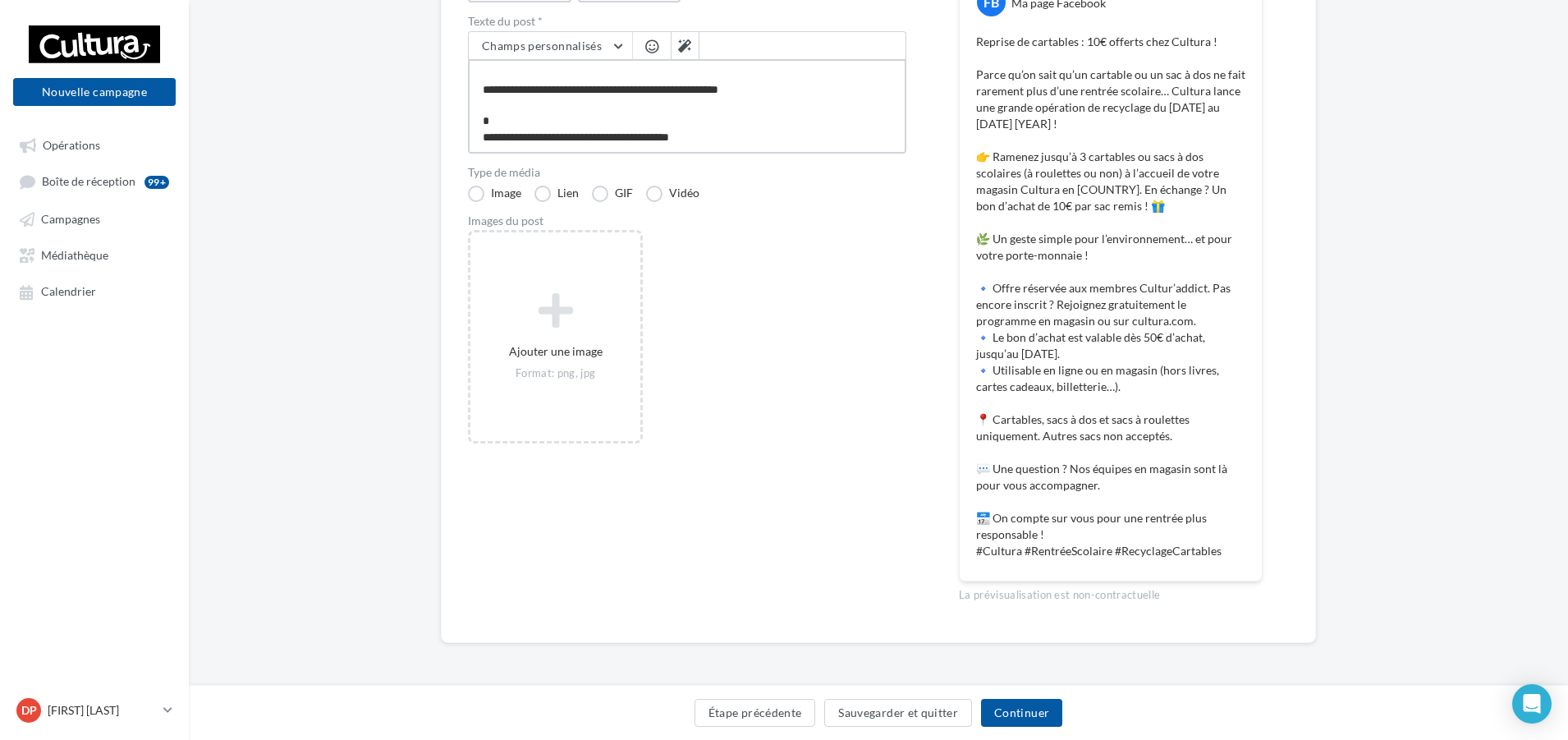 type on "**********" 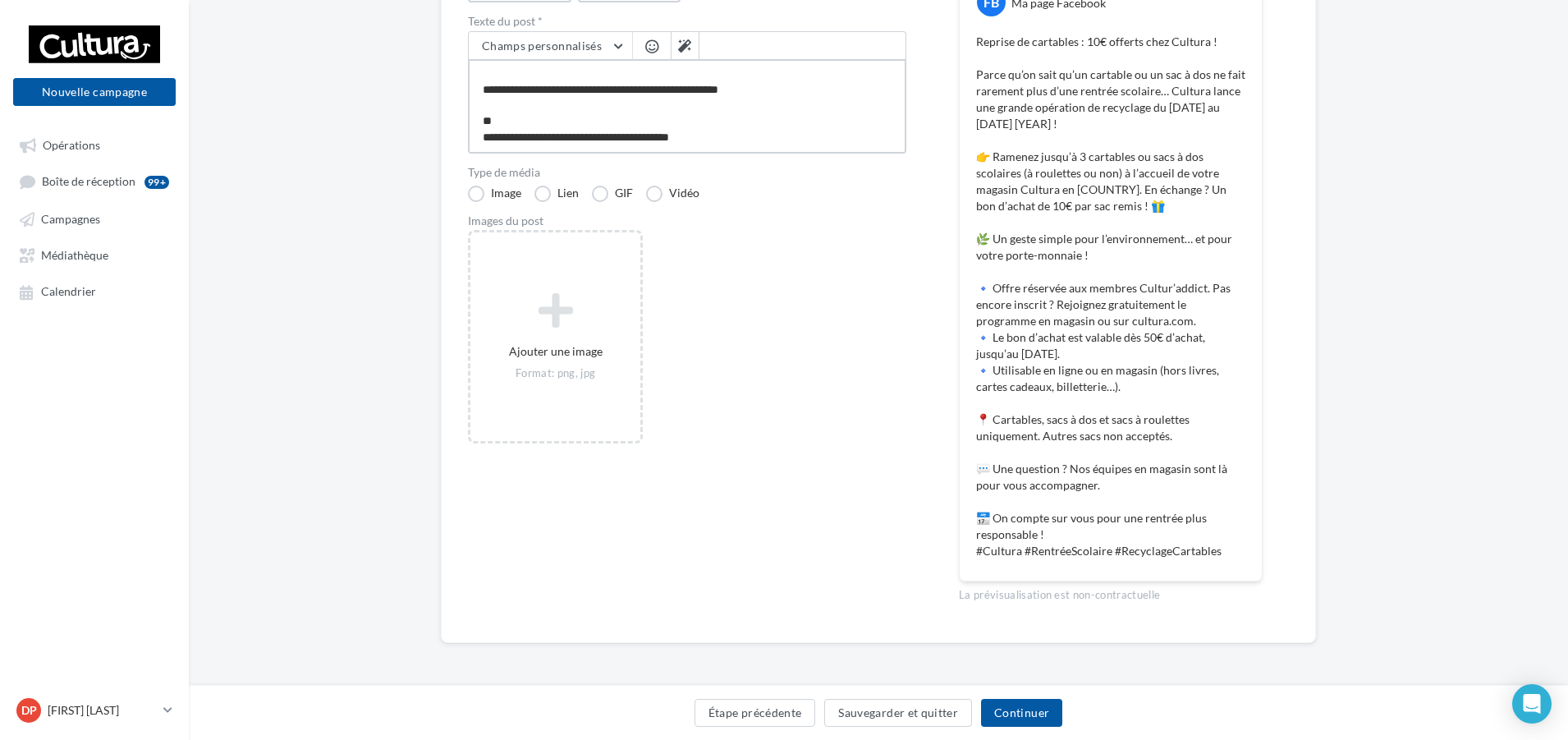 type on "**********" 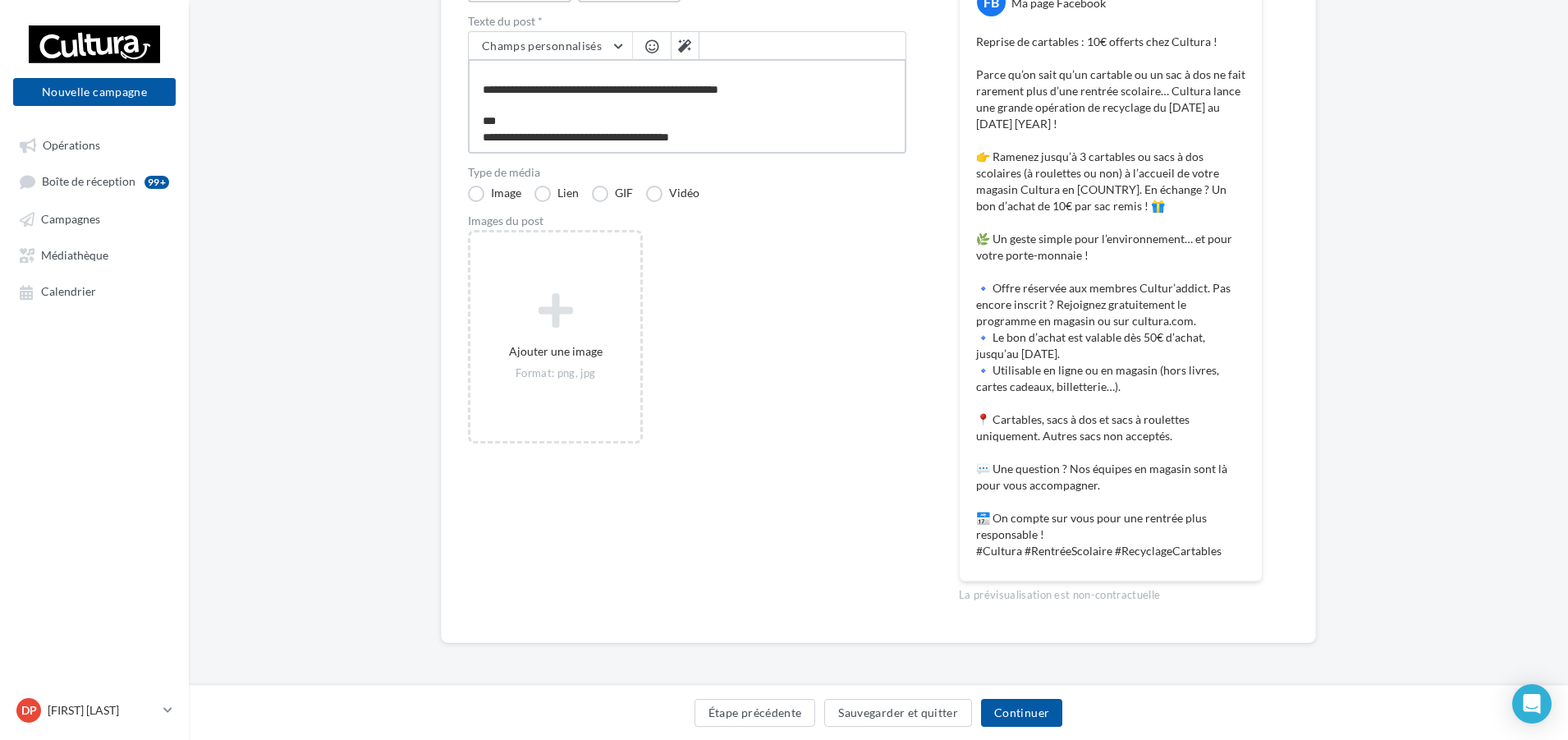 type on "**********" 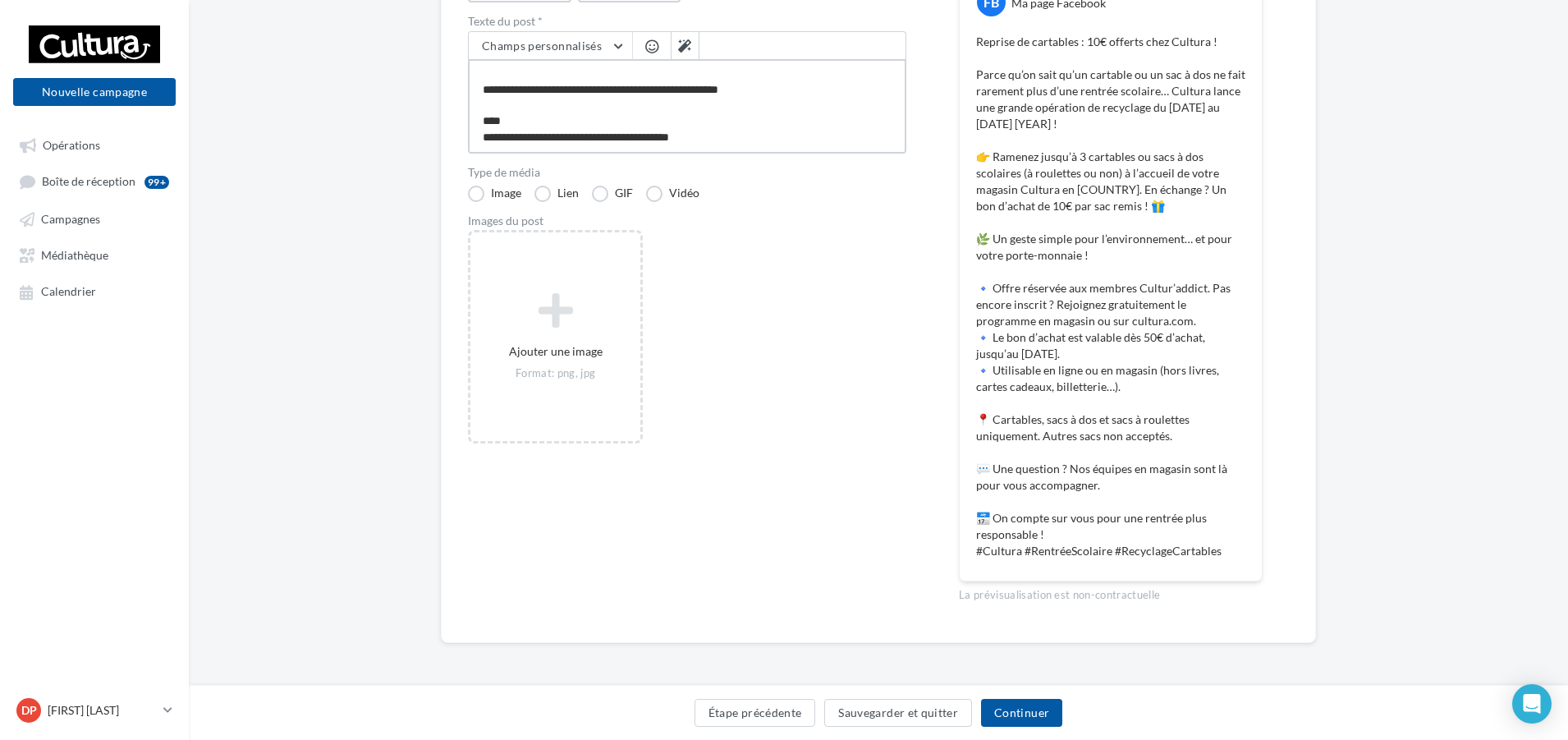 type on "**********" 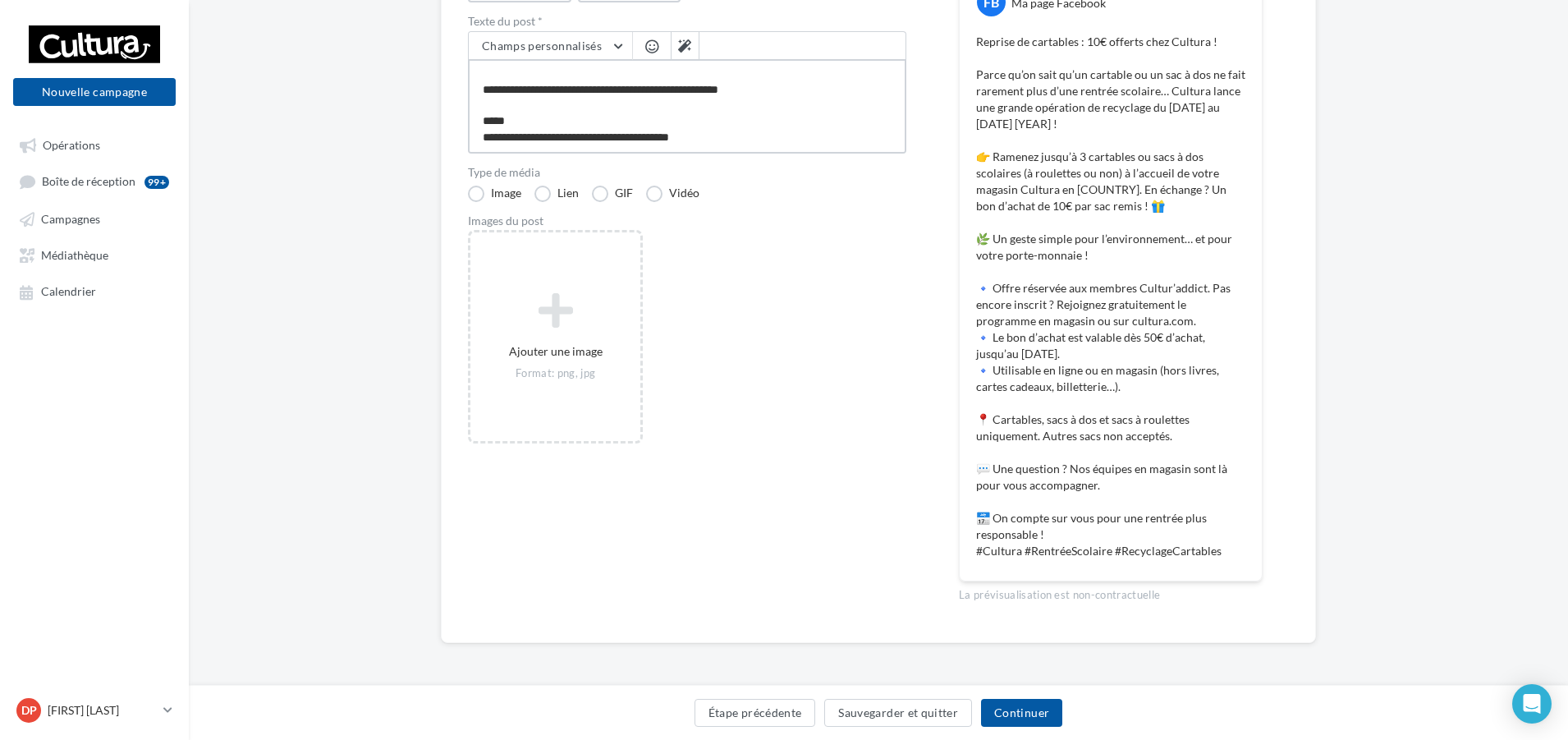 type on "**********" 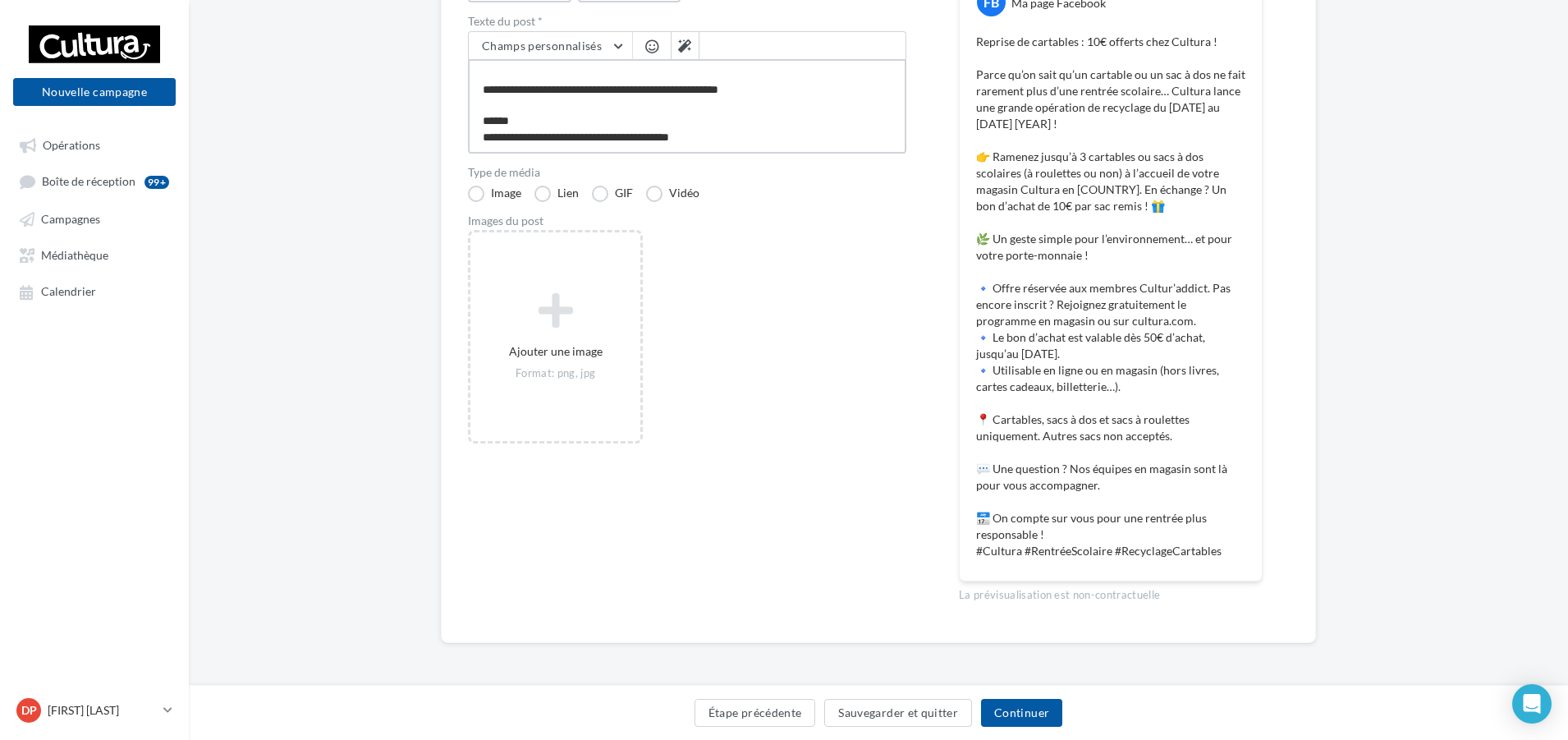 type on "**********" 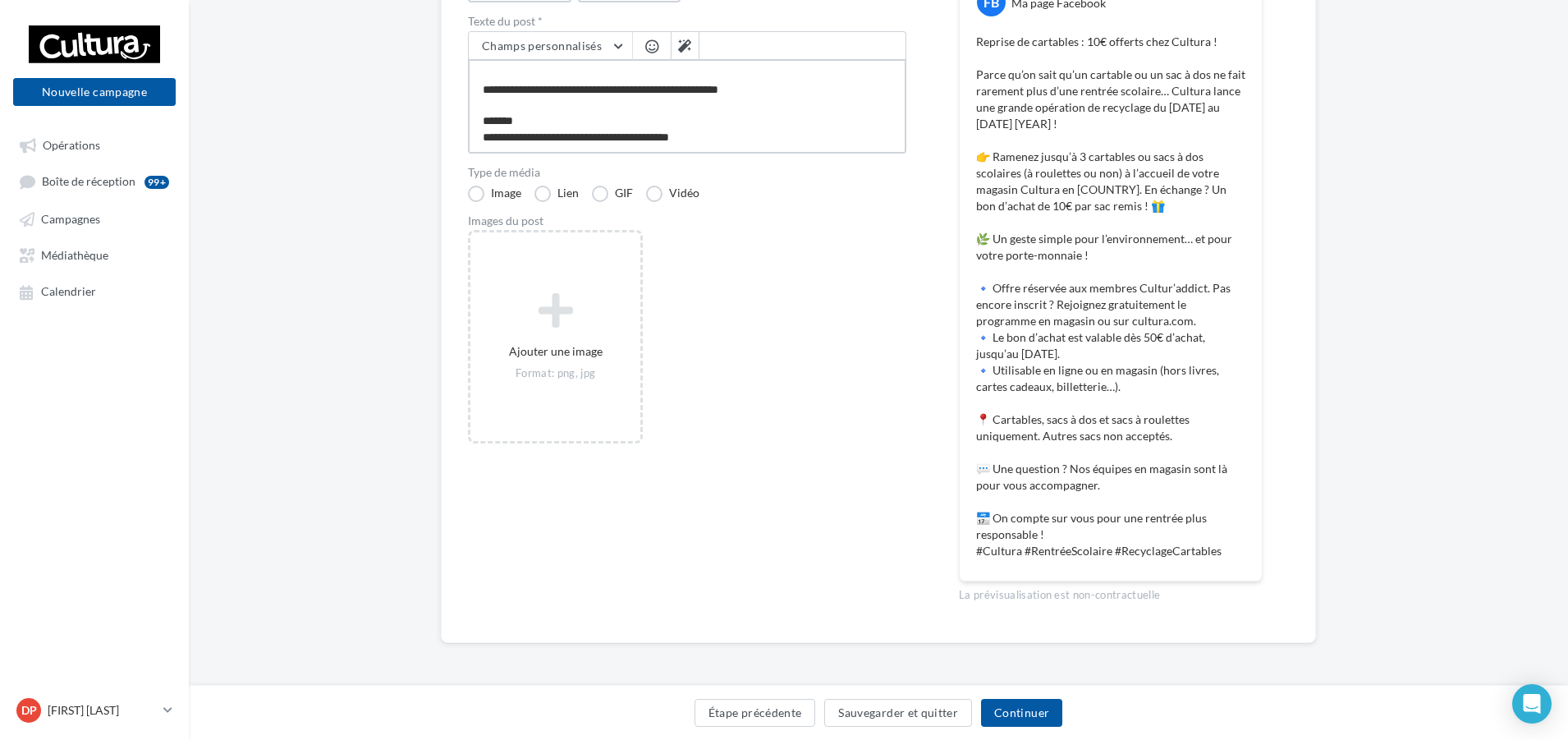 type on "**********" 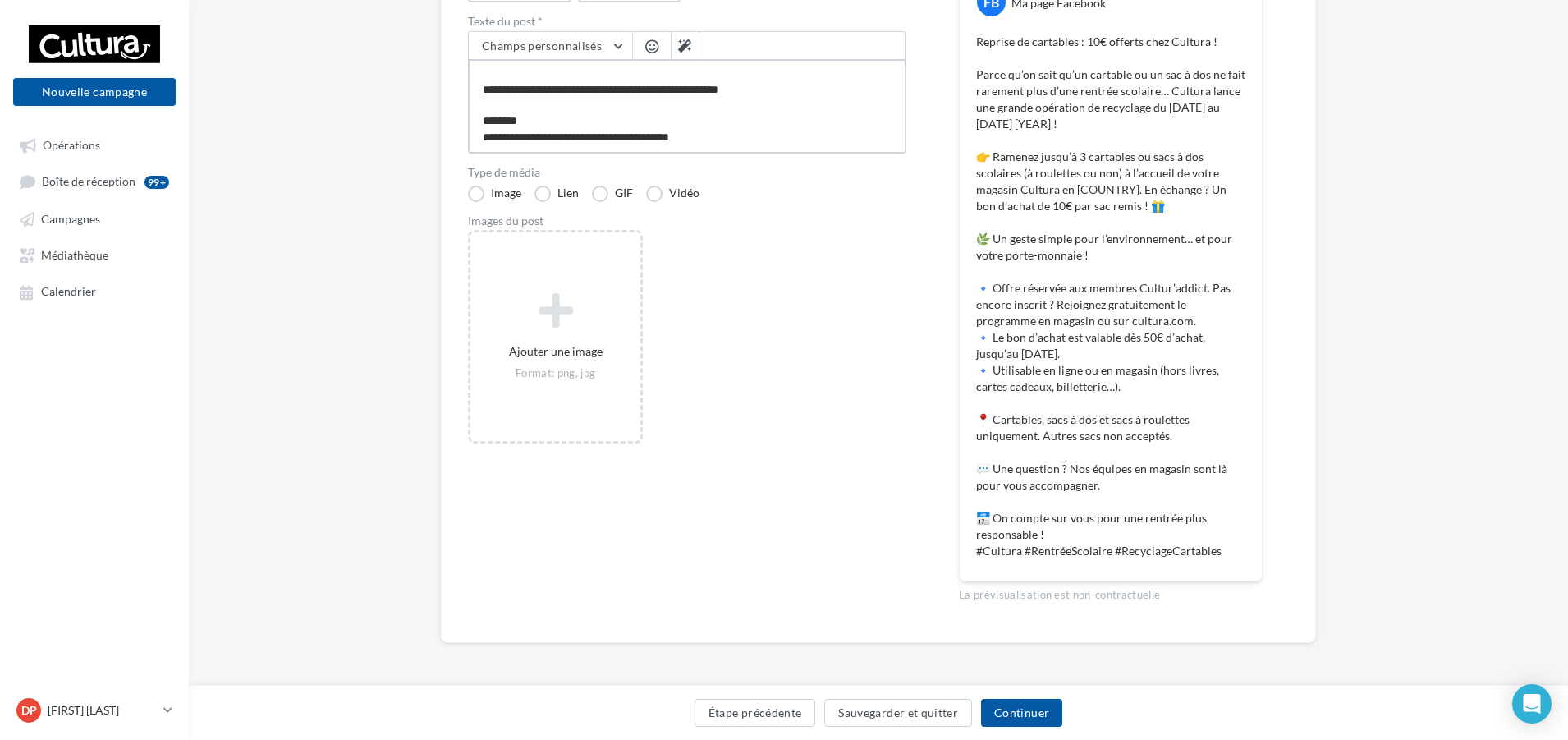 type on "**********" 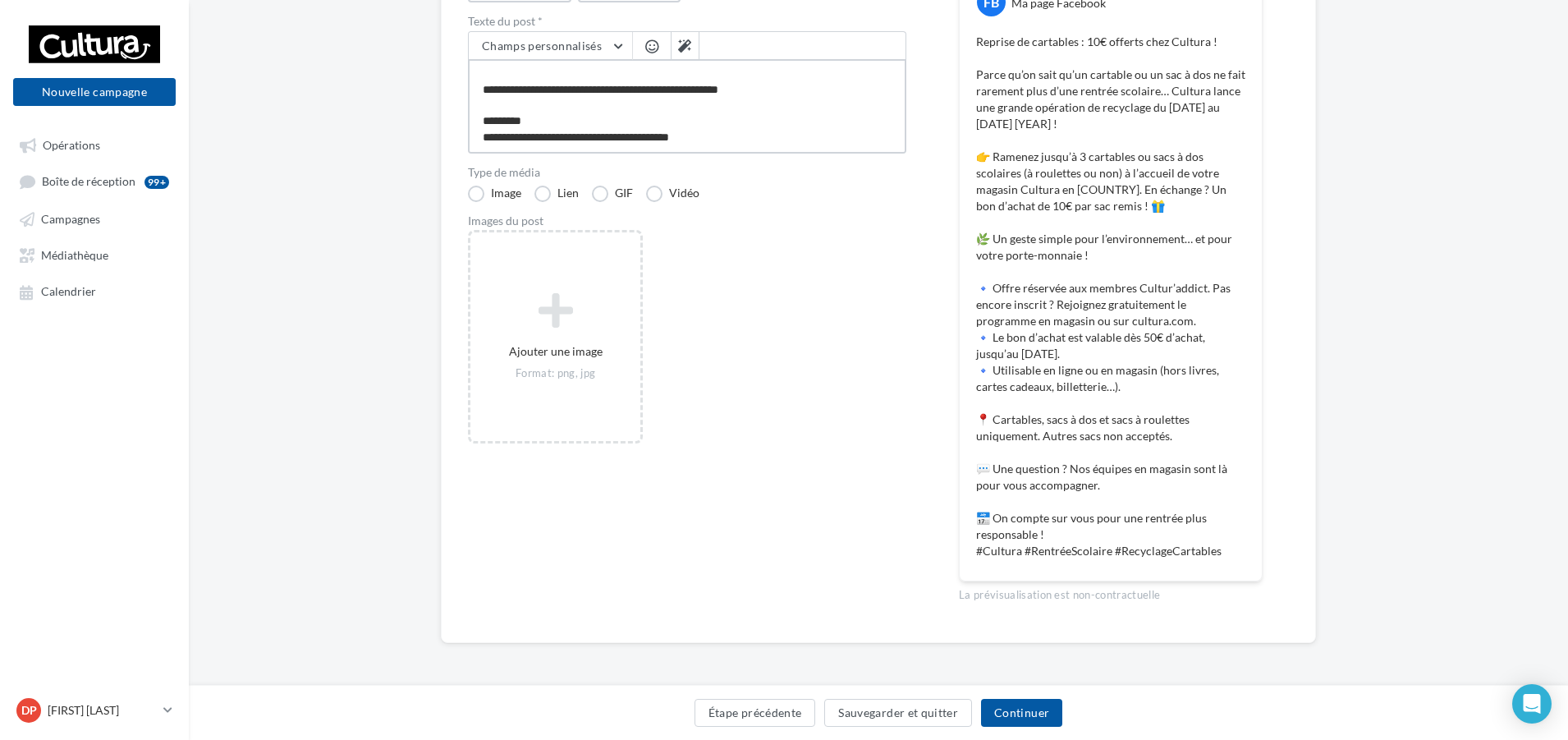 type on "**********" 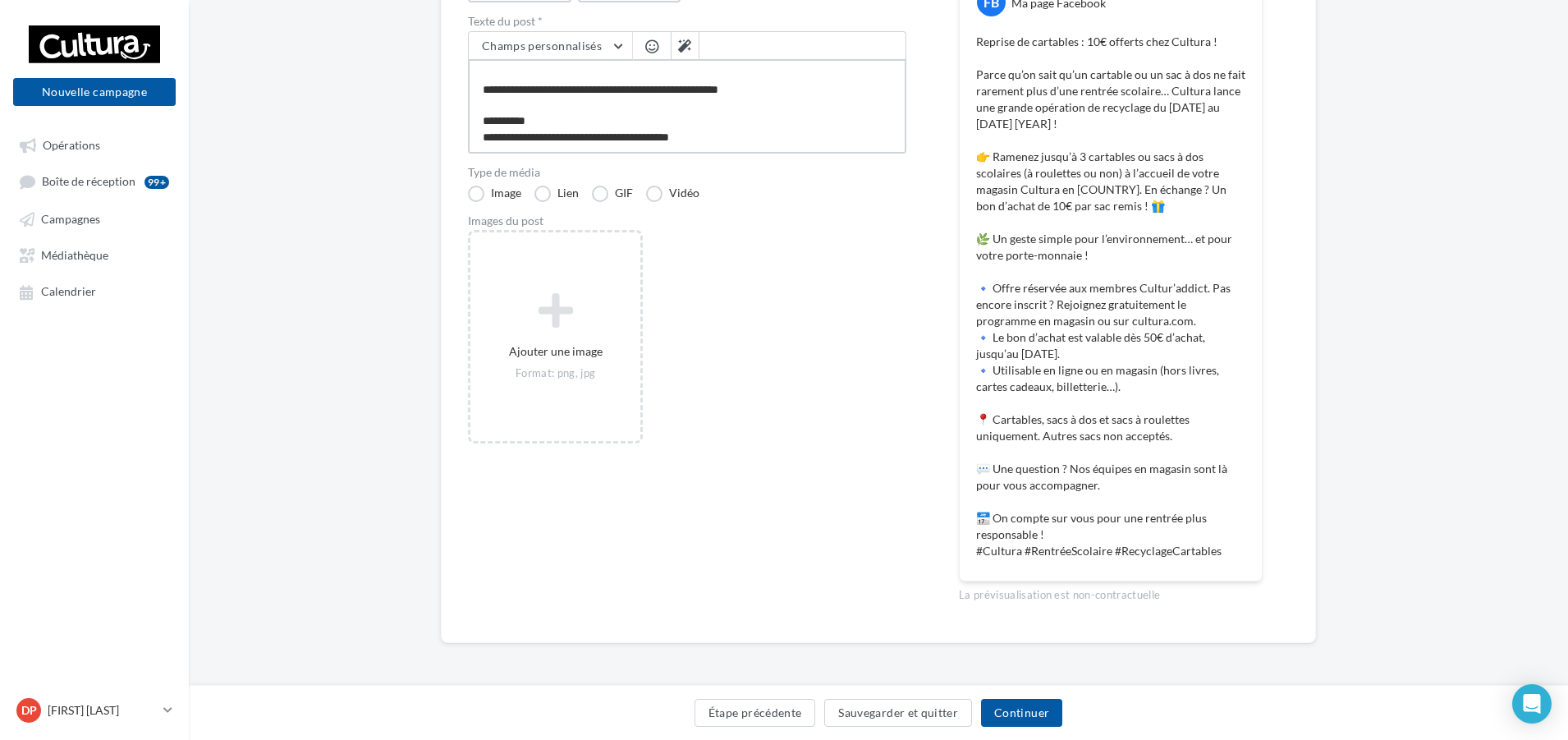 type on "**********" 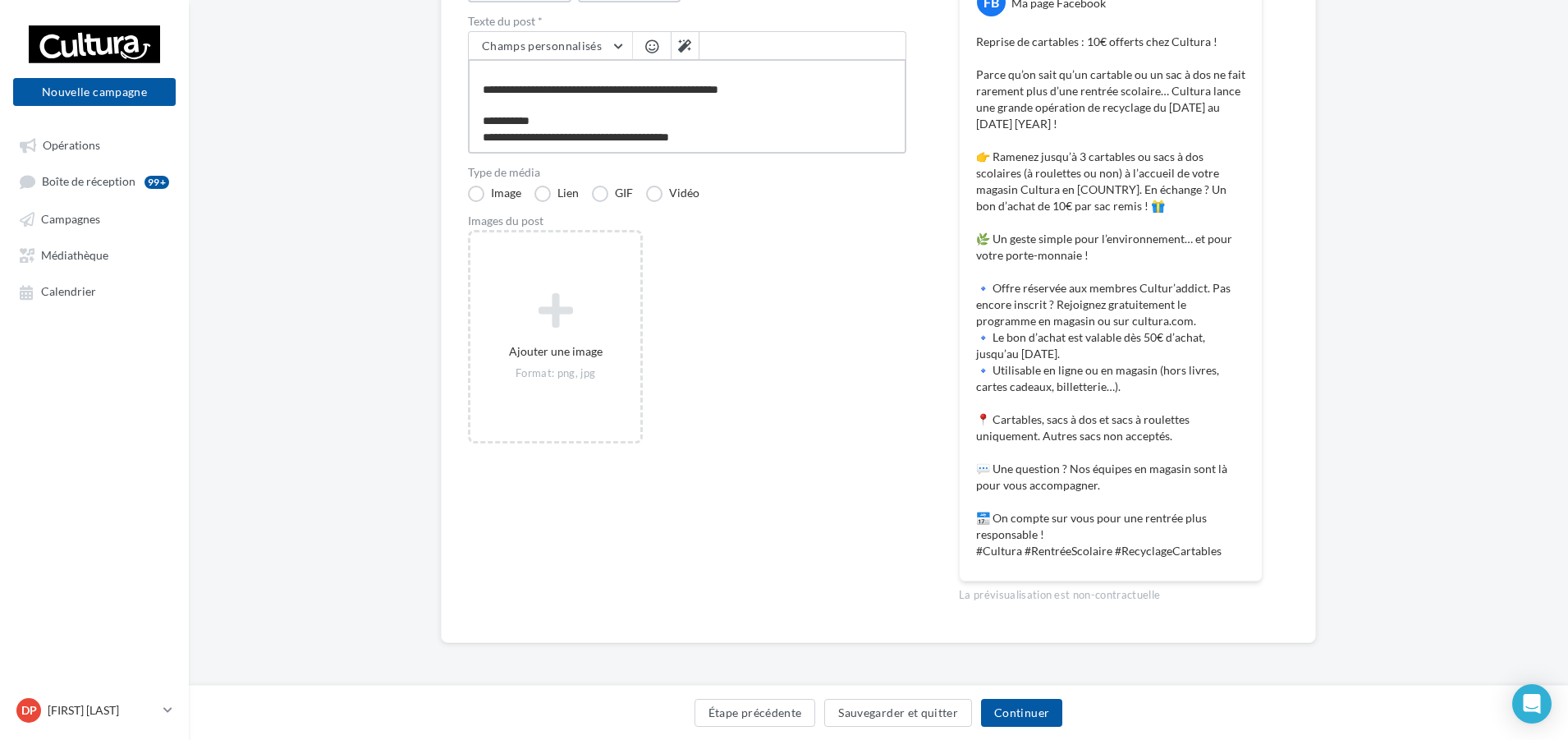 type on "**********" 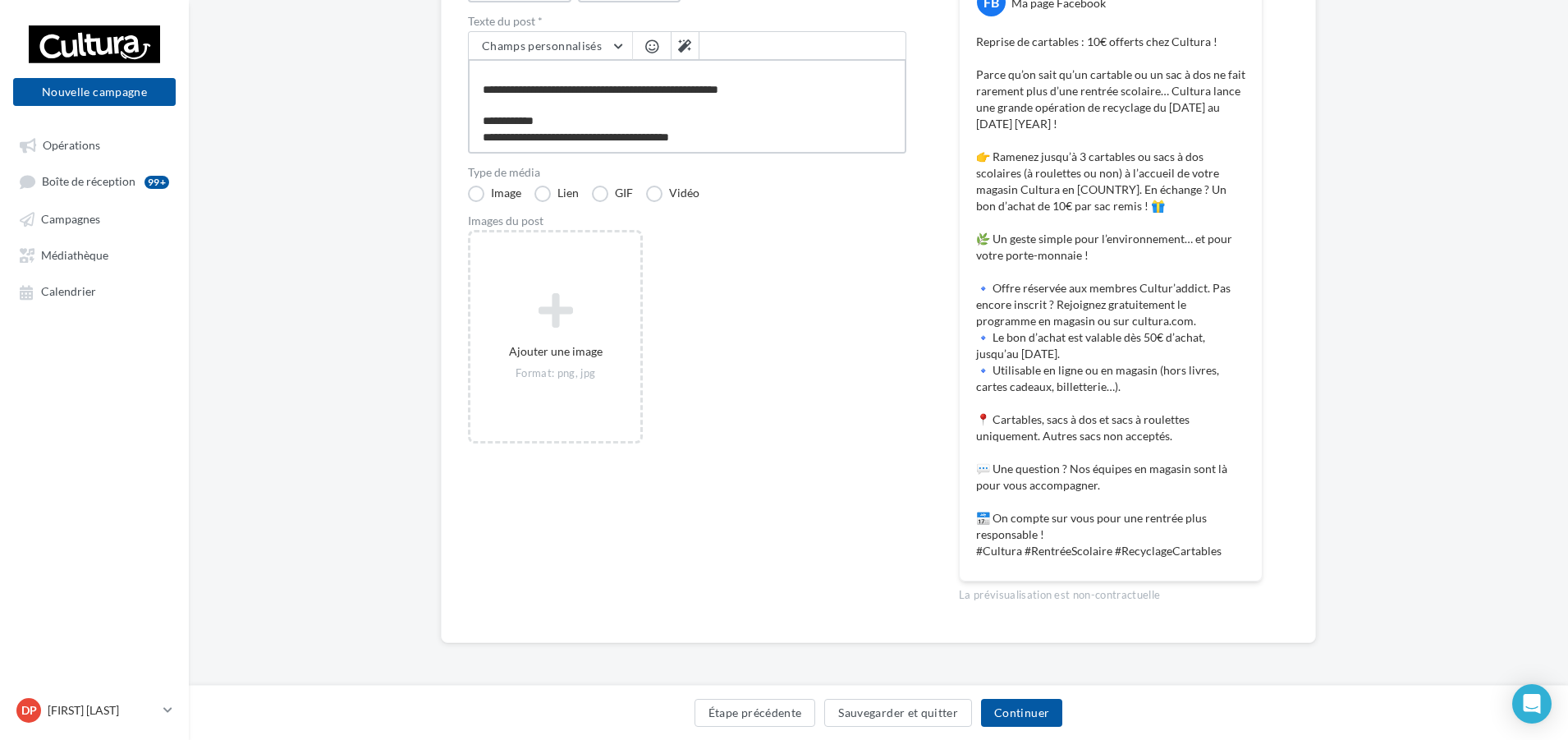 type on "**********" 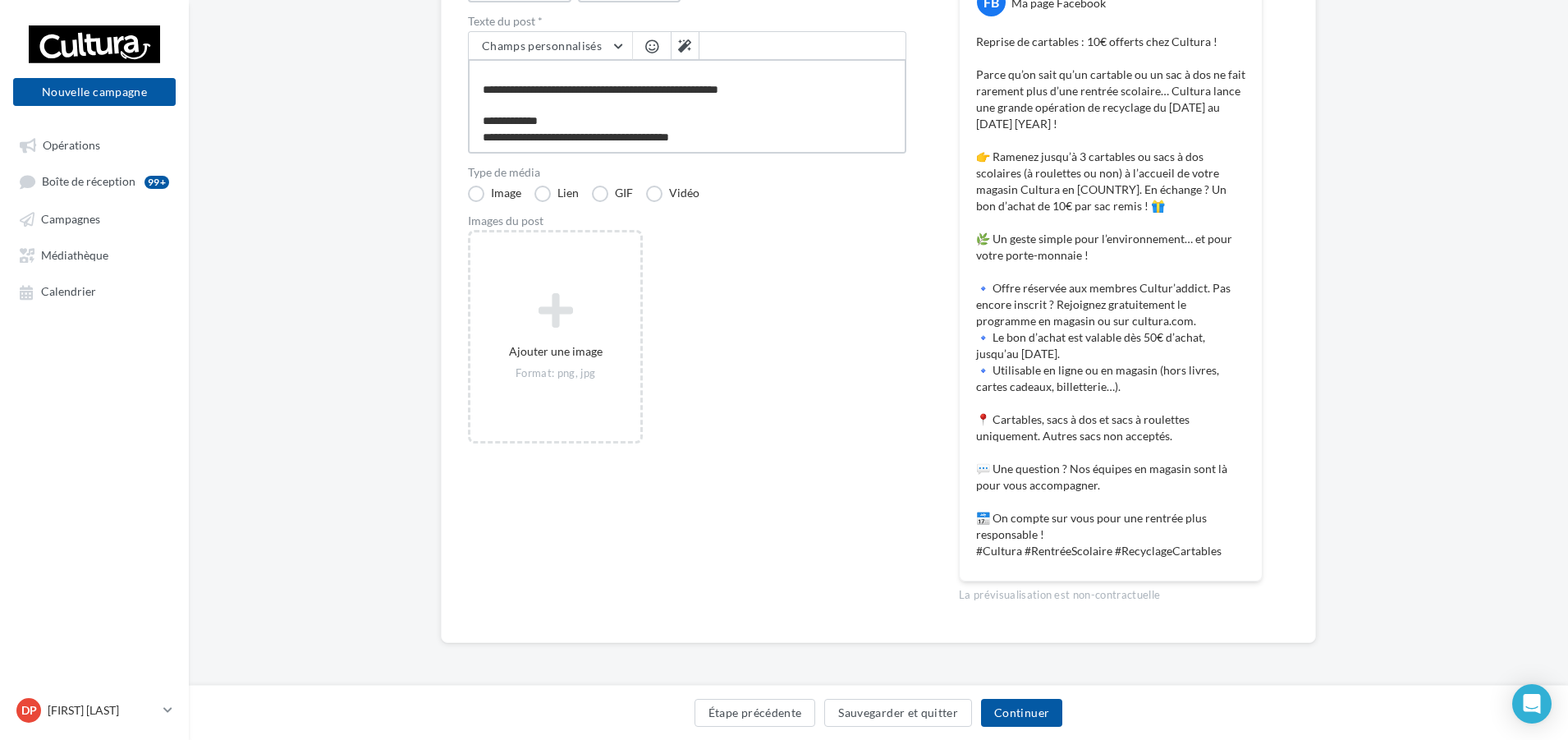 type on "**********" 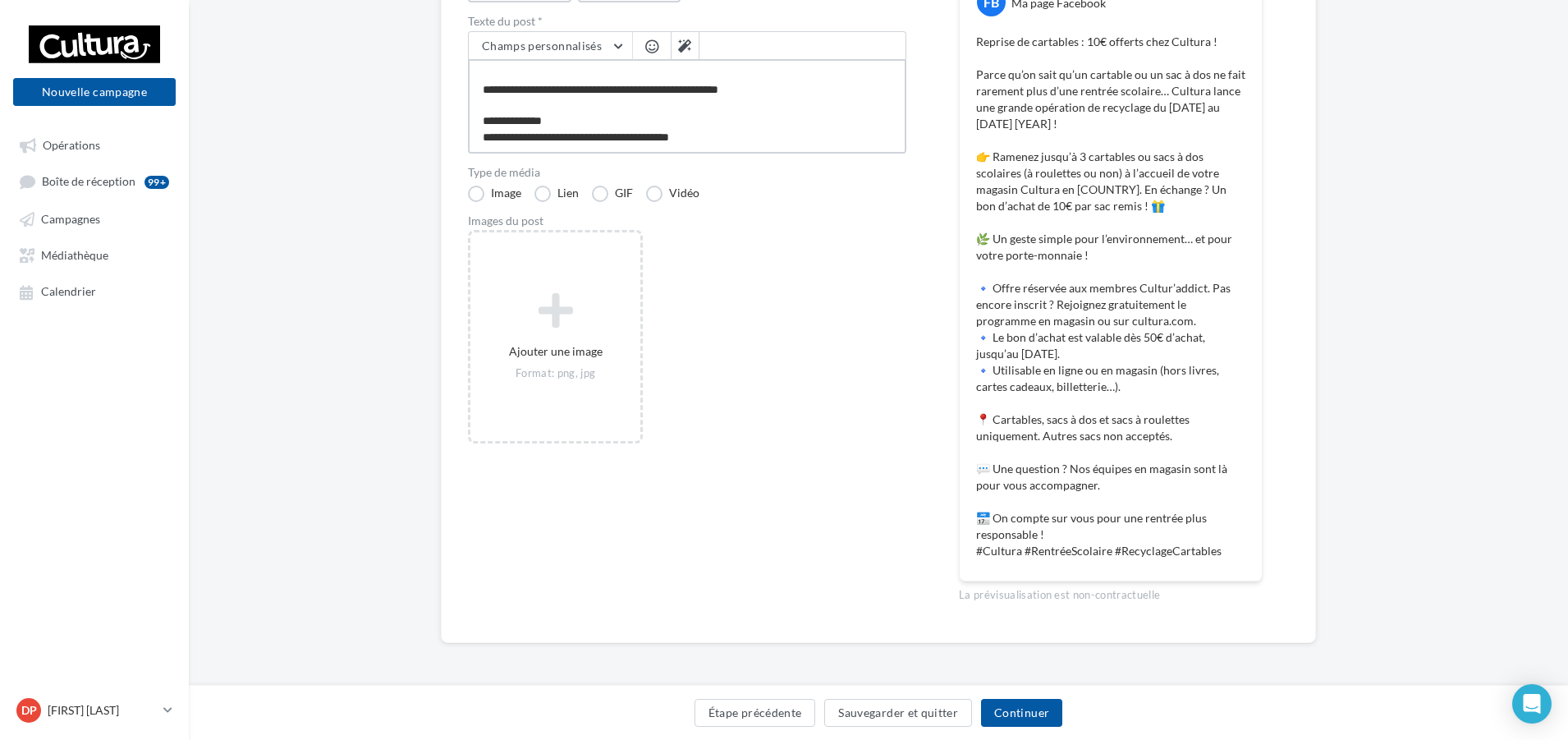 type on "**********" 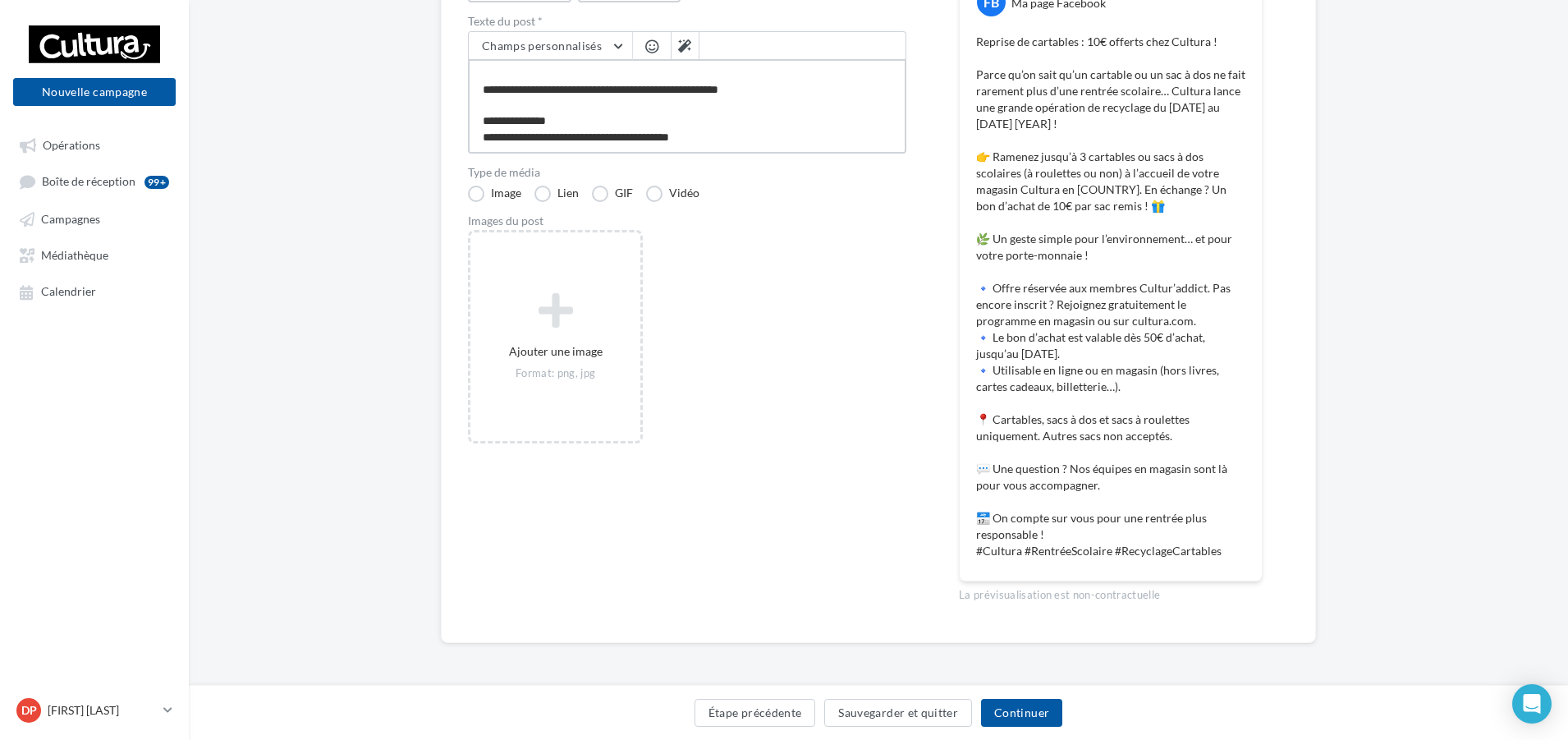 type on "**********" 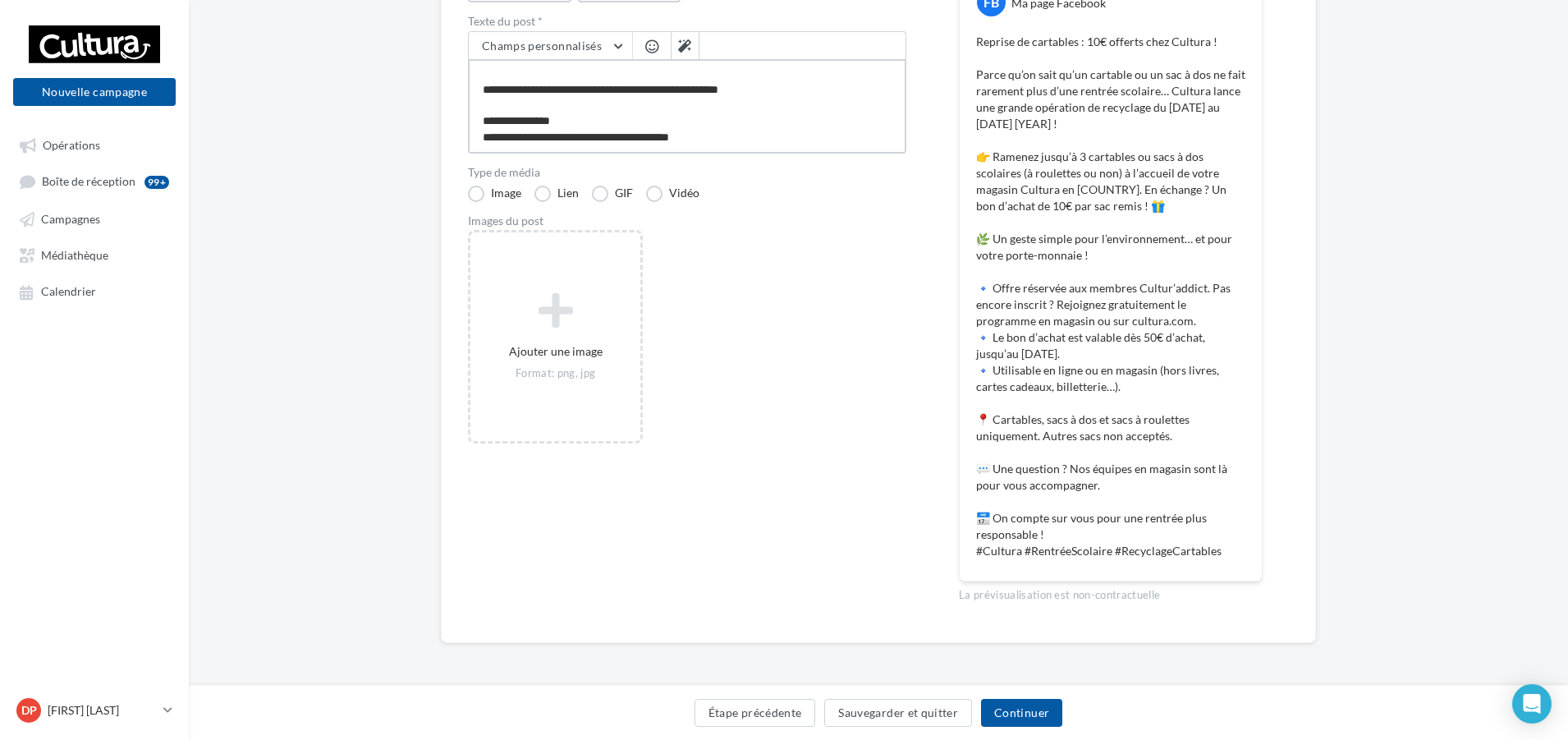 type on "**********" 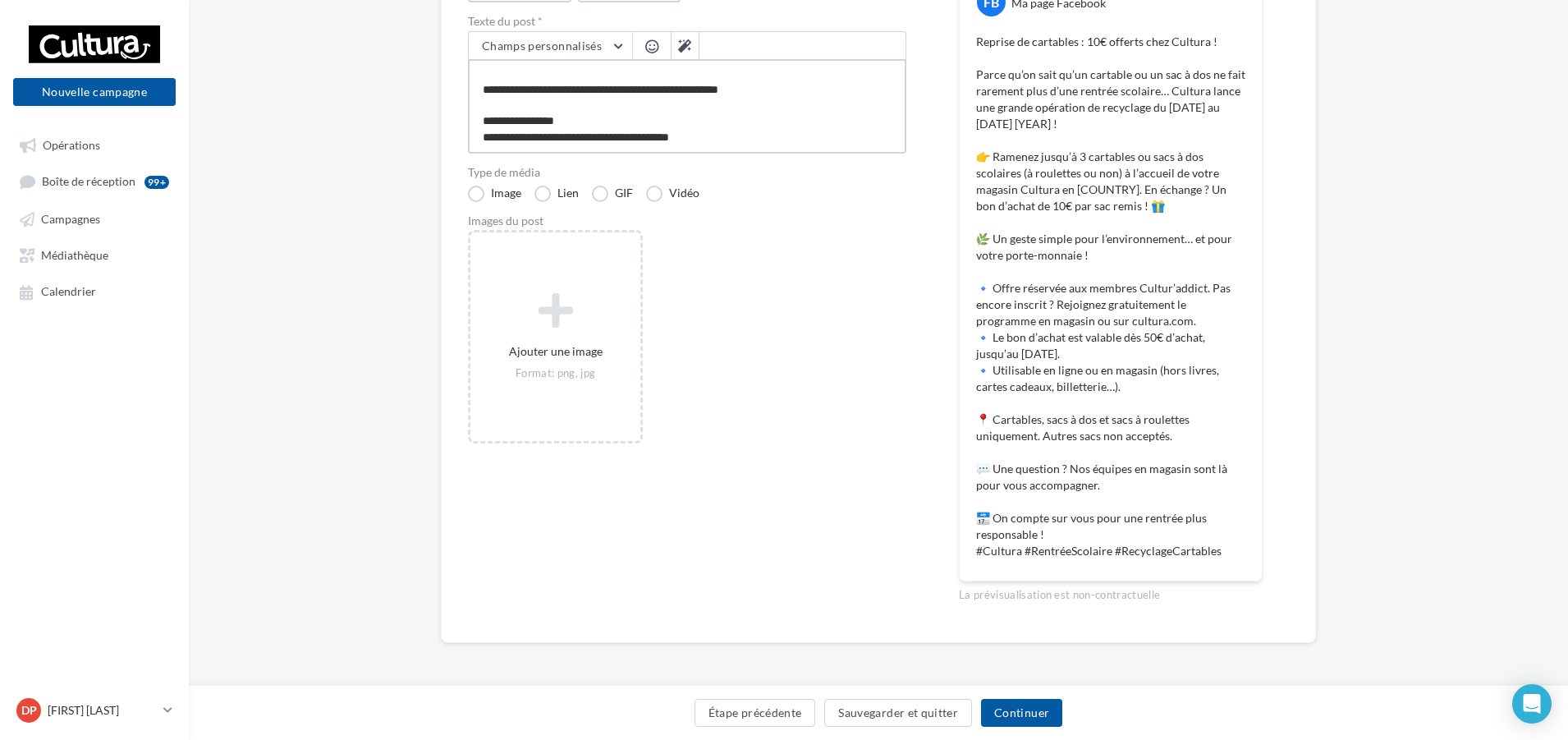 type on "**********" 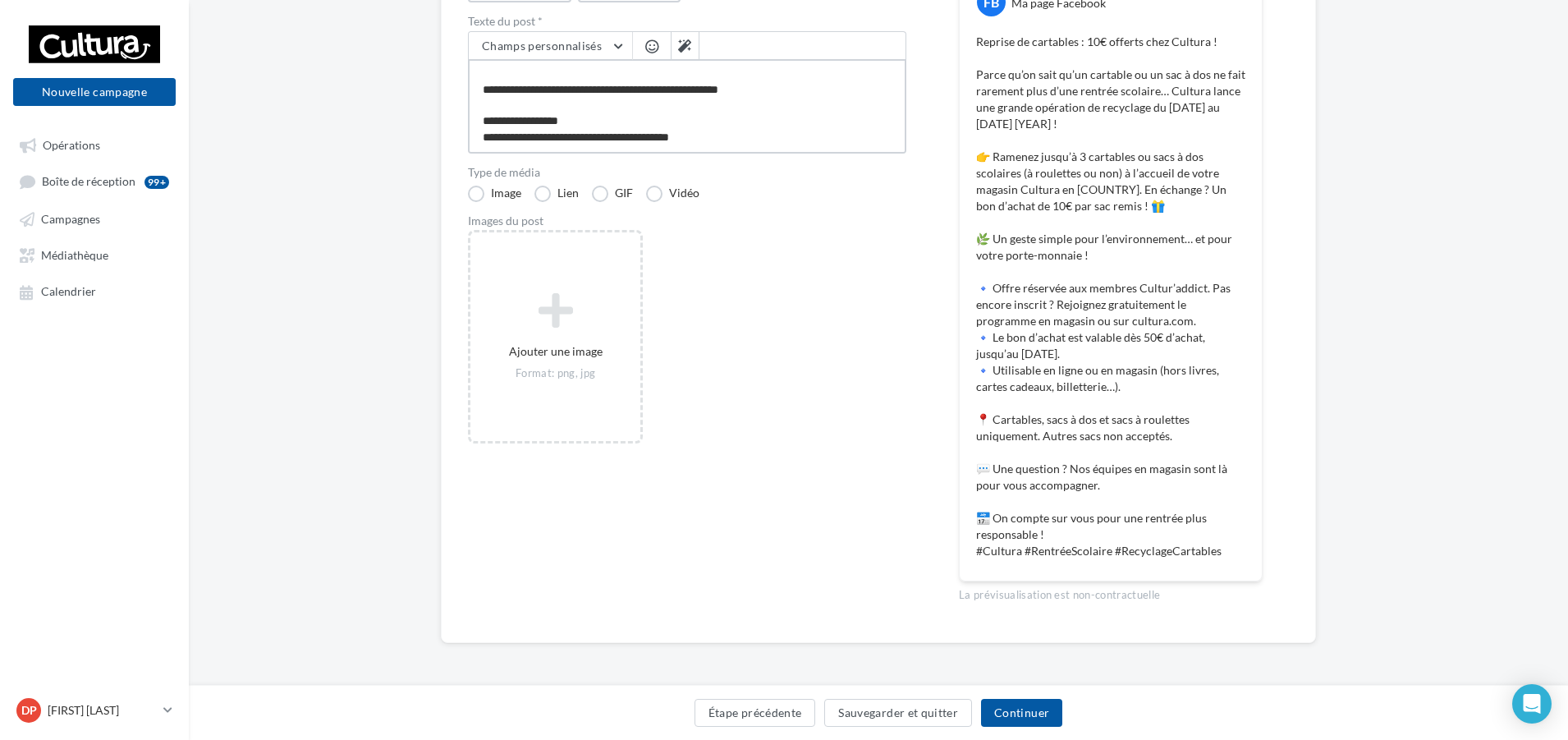 type on "**********" 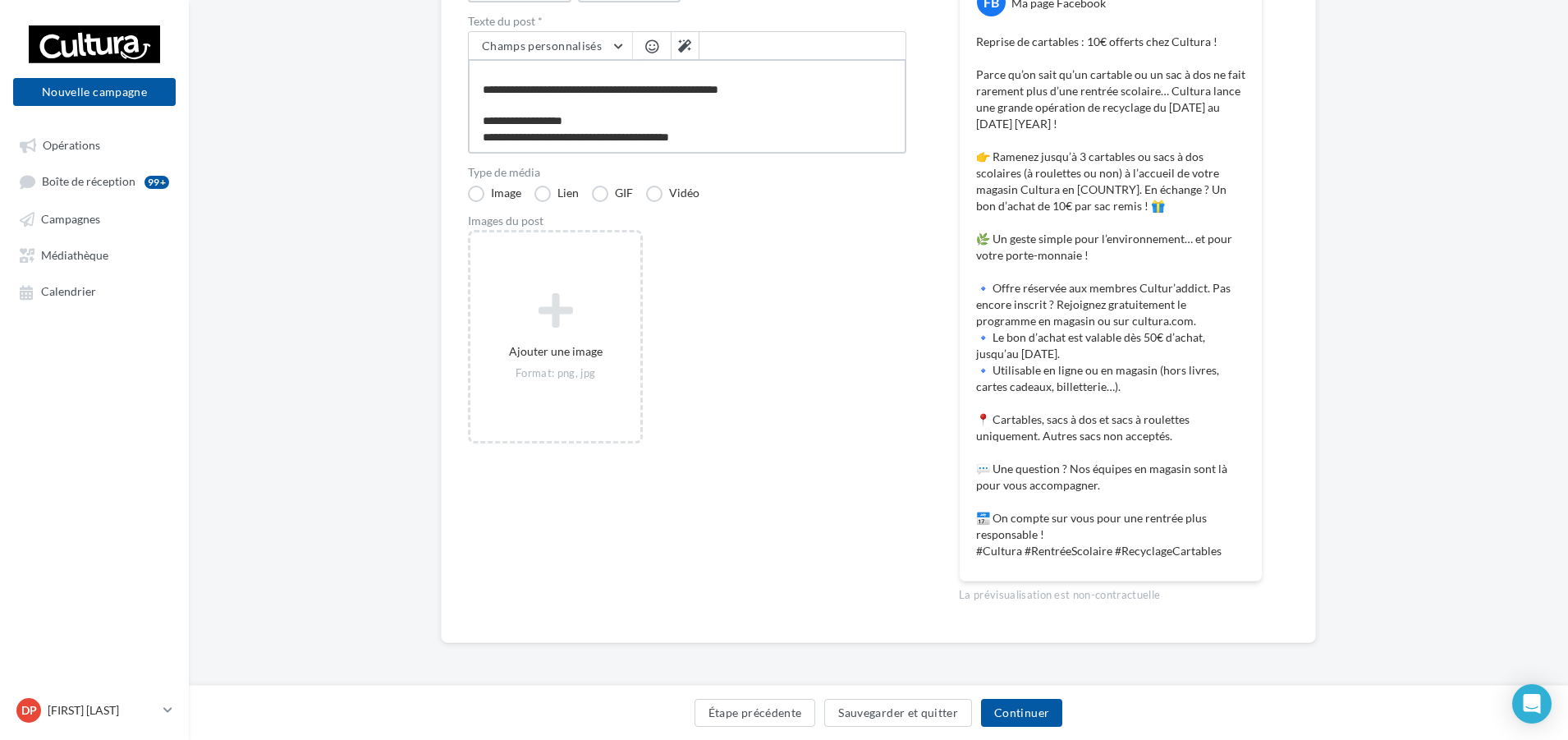 type on "**********" 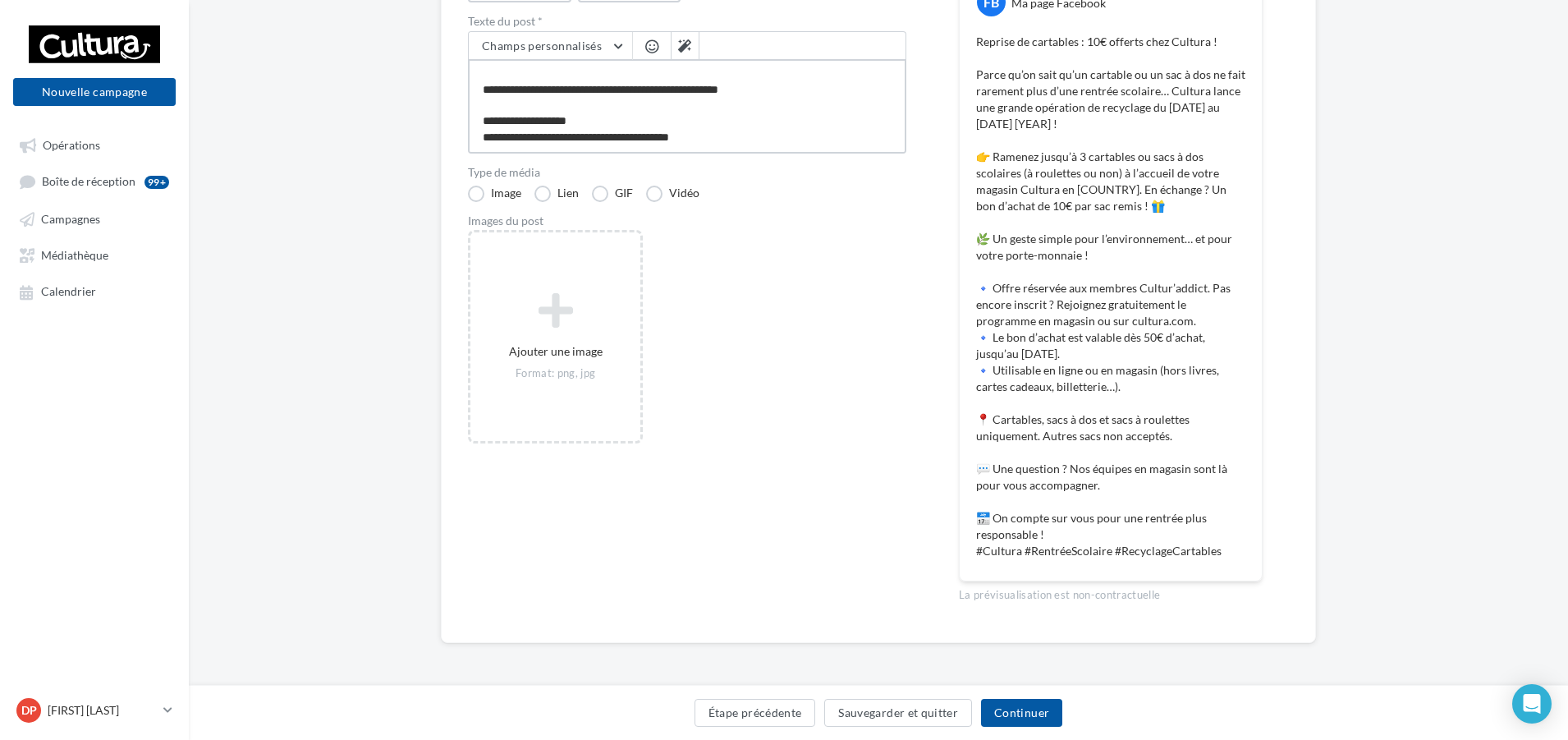 type on "**********" 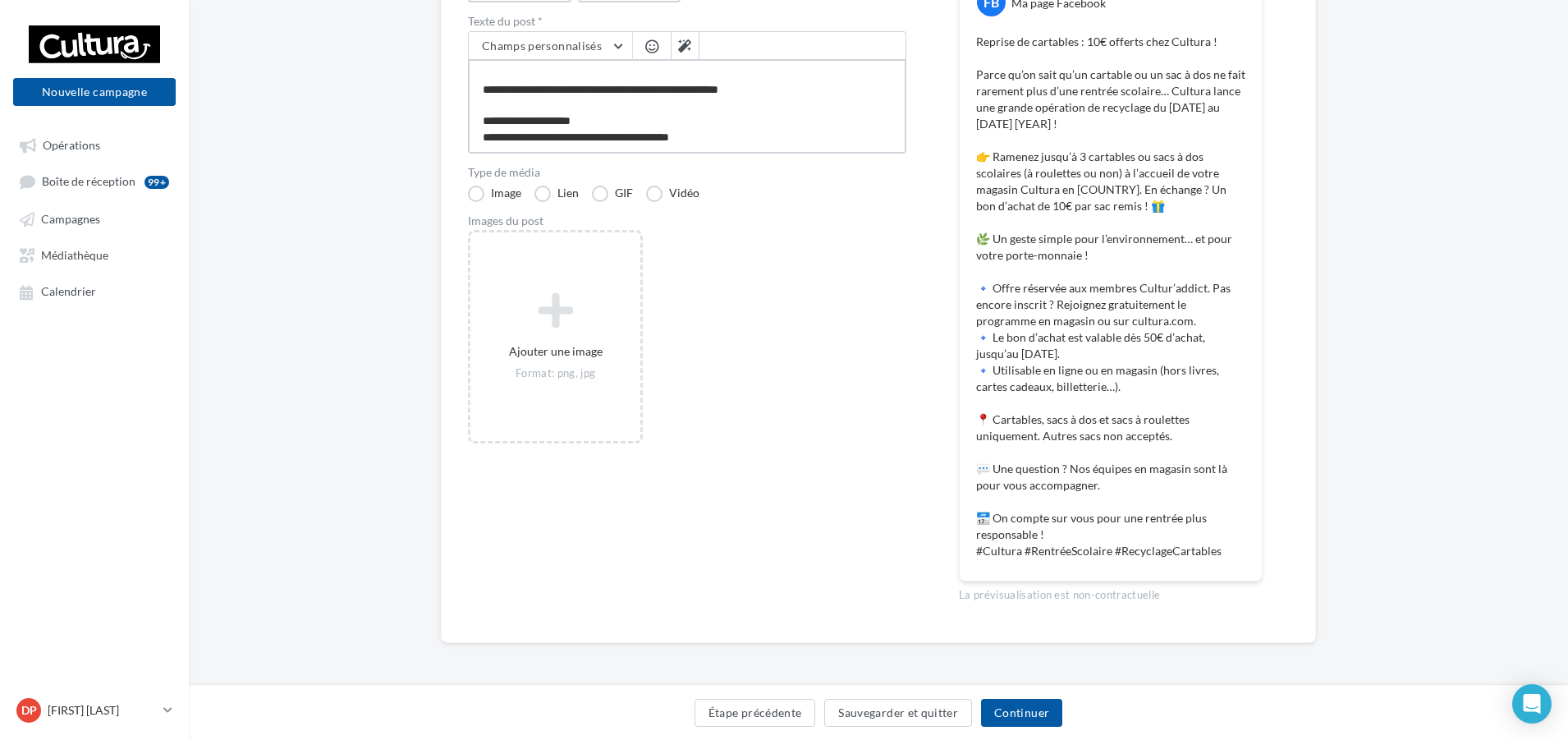 type on "**********" 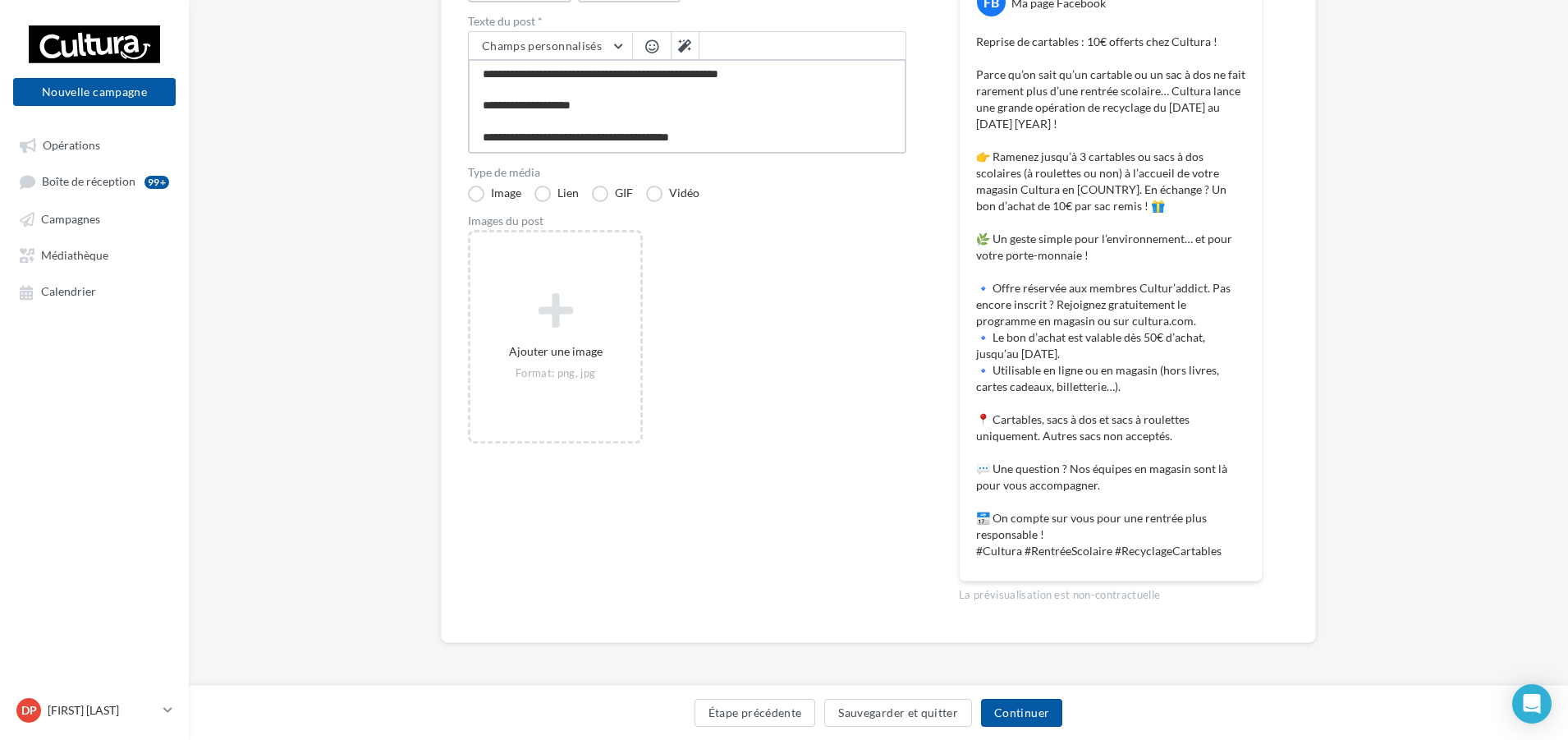 scroll, scrollTop: 326, scrollLeft: 0, axis: vertical 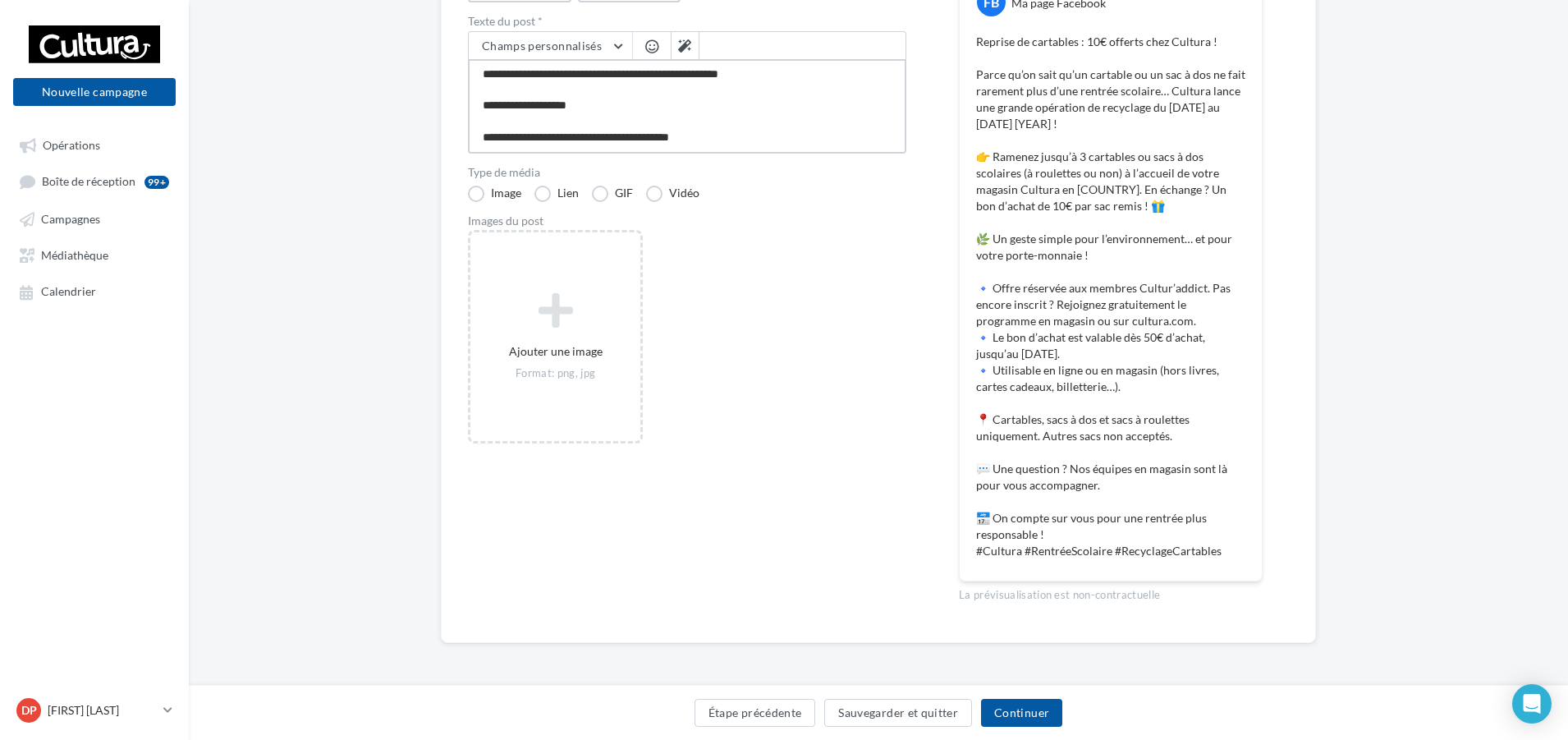 type on "**********" 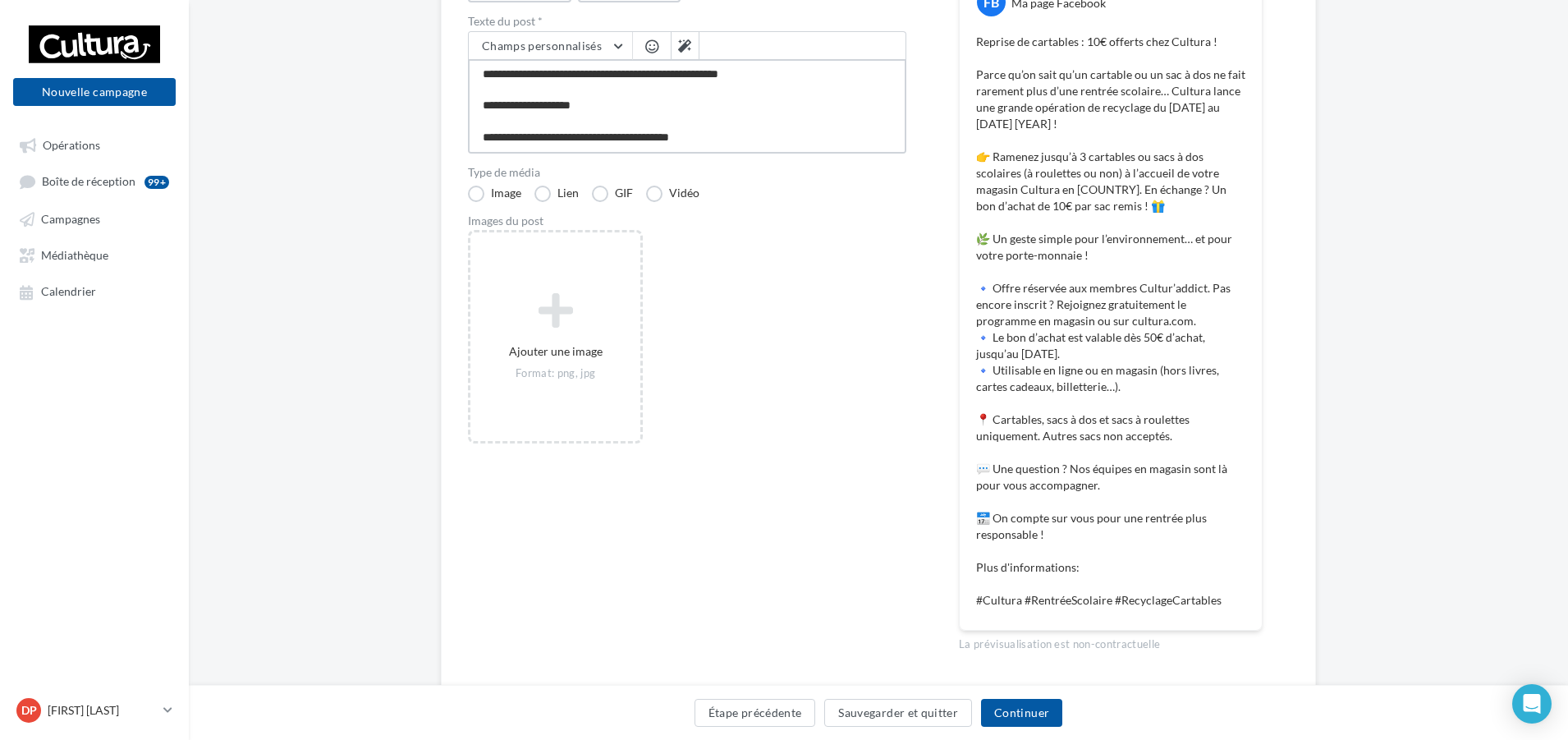 type on "**********" 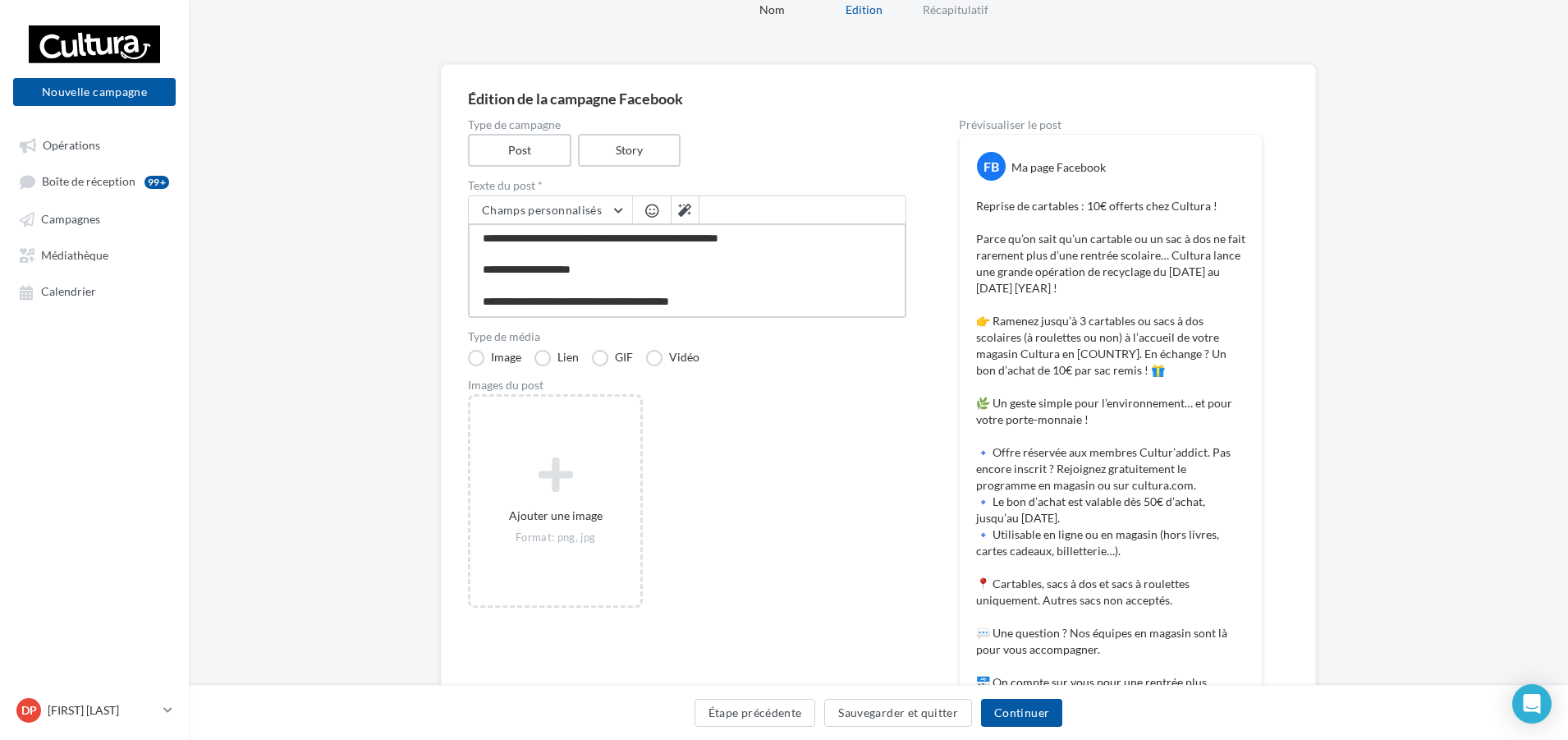 scroll, scrollTop: 0, scrollLeft: 0, axis: both 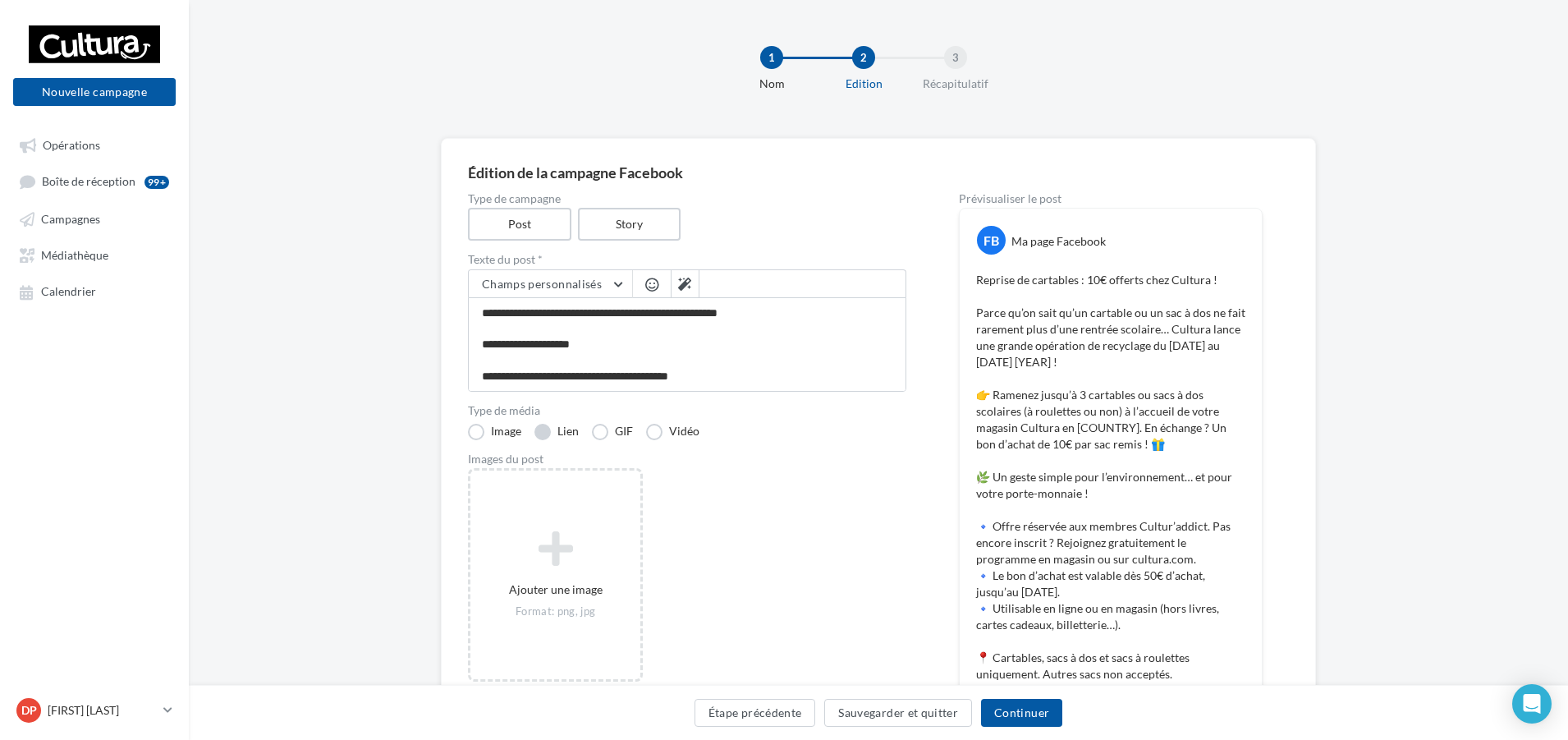 click on "Lien" at bounding box center [557, 432] 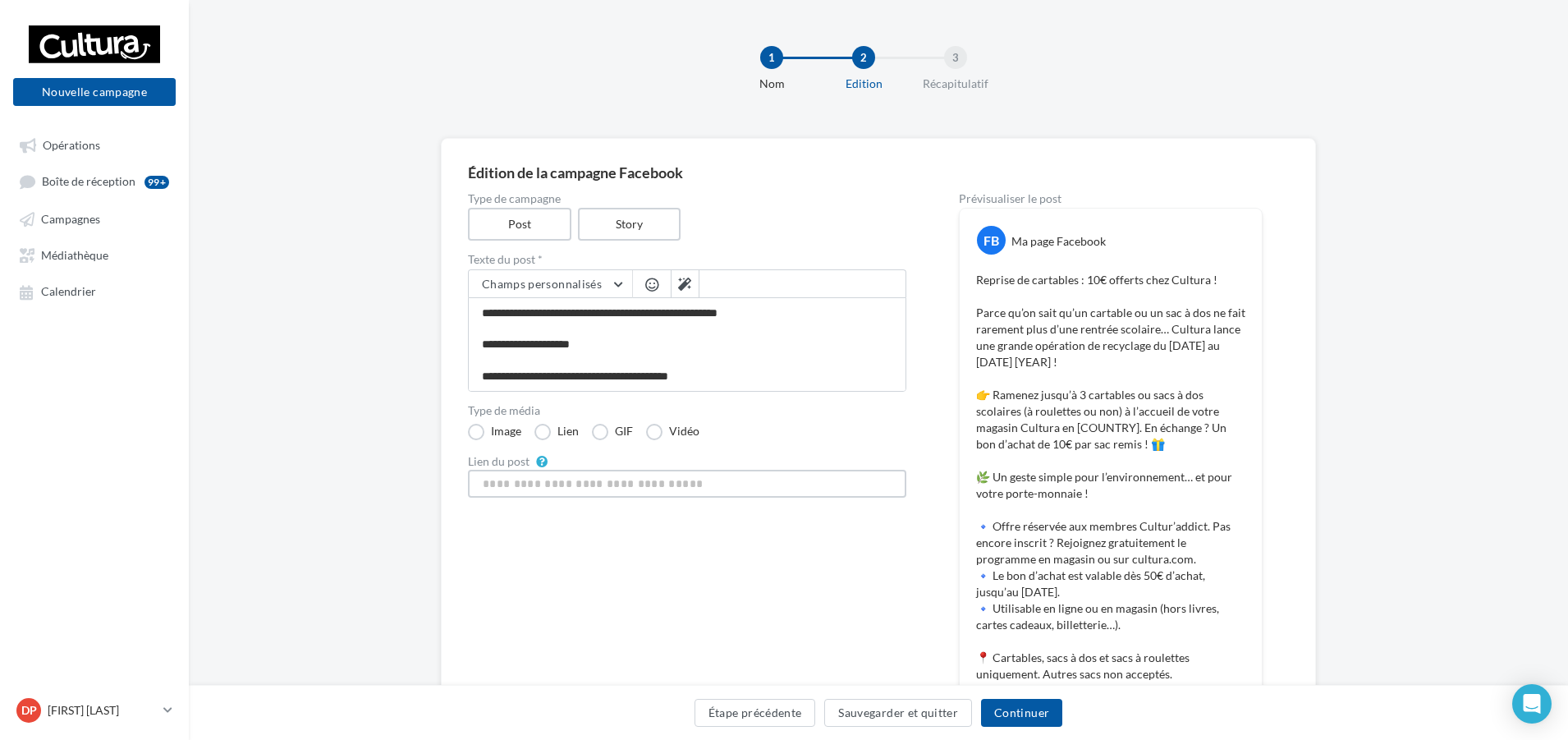 click on "Lien du post" at bounding box center [687, 484] 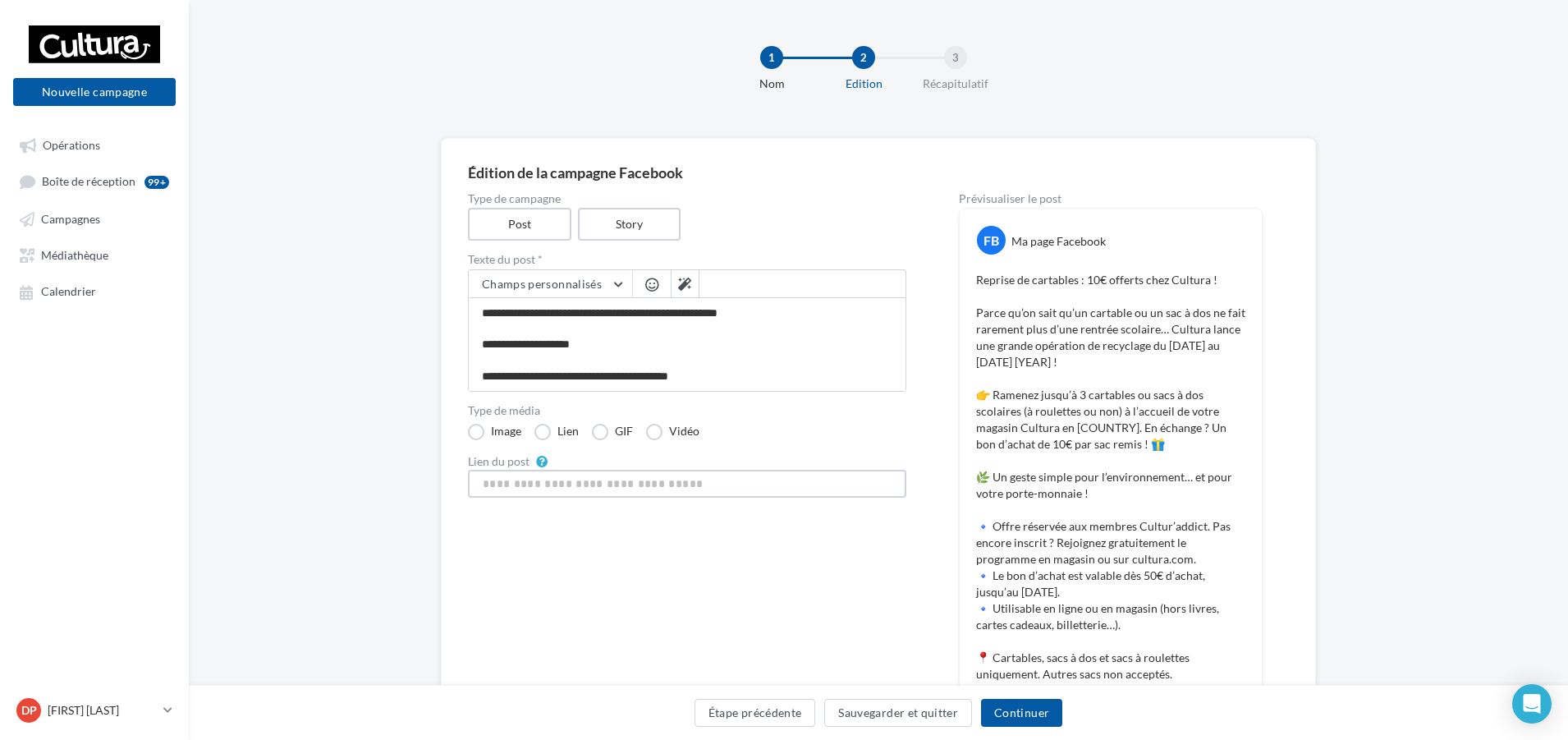 paste on "**********" 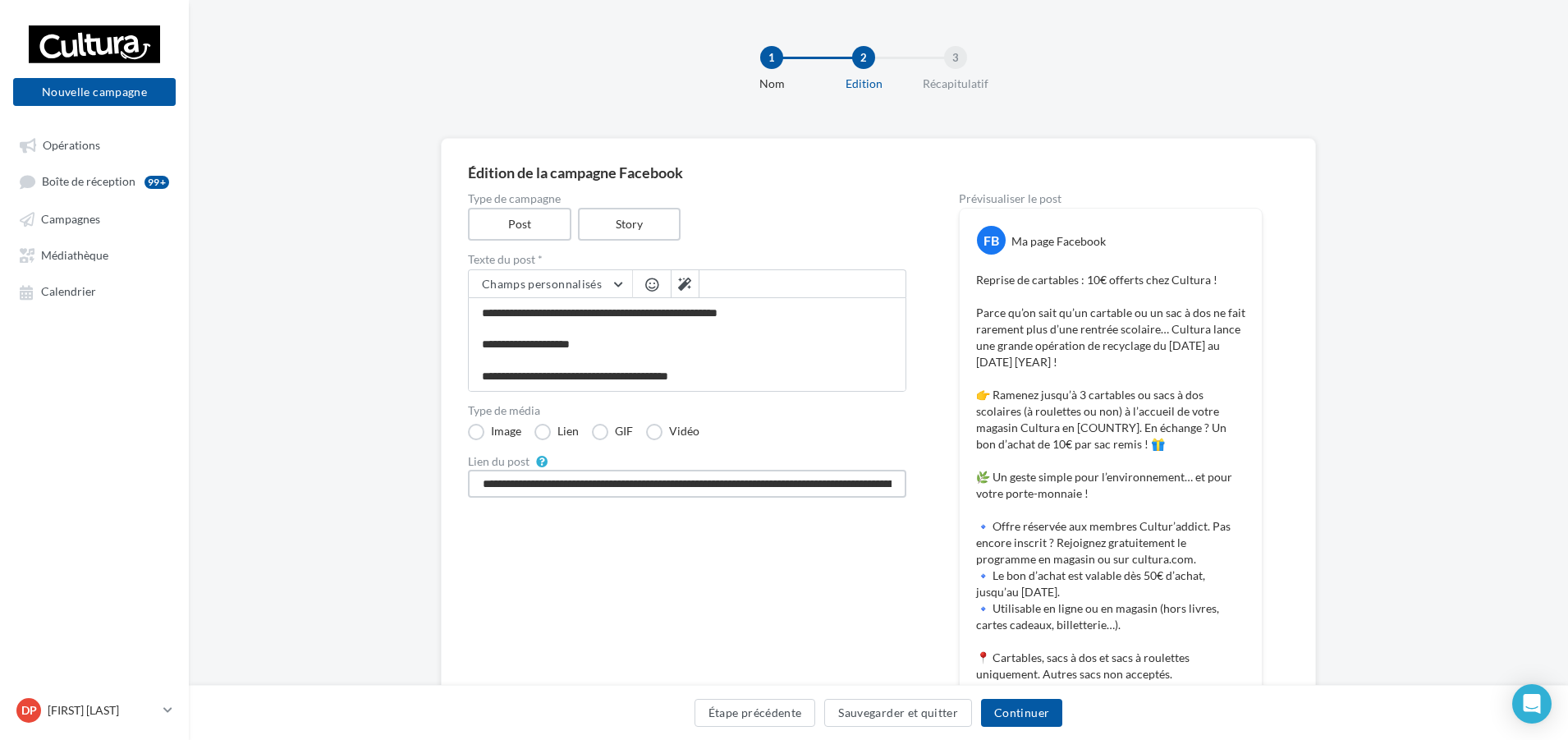 scroll, scrollTop: 0, scrollLeft: 1390, axis: horizontal 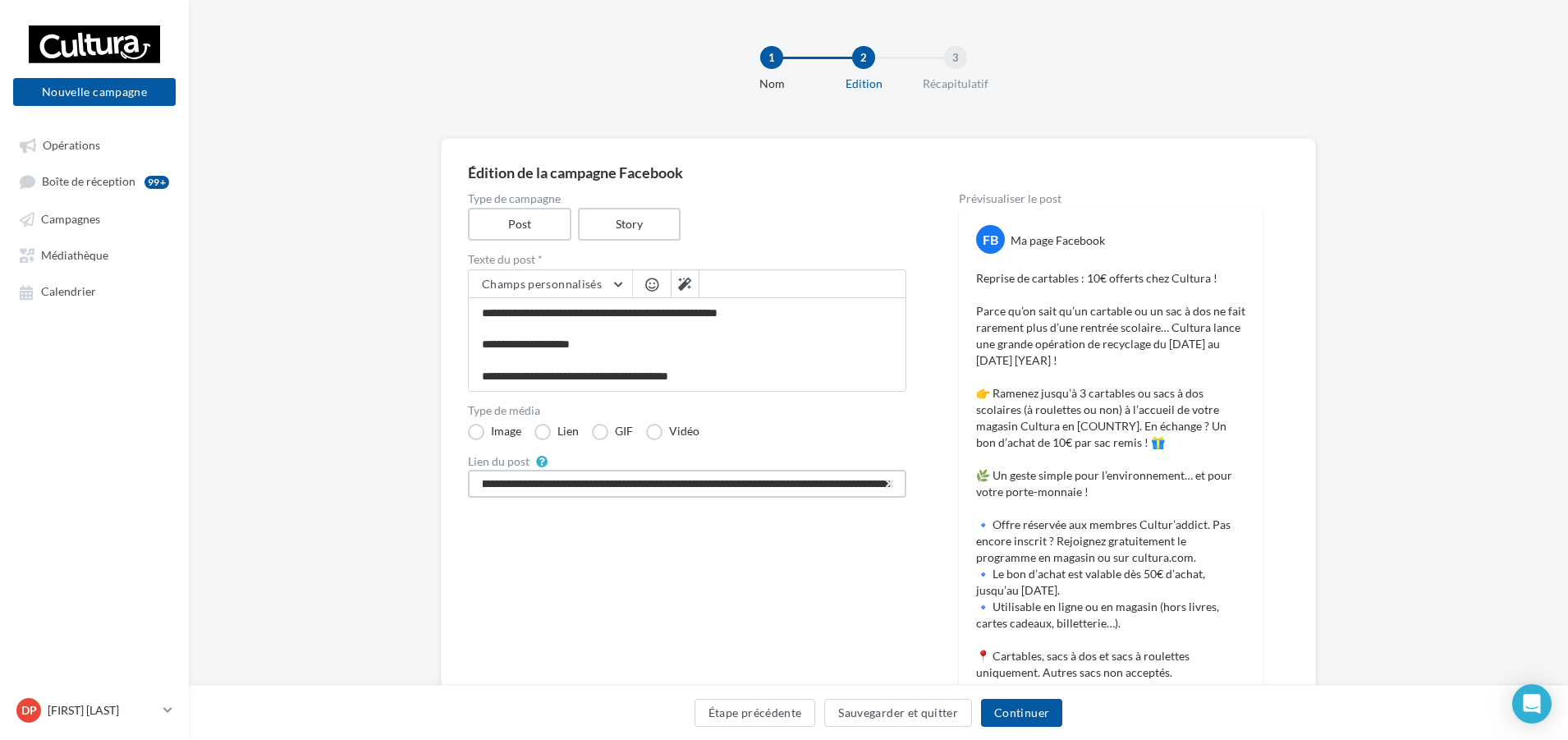 type on "**********" 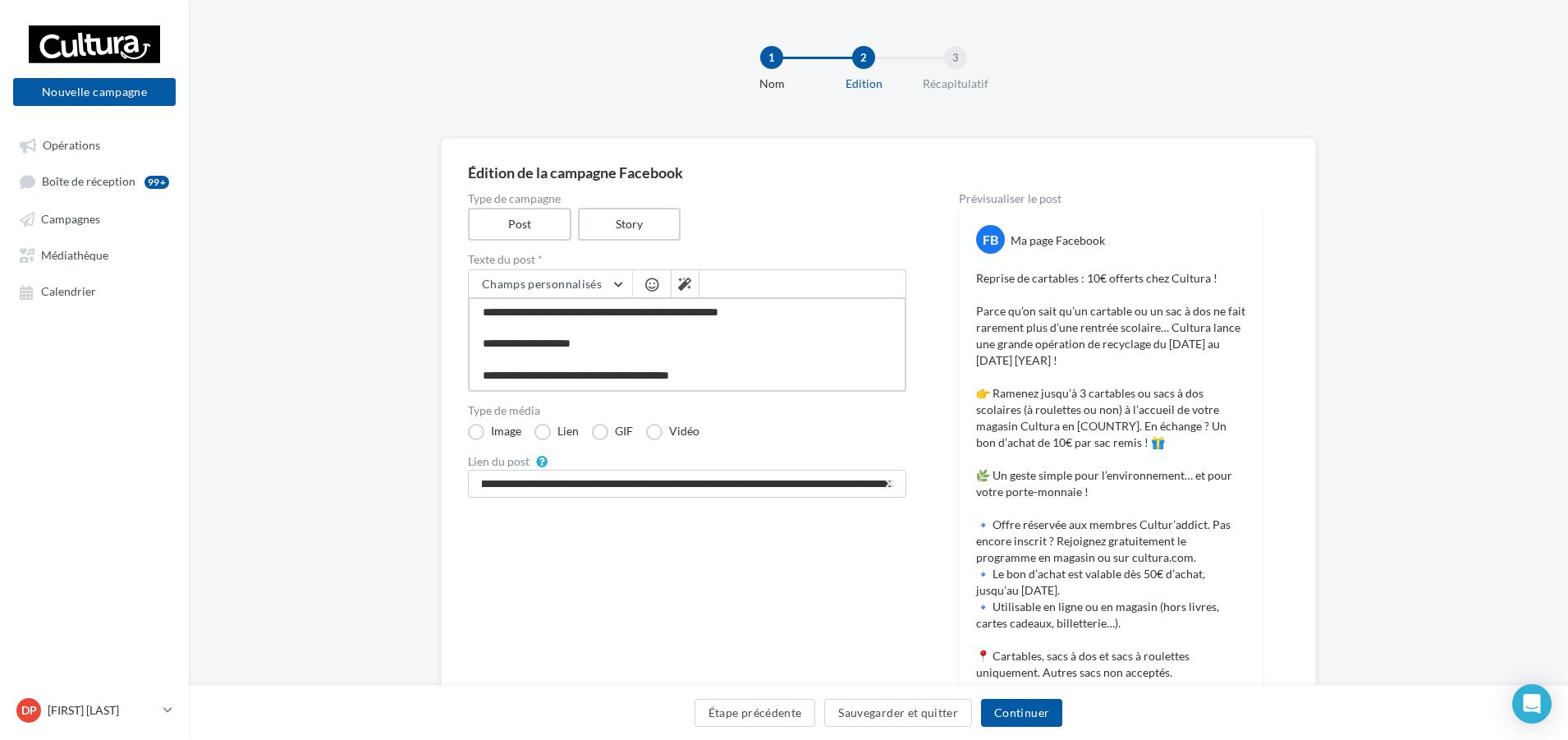 scroll, scrollTop: 0, scrollLeft: 0, axis: both 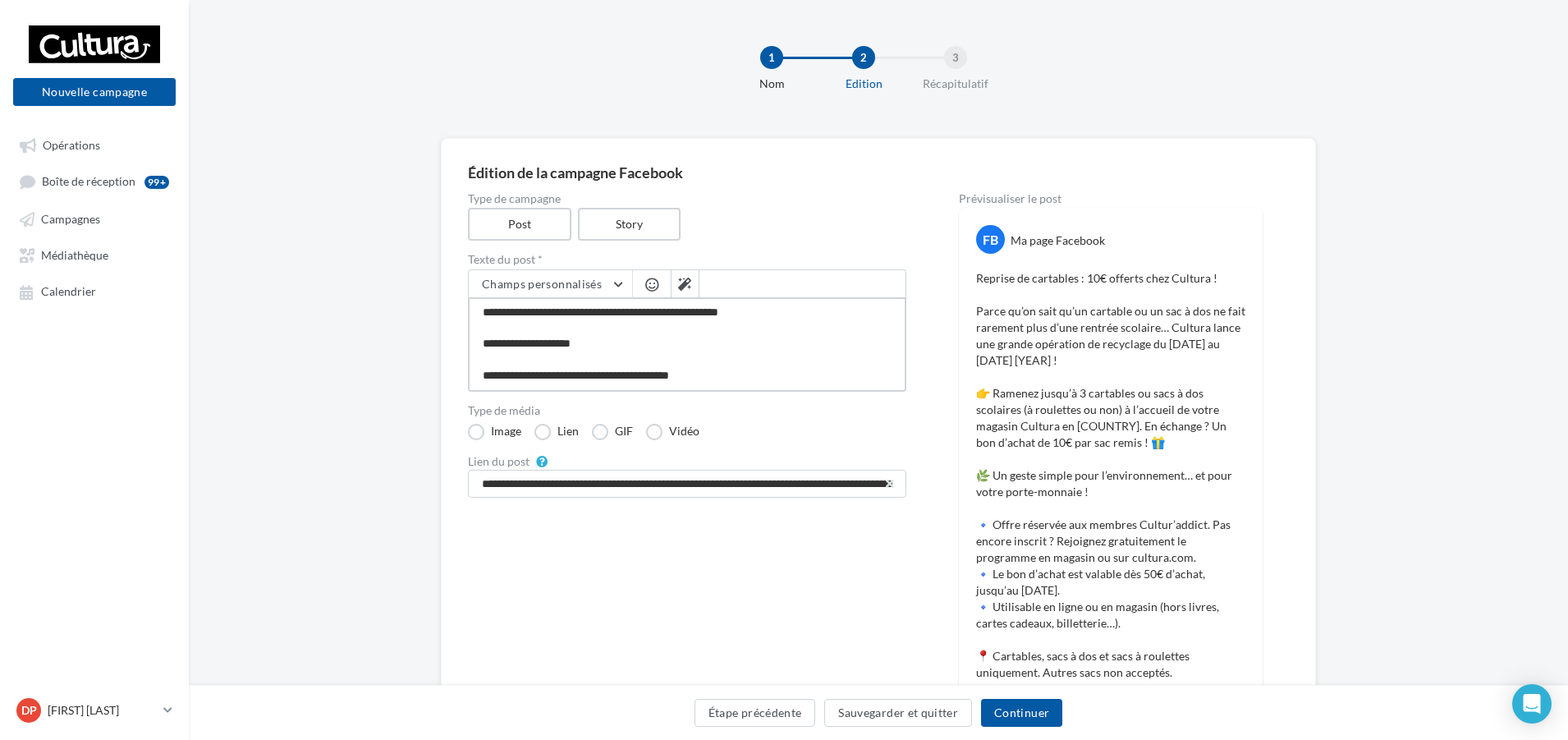 click at bounding box center [687, 344] 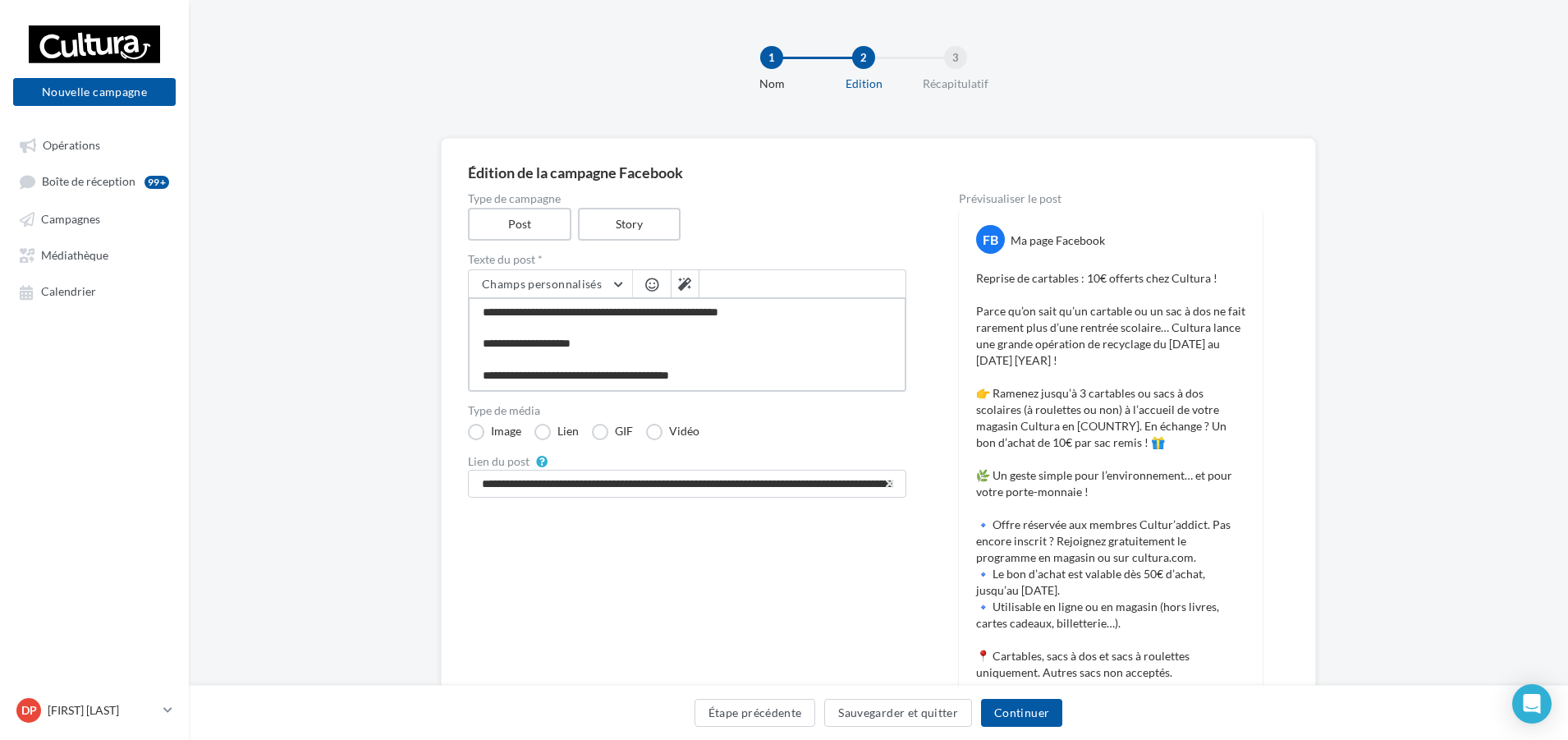type on "**********" 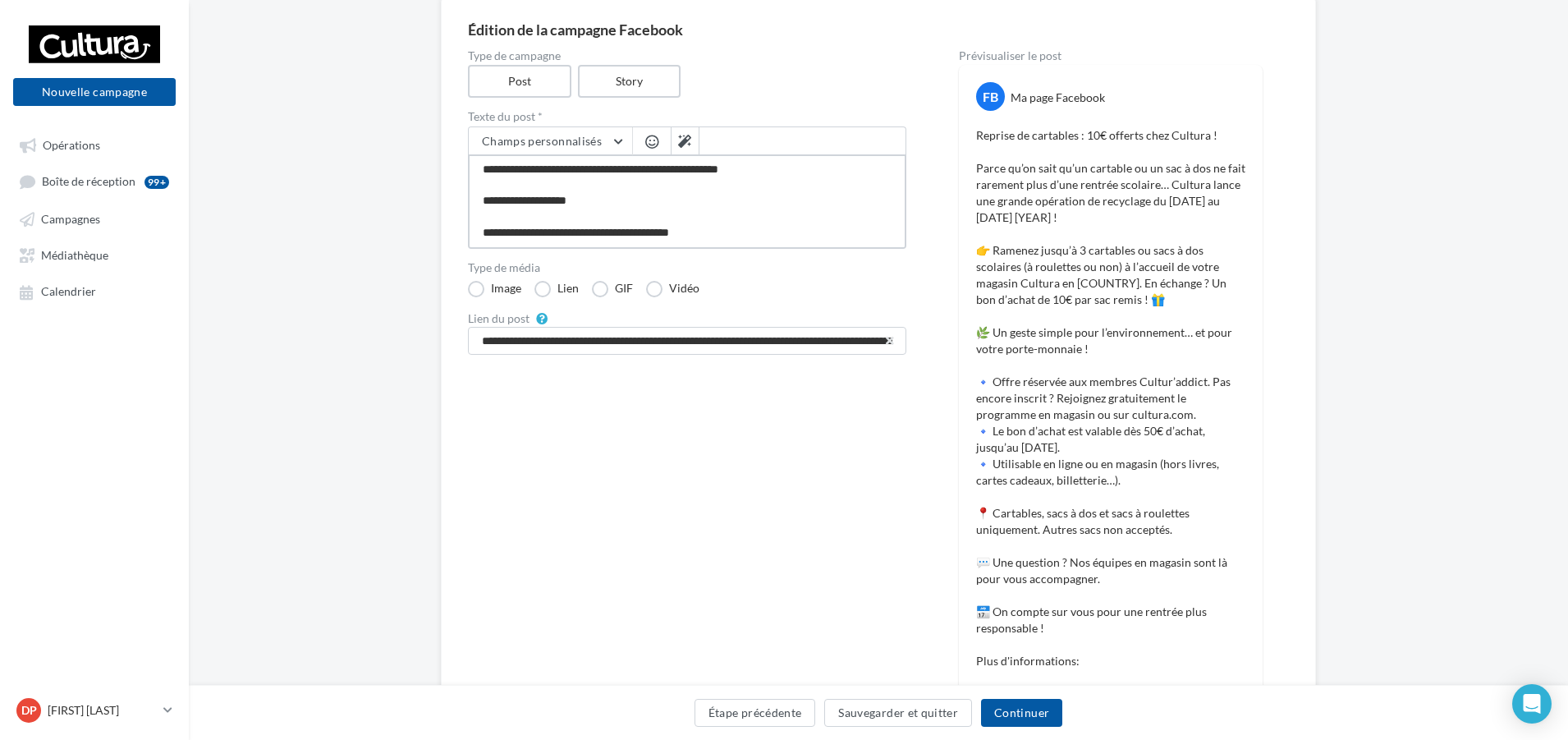 scroll, scrollTop: 142, scrollLeft: 0, axis: vertical 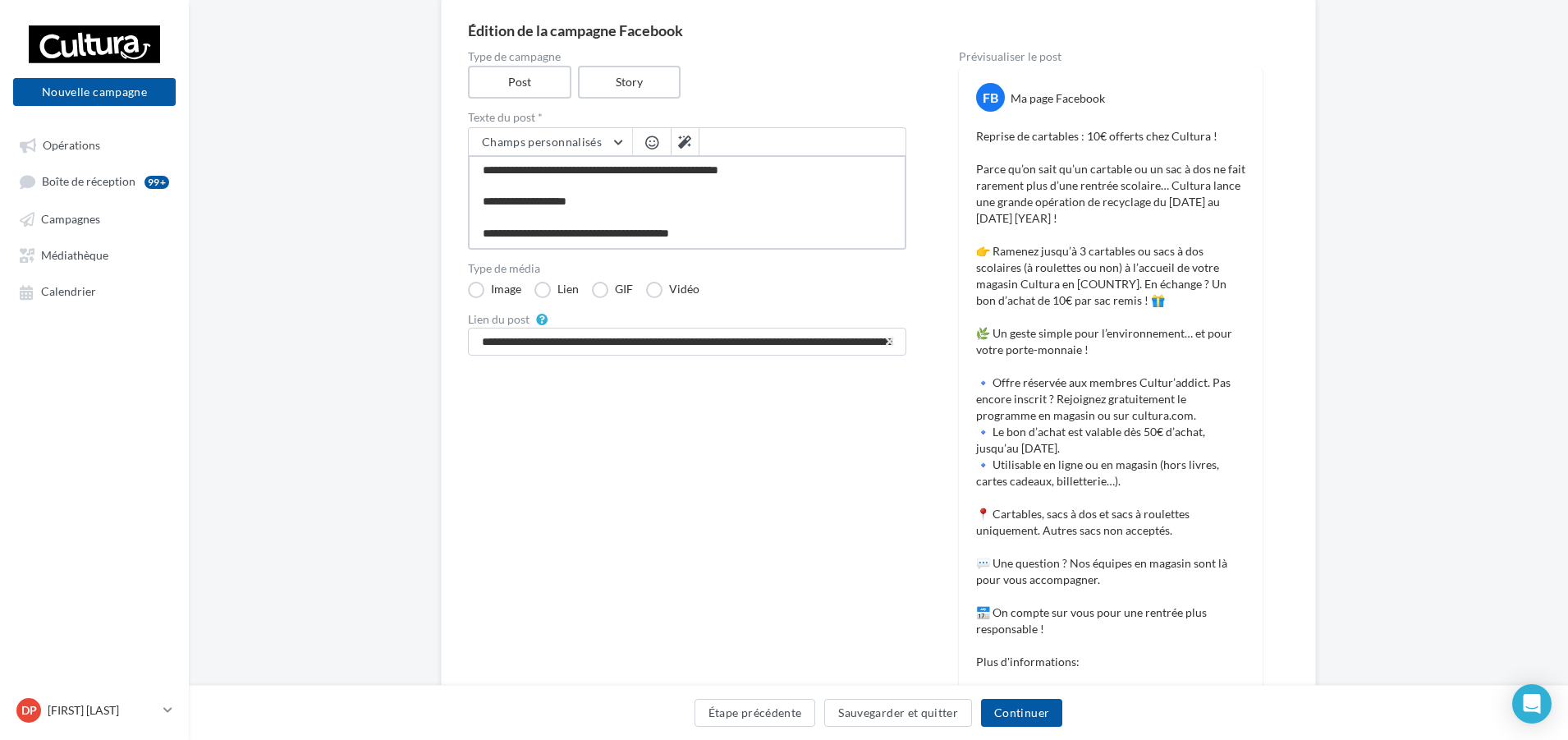 type on "**********" 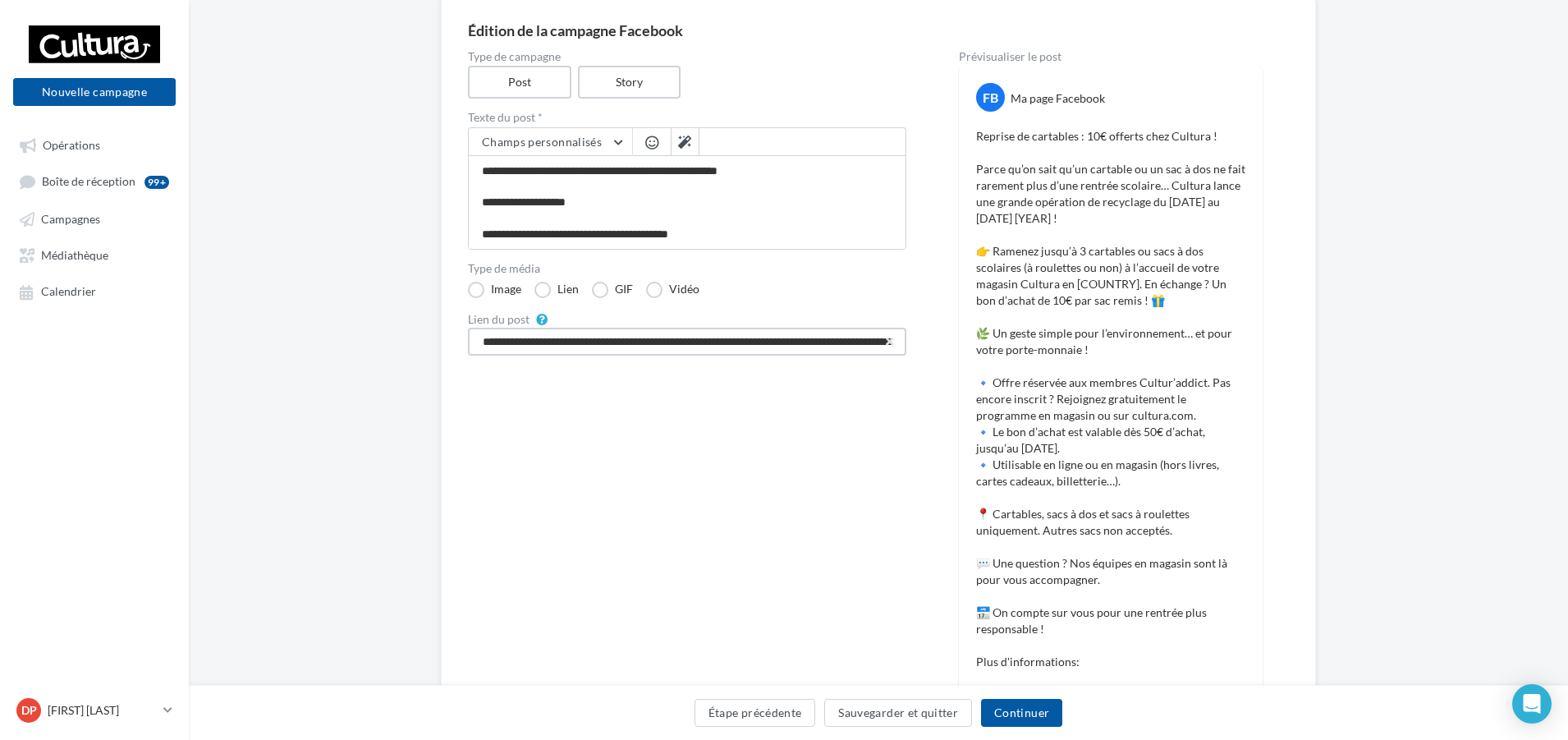 click on "**********" at bounding box center (687, 342) 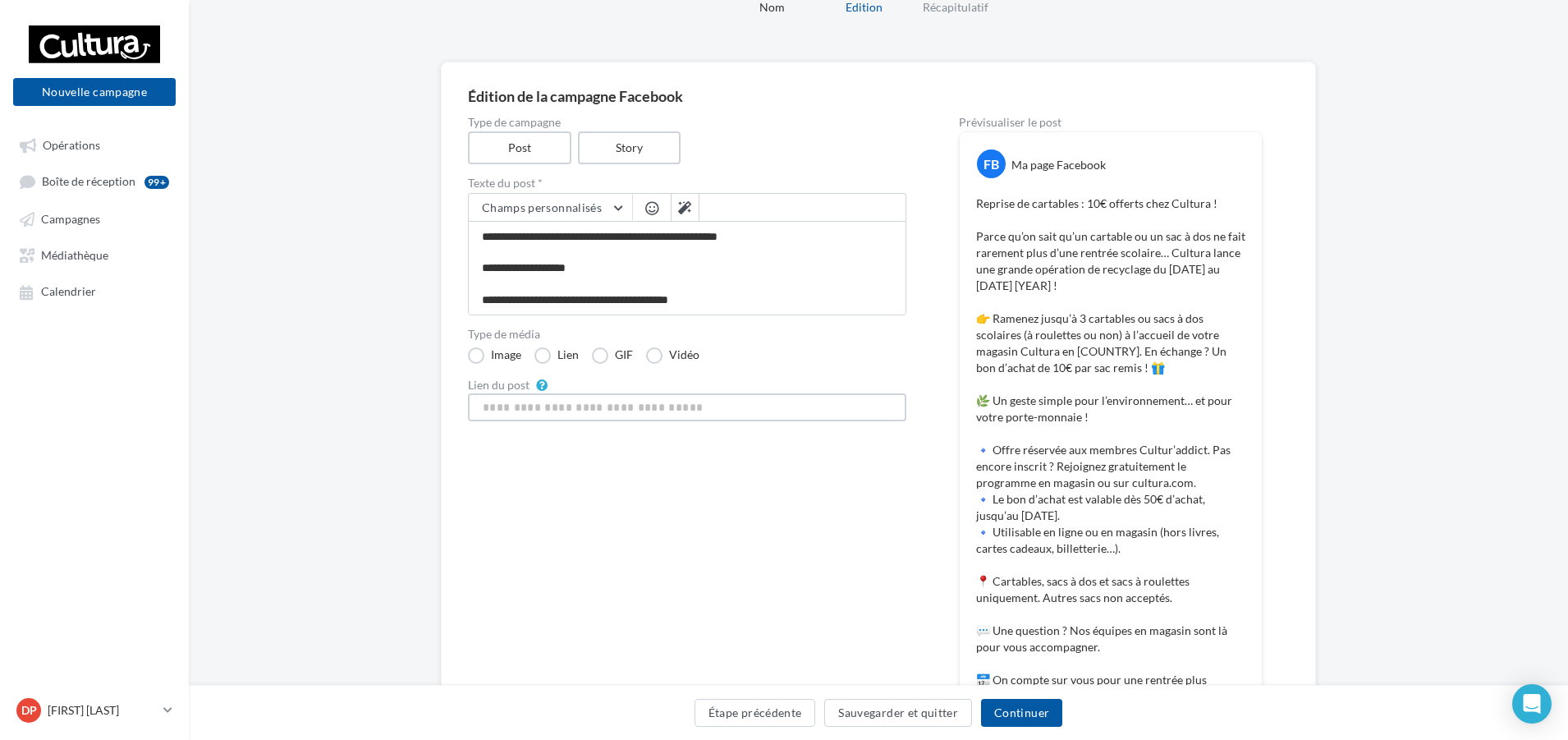 scroll, scrollTop: 0, scrollLeft: 0, axis: both 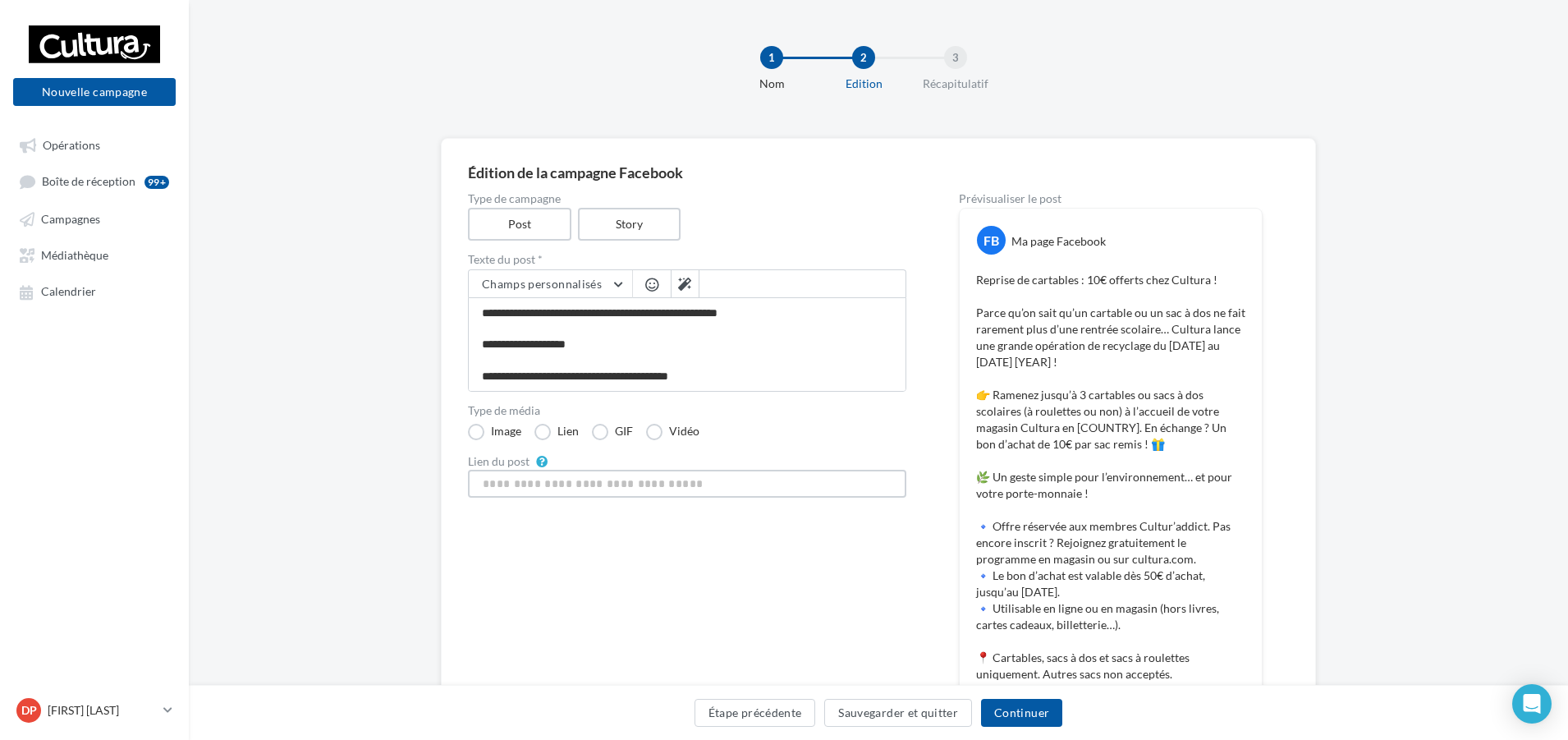 type 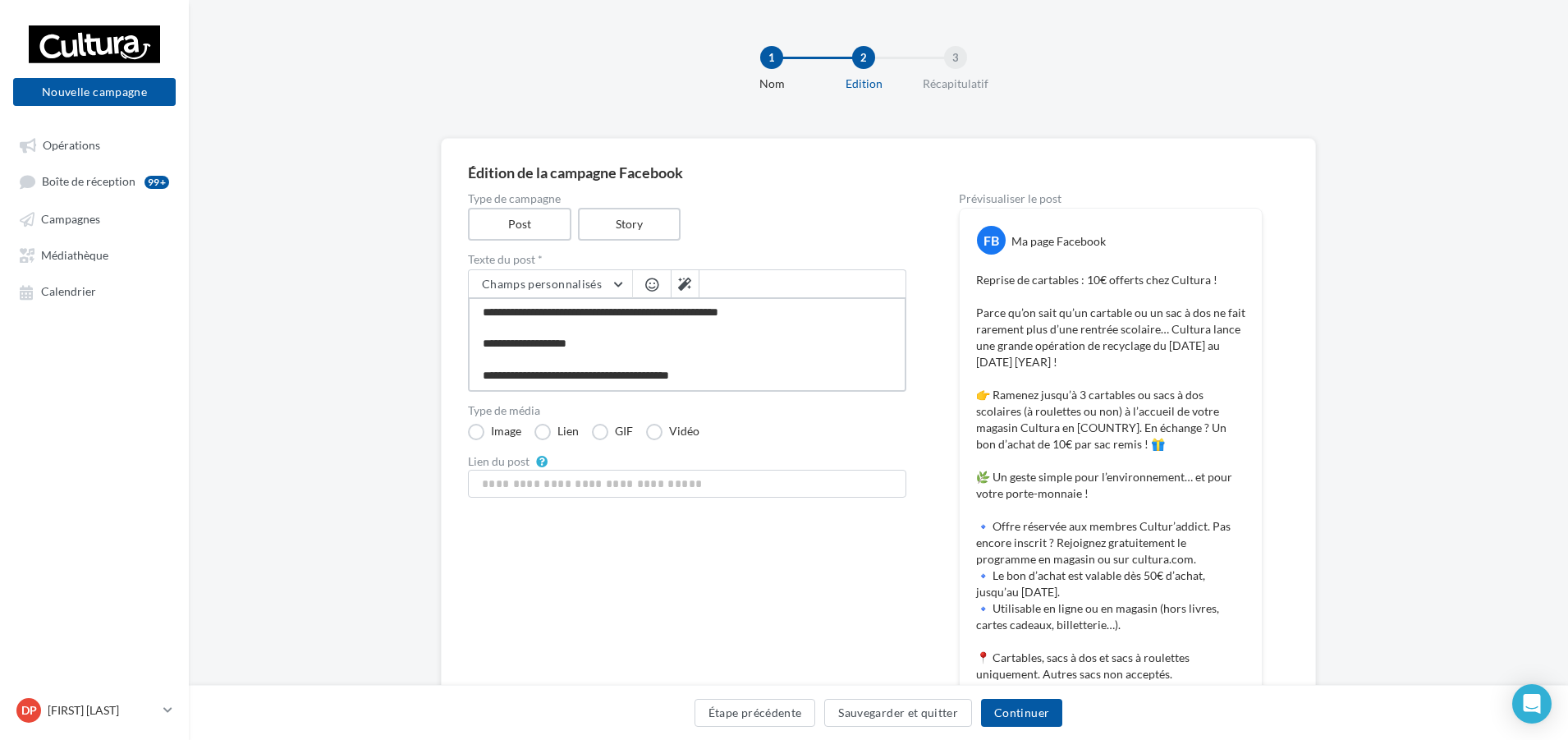 click at bounding box center (687, 344) 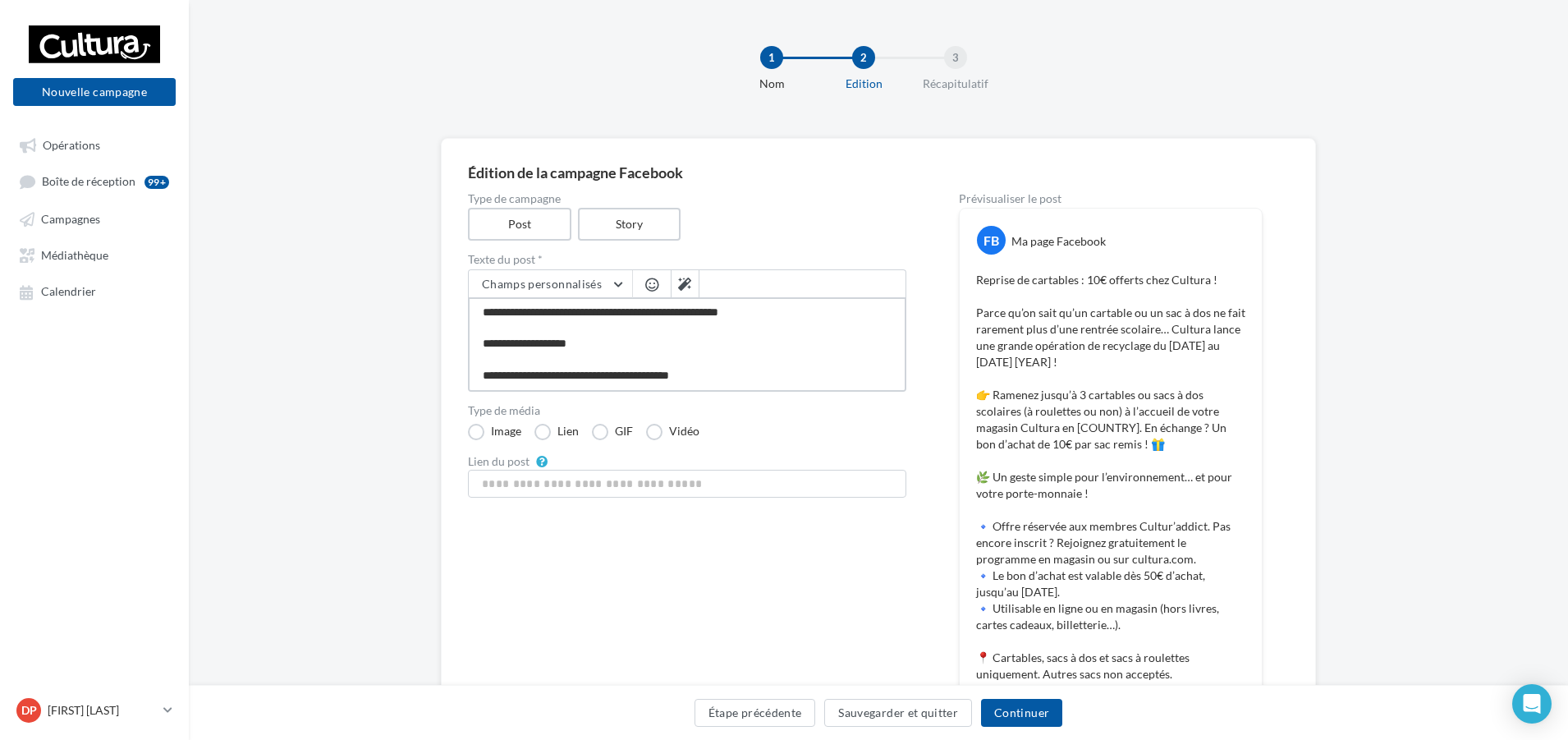 type on "**********" 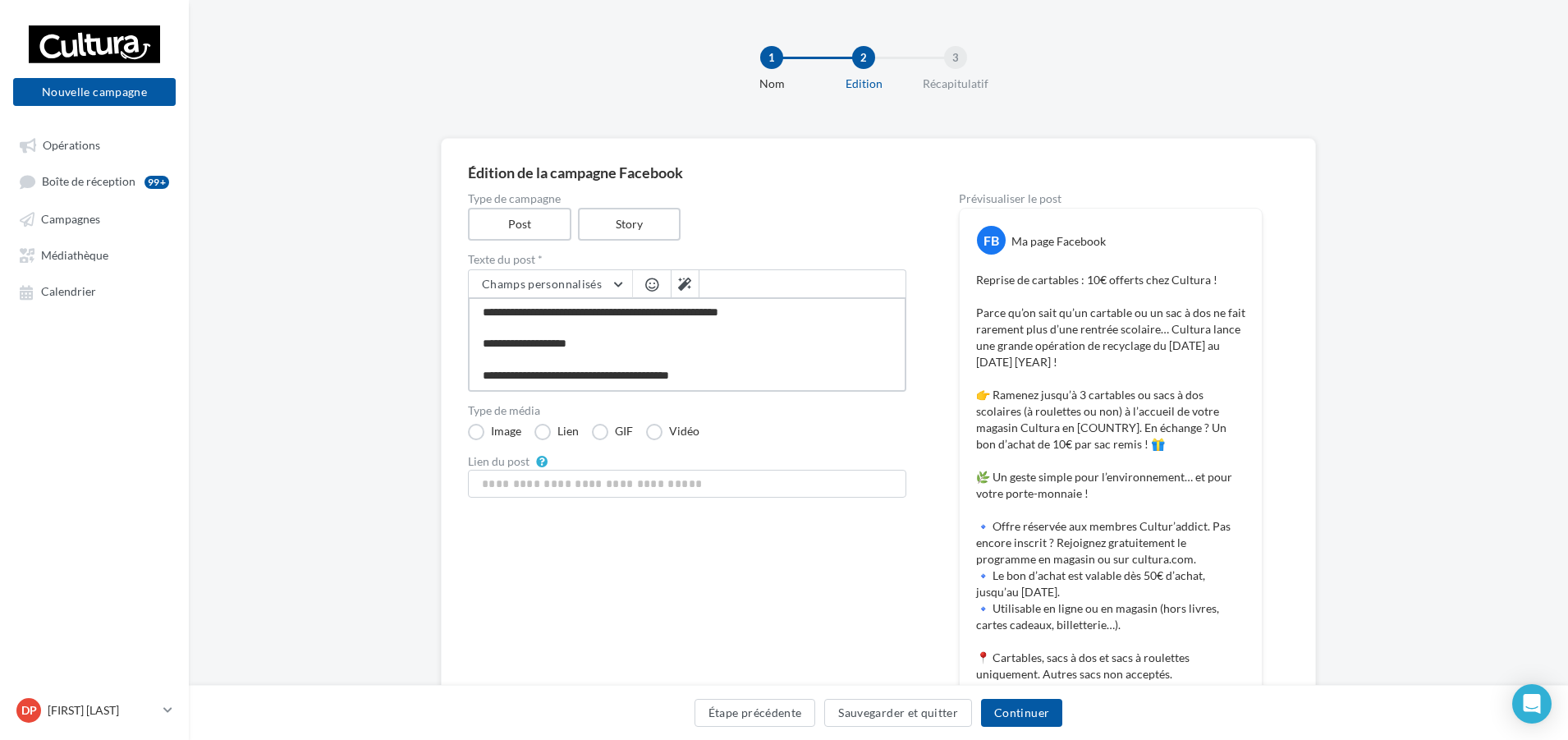 type on "**********" 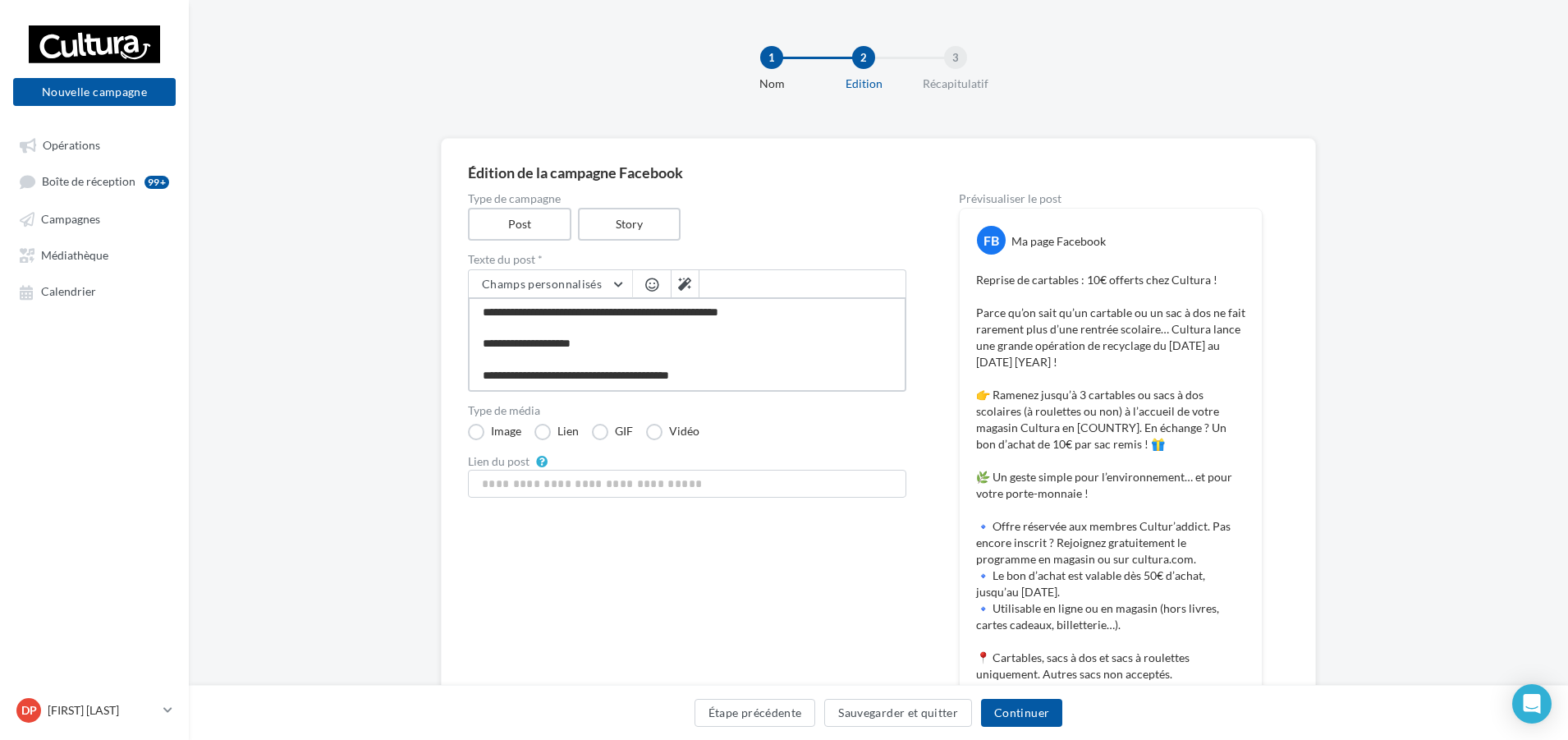 paste on "**********" 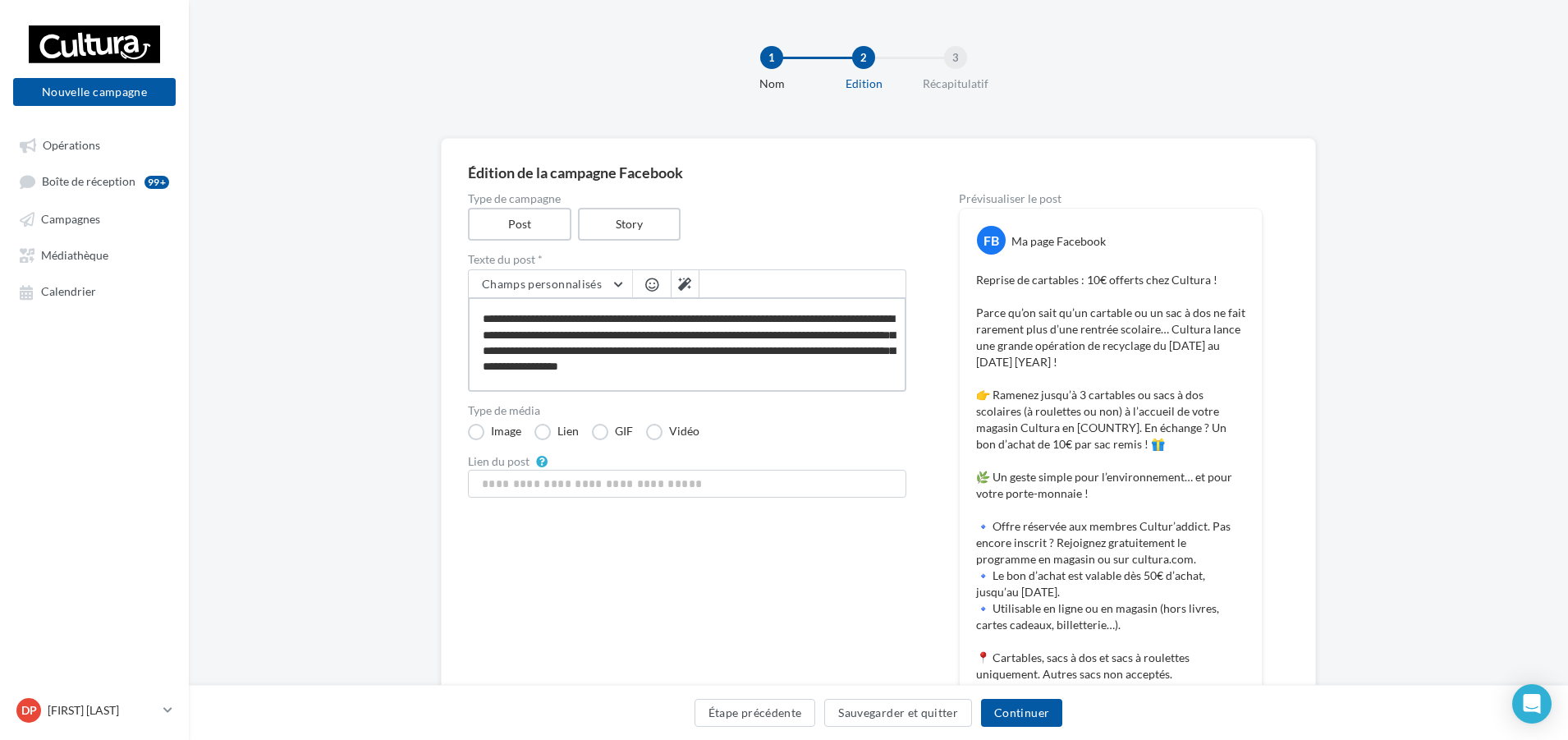 scroll, scrollTop: 389, scrollLeft: 0, axis: vertical 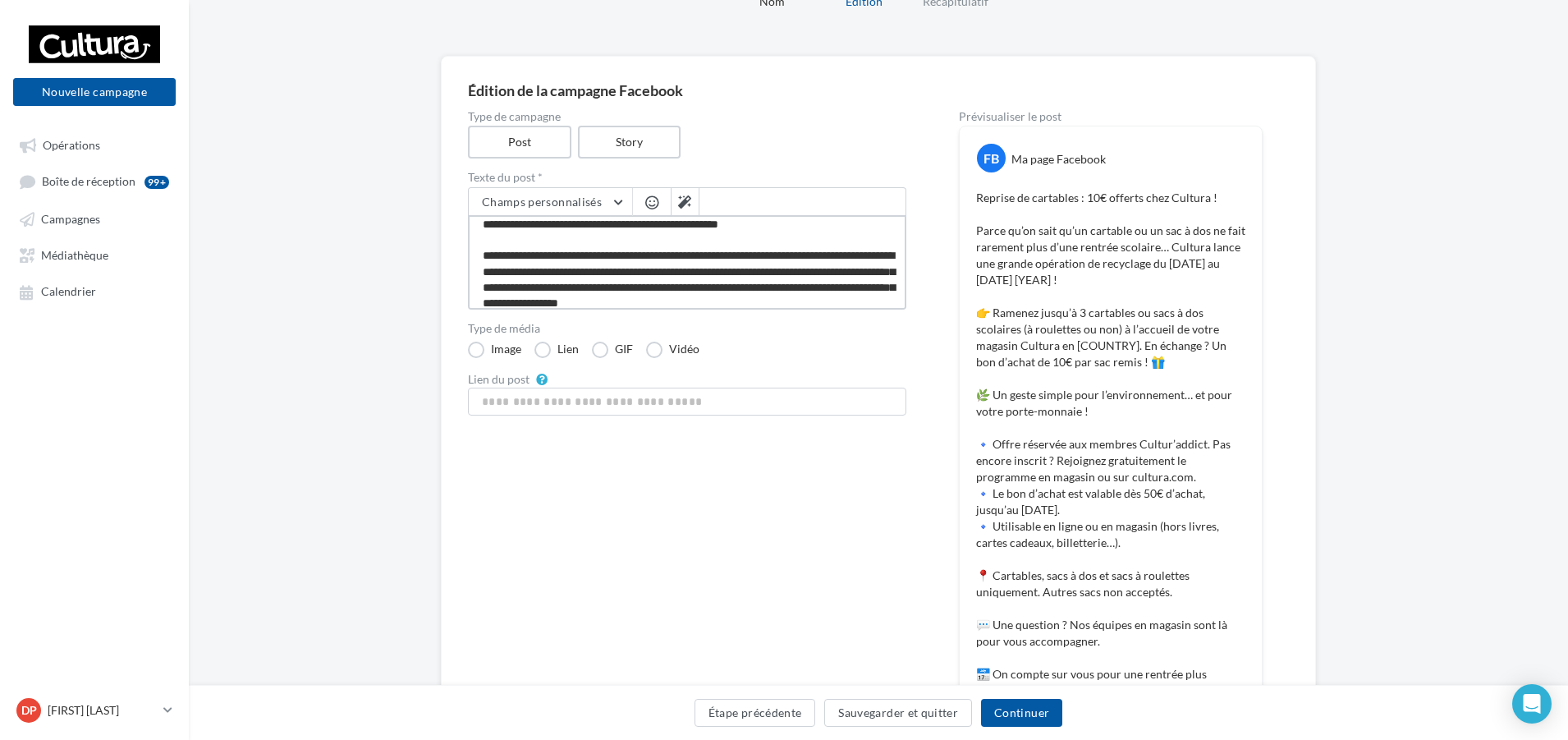 drag, startPoint x: 712, startPoint y: 302, endPoint x: 744, endPoint y: 325, distance: 39.408121 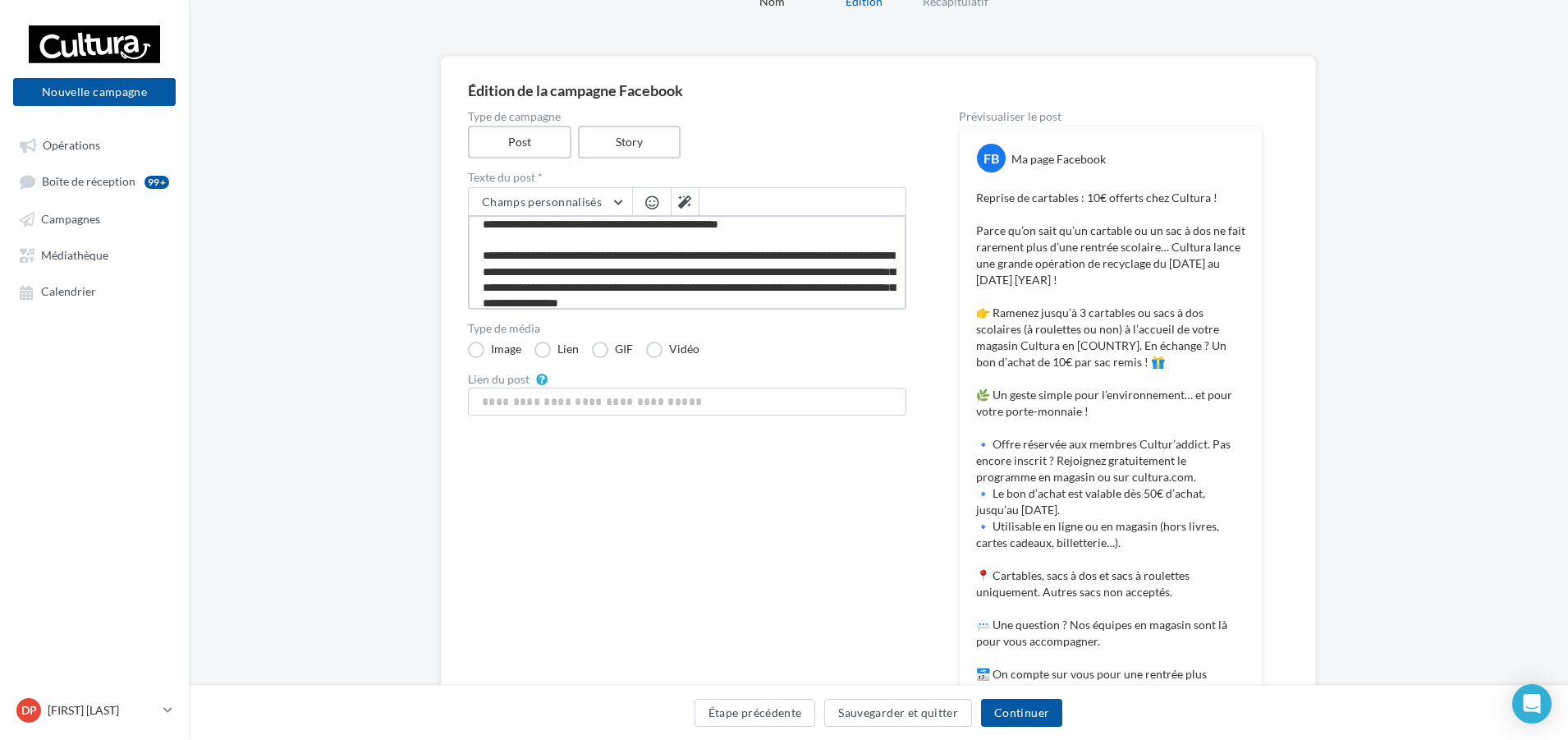 click on "Type de campagne
Post
Story
Texte du post
*       Champs personnalisés         [ADDRESS]     [NAME]     [NAME]     [PHONE]     [WEBSITE]     [POSTAL_CODE]     [CITY]                                          Type de média
Image   Lien   GIF   Vidéo     [LINK]" at bounding box center (687, 507) 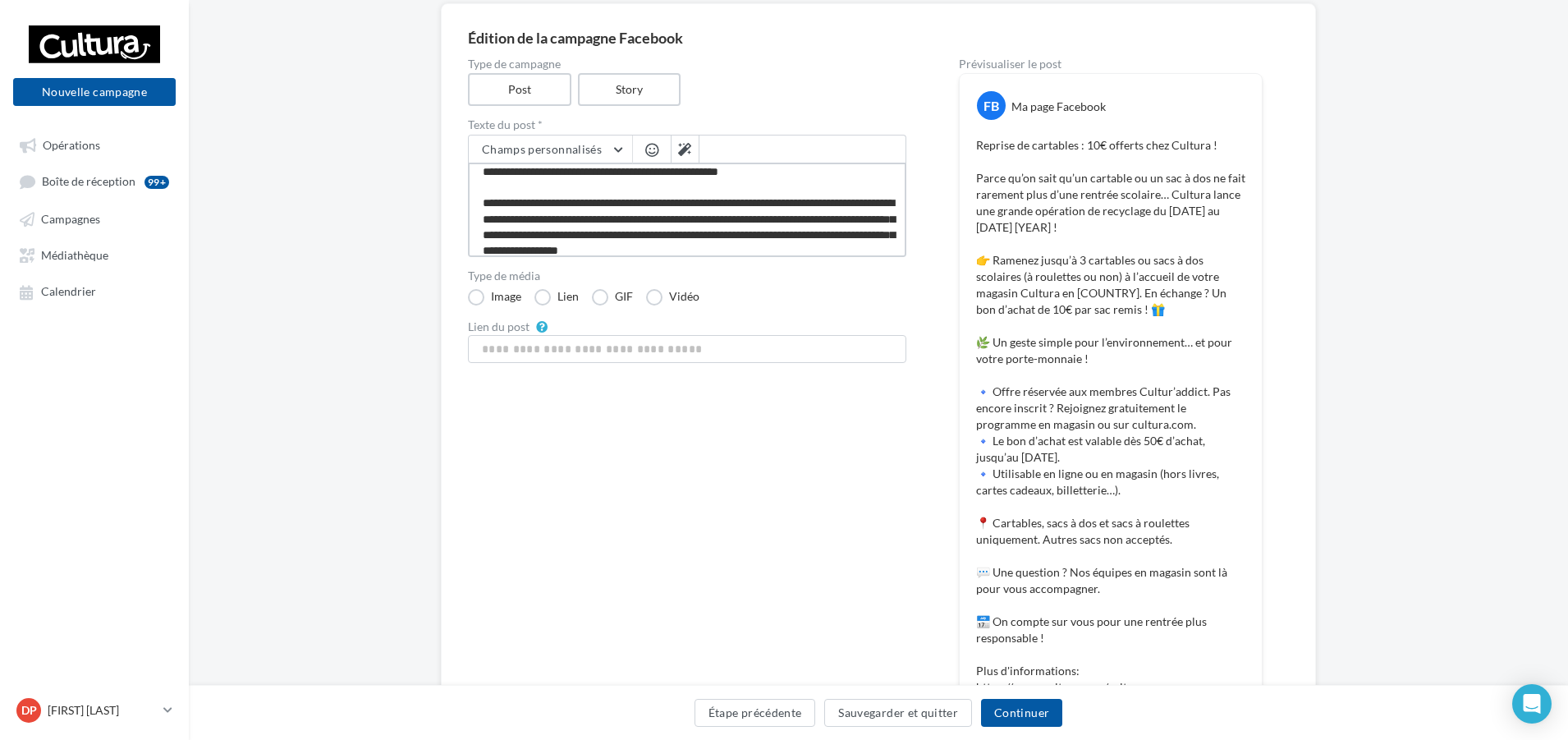 scroll, scrollTop: 164, scrollLeft: 0, axis: vertical 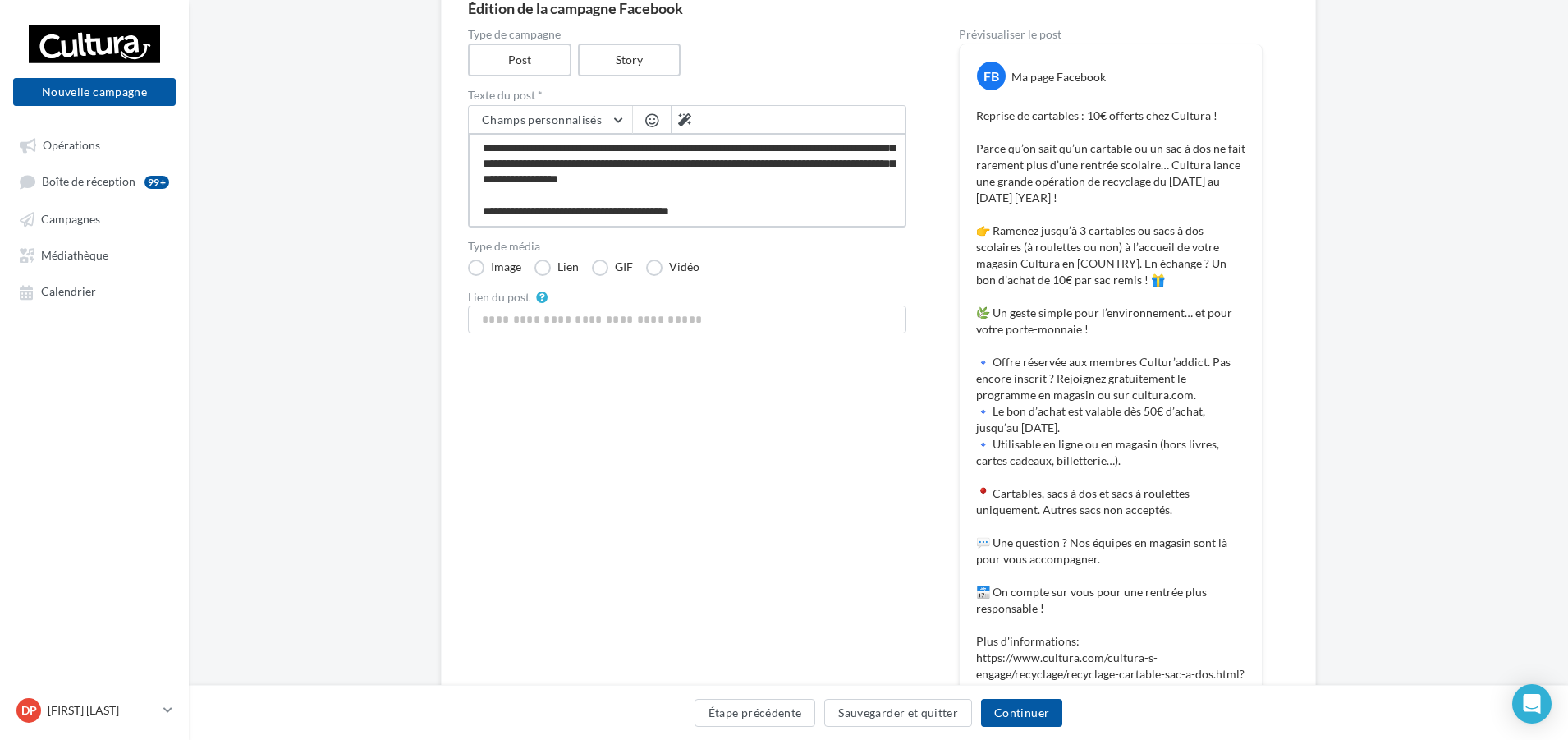 drag, startPoint x: 781, startPoint y: 178, endPoint x: 590, endPoint y: 157, distance: 192.15098 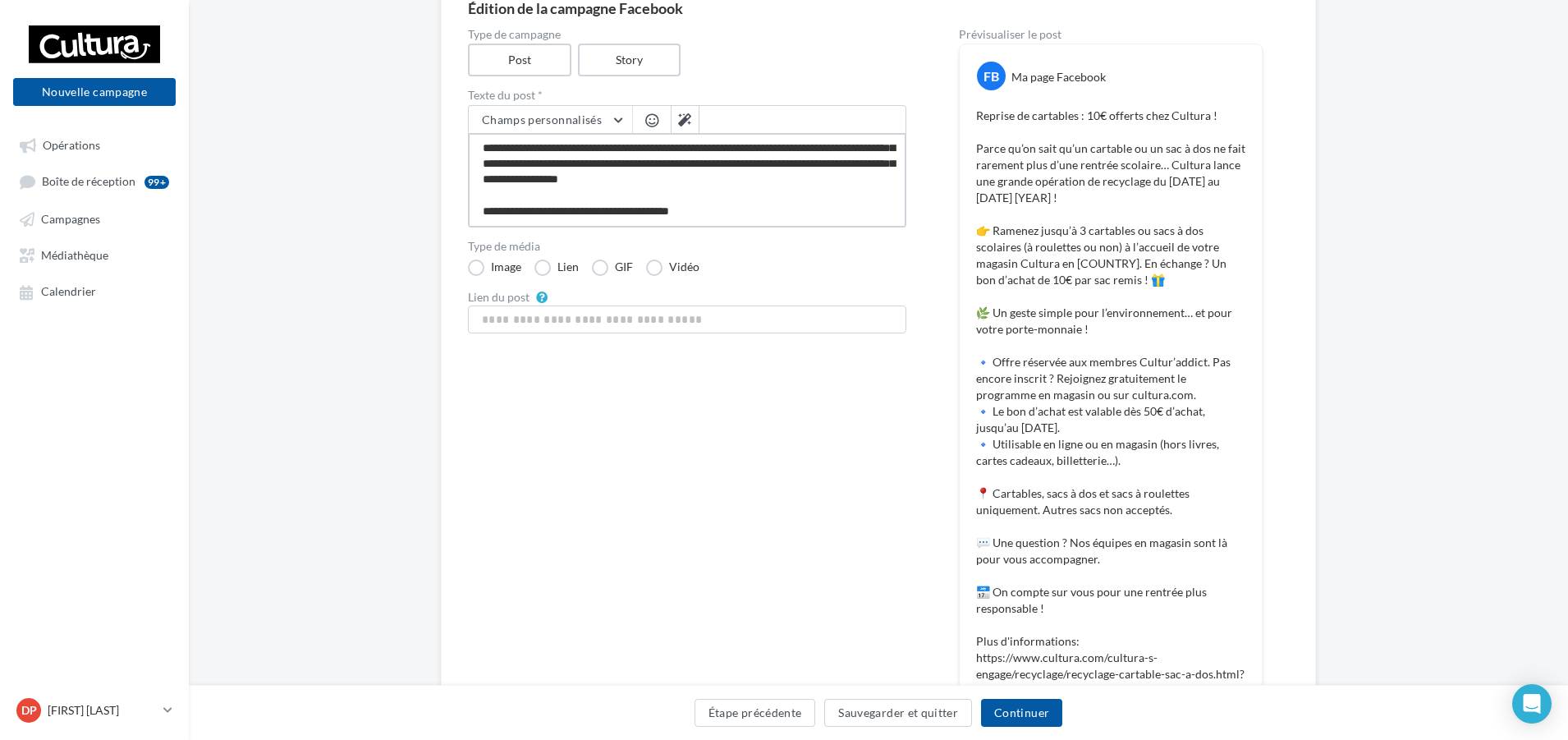 type on "**********" 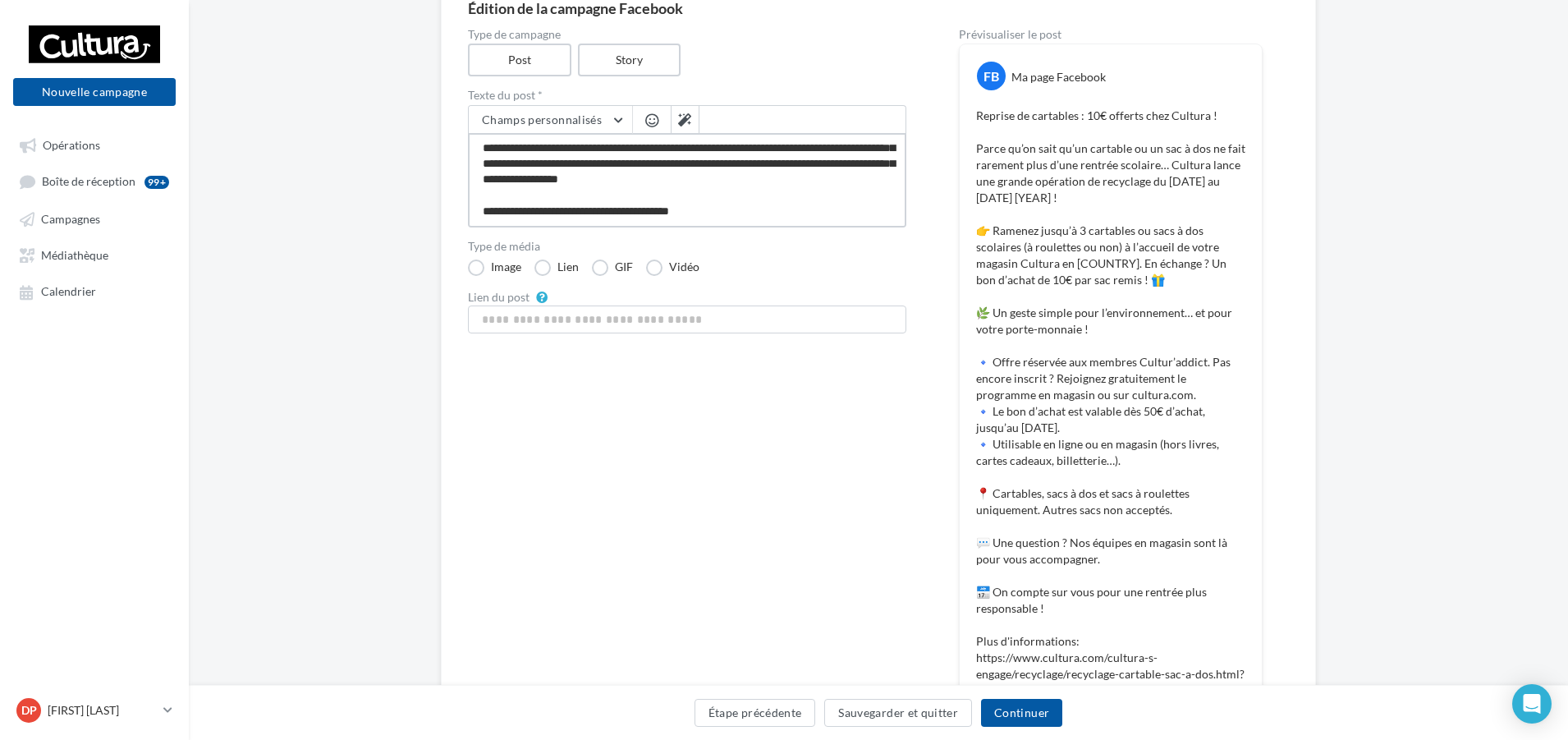 type on "**********" 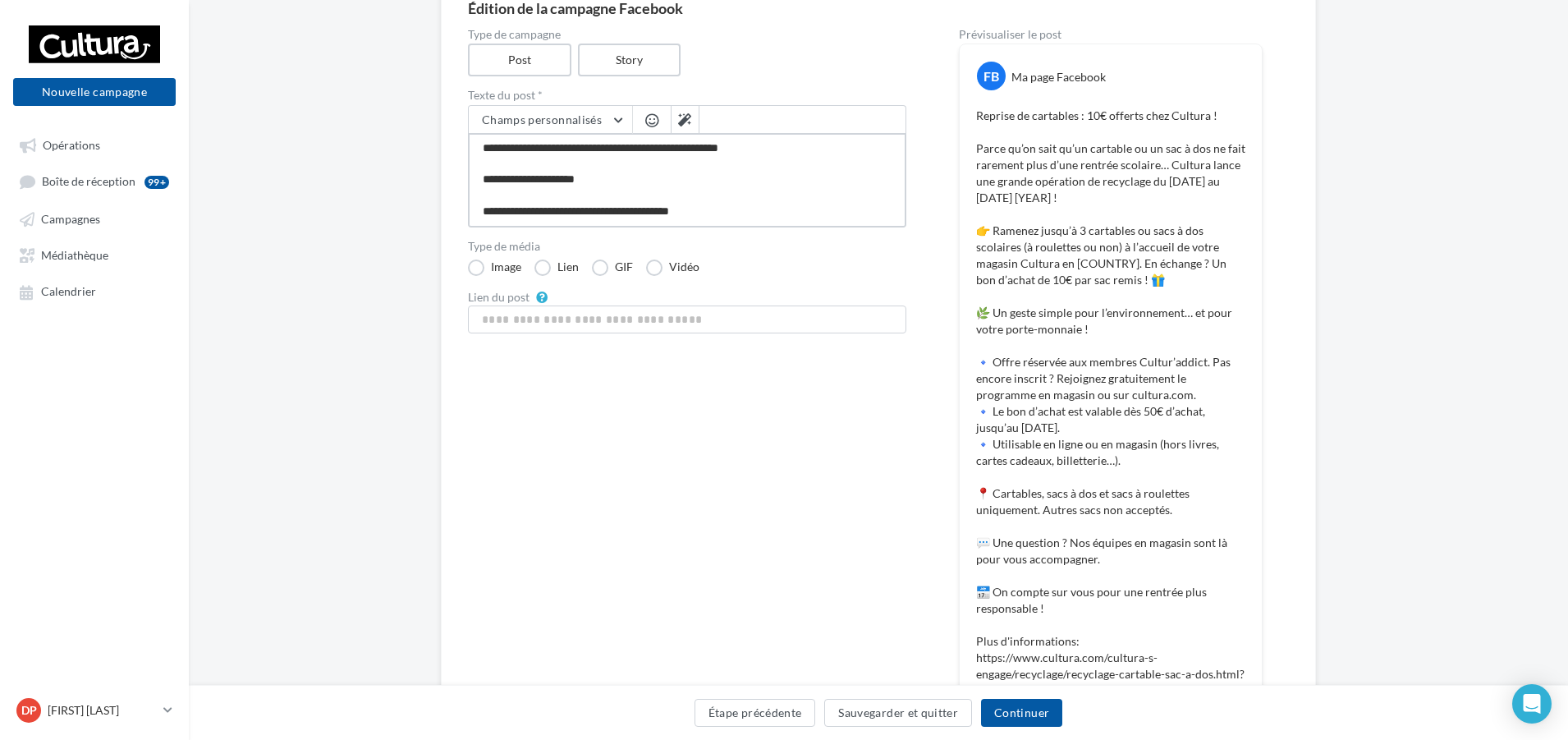 scroll, scrollTop: 349, scrollLeft: 0, axis: vertical 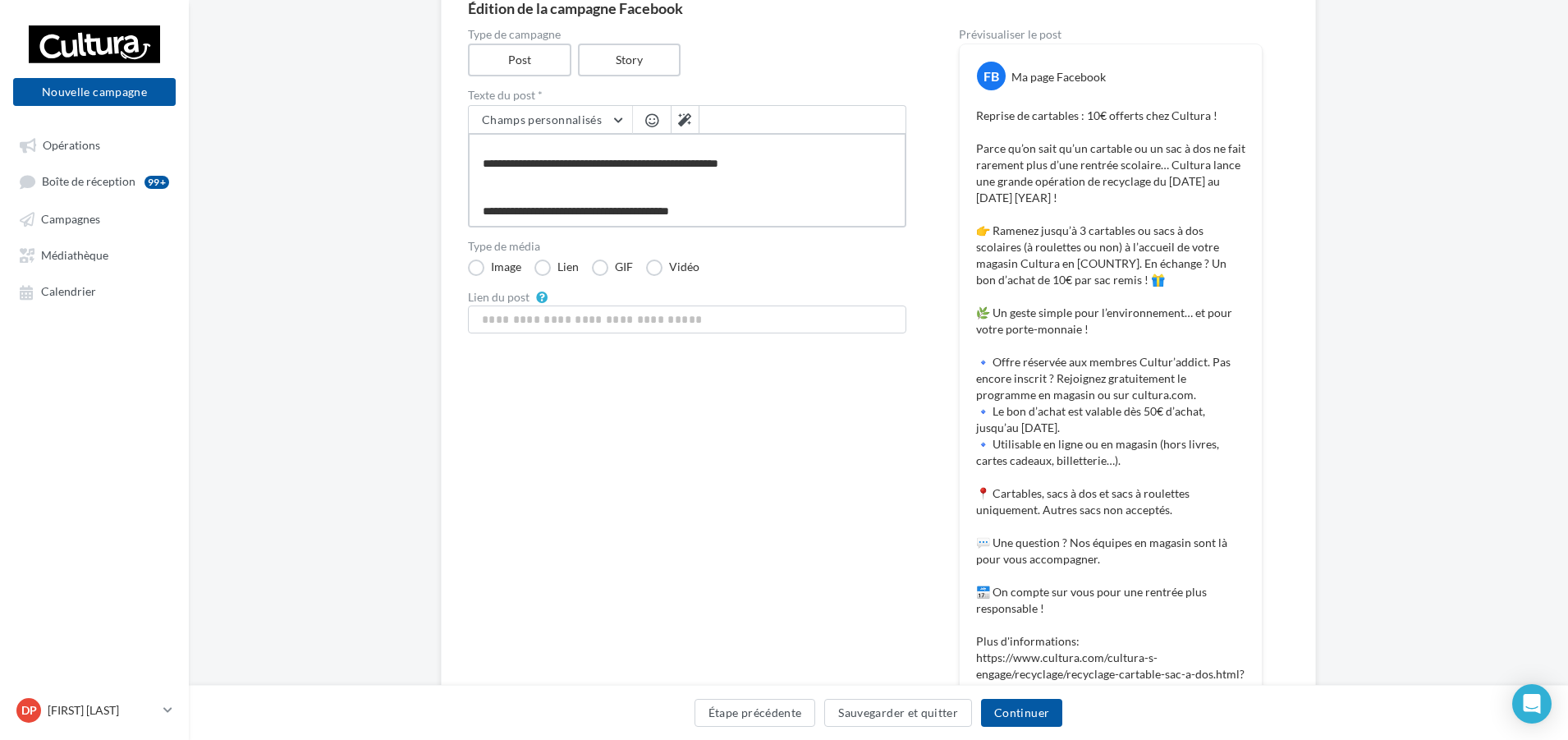 type on "**********" 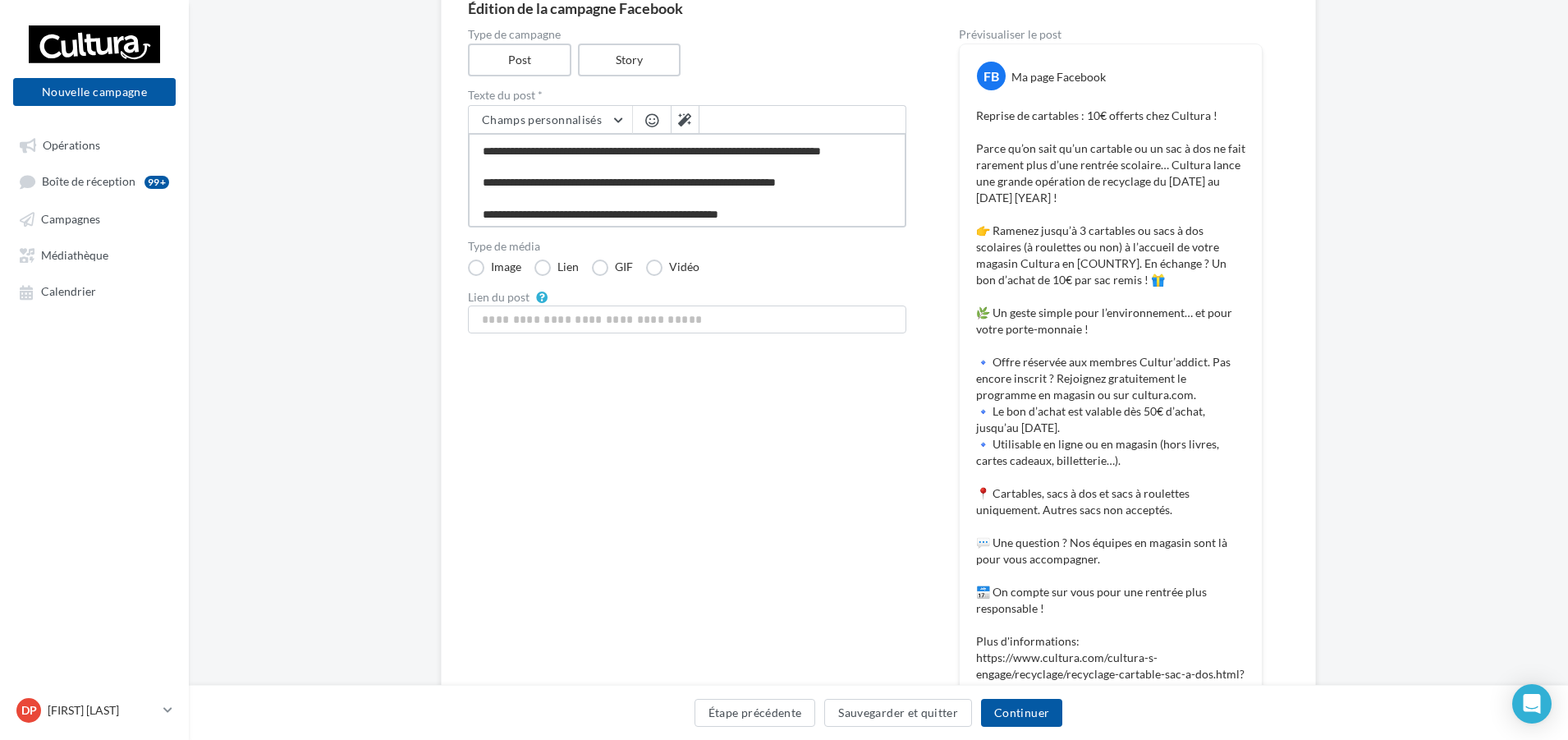 scroll, scrollTop: 317, scrollLeft: 0, axis: vertical 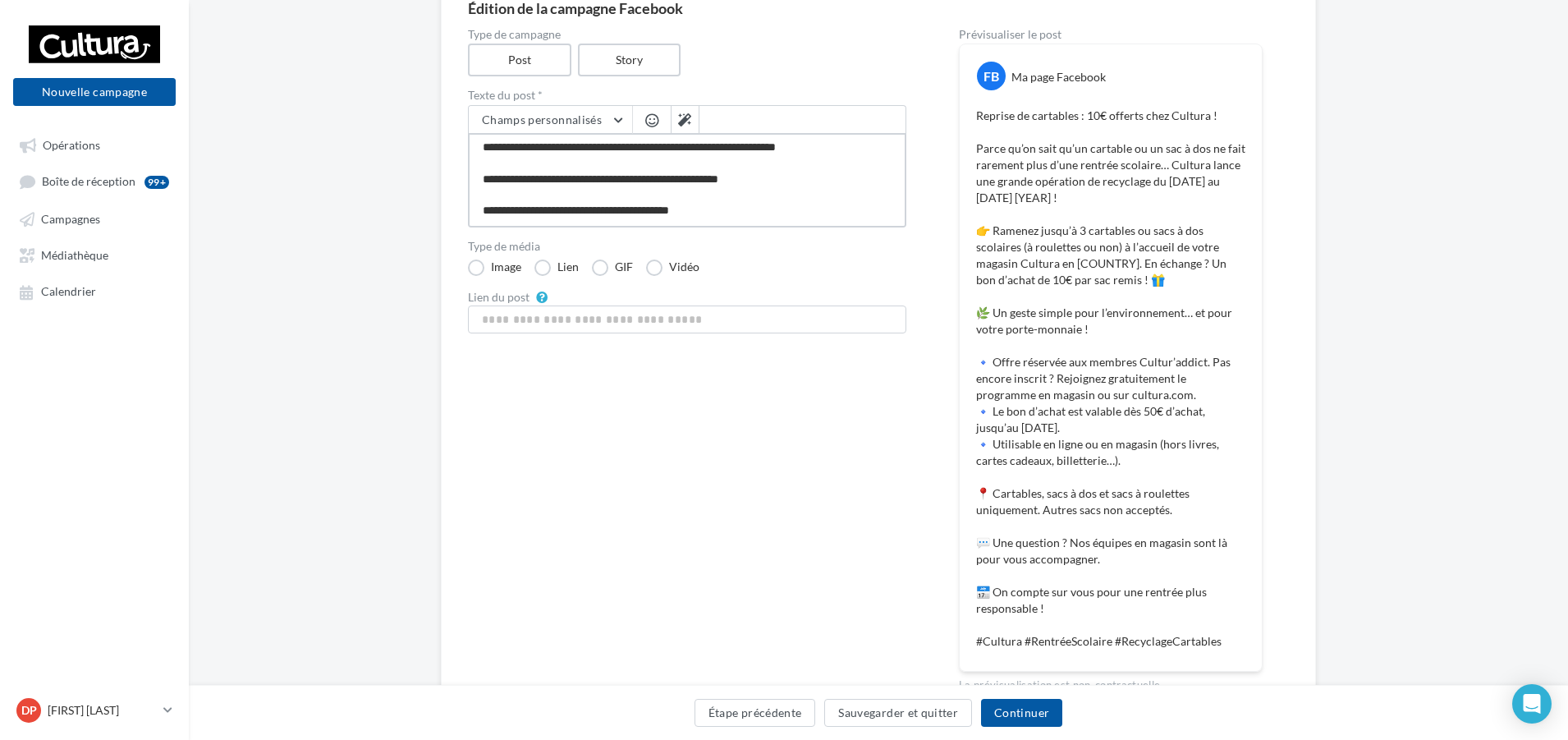 click at bounding box center (687, 180) 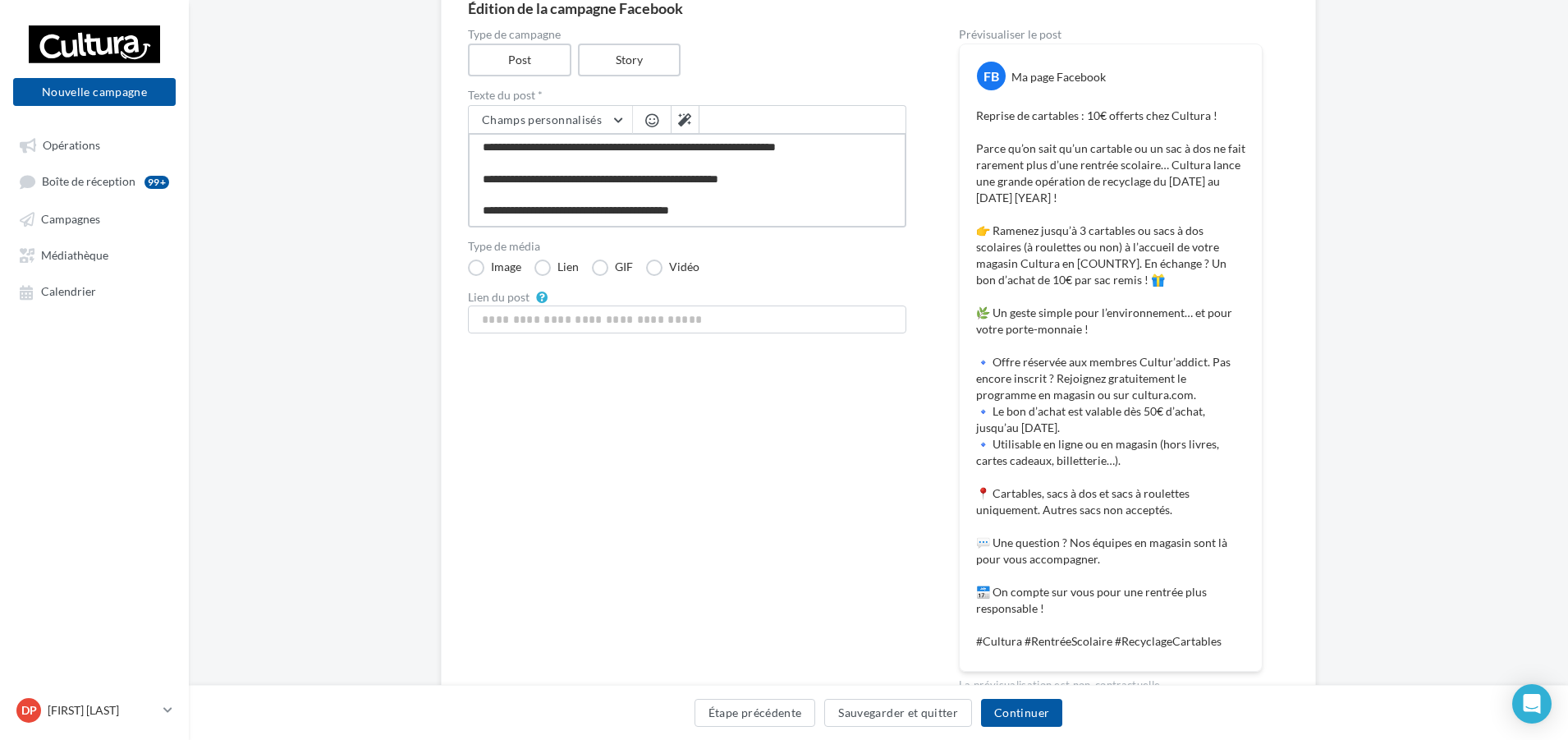 type on "**********" 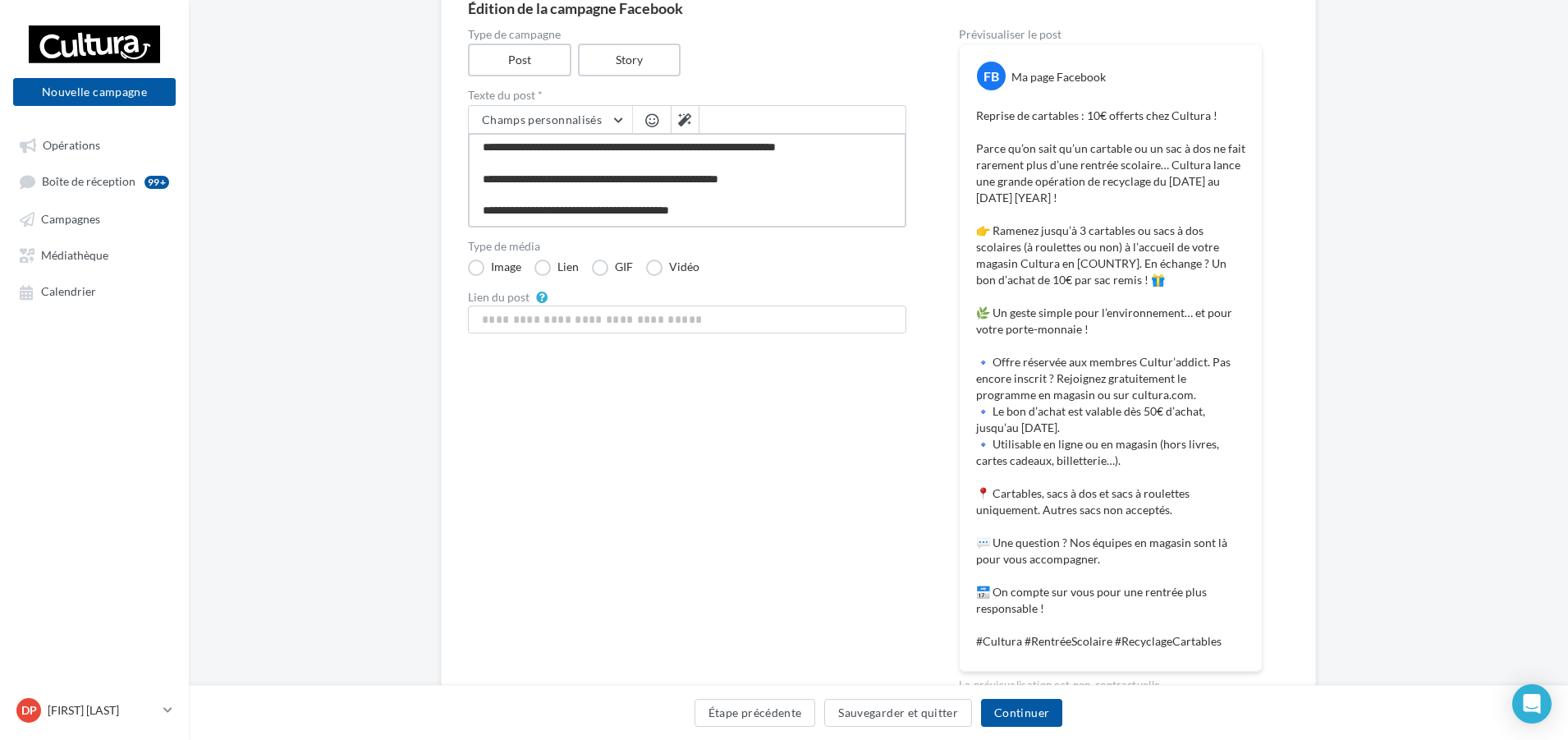 type on "**********" 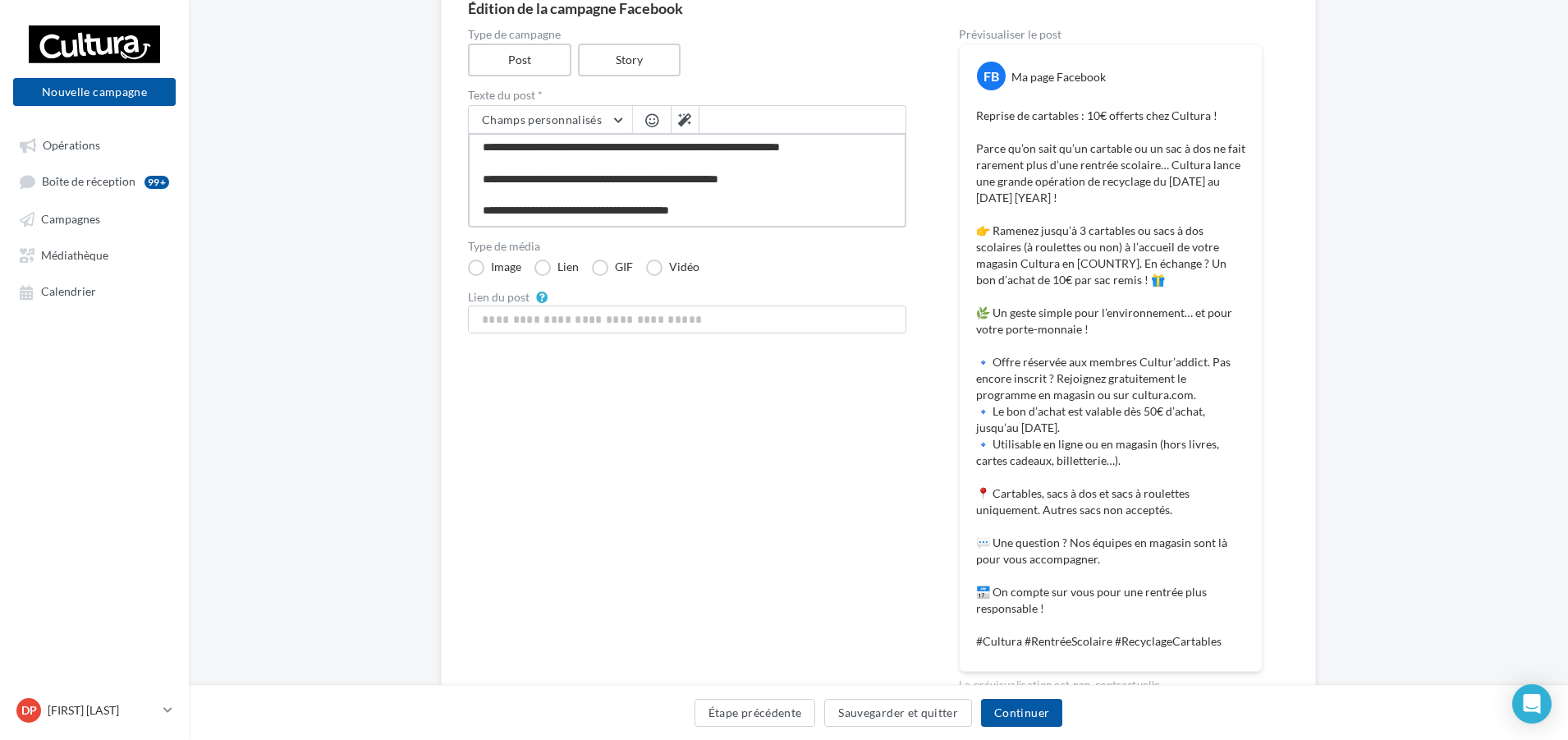 type on "**********" 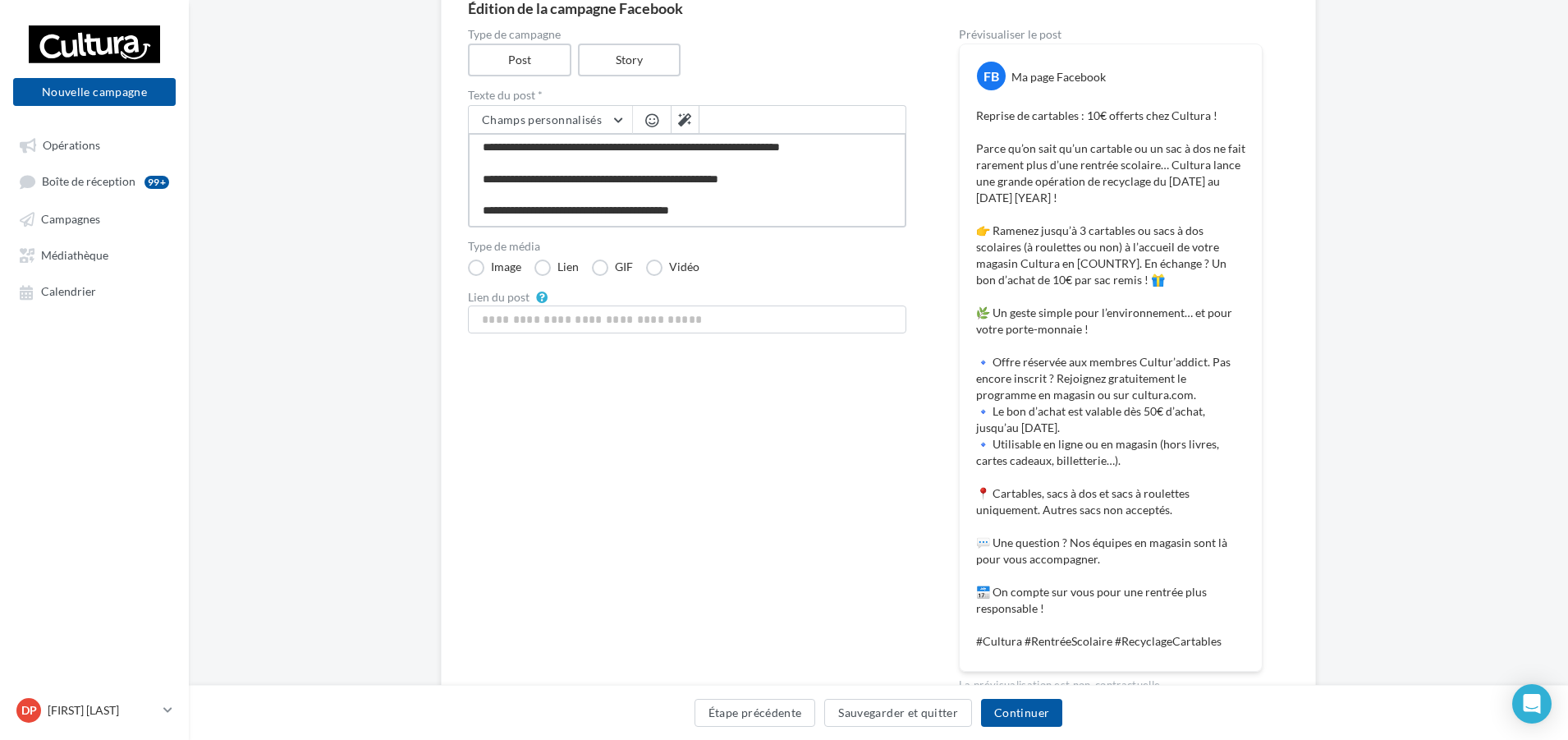 type on "**********" 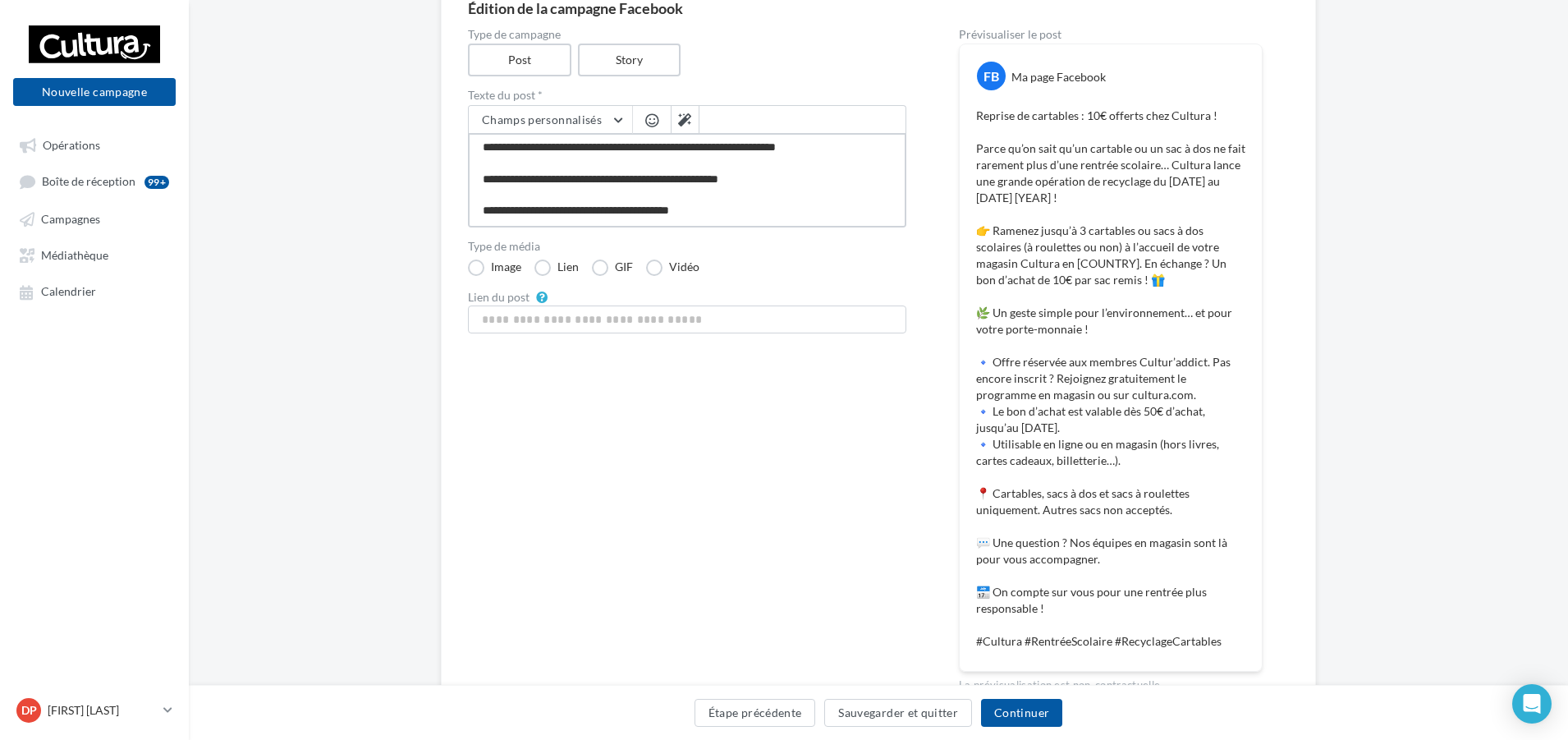type on "**********" 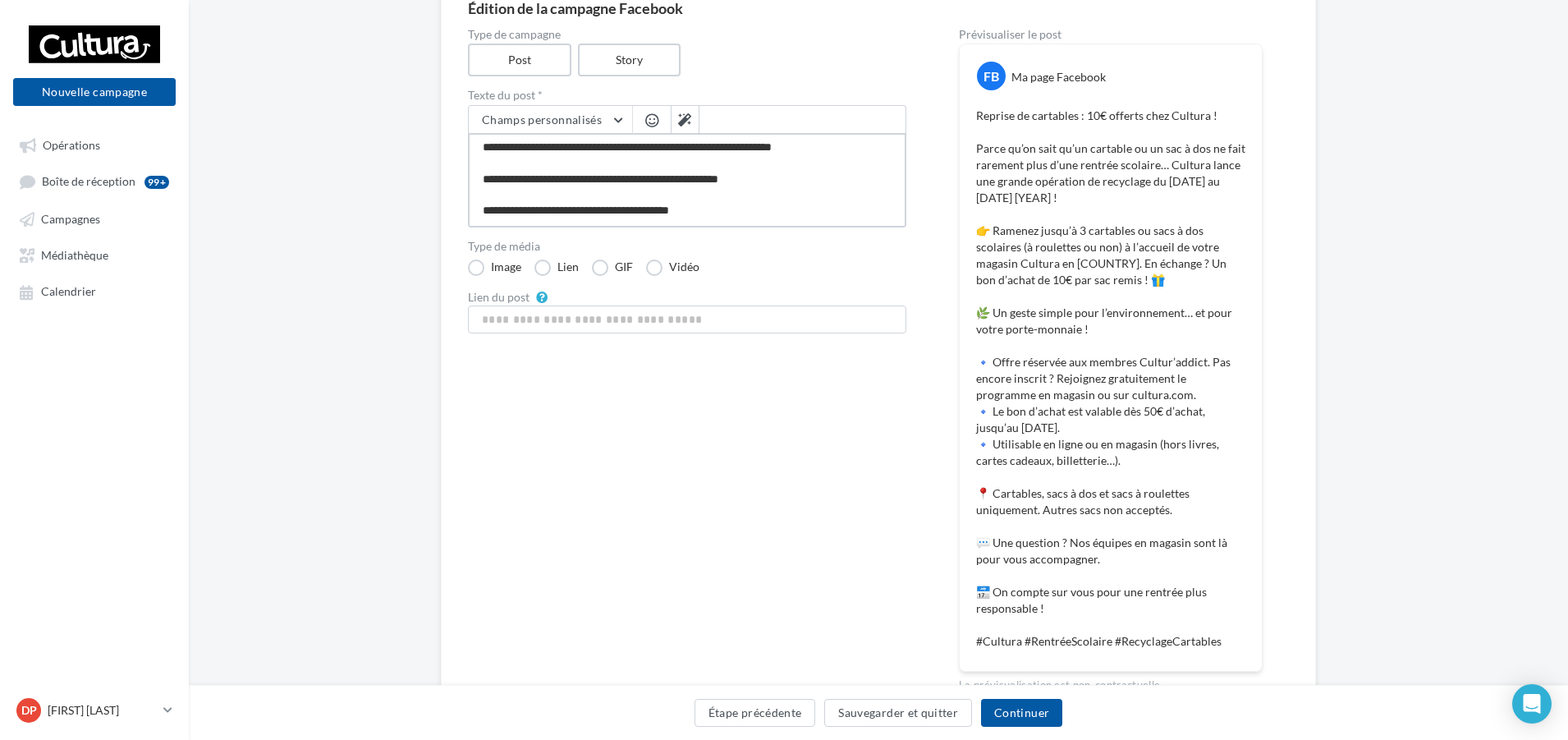 type on "**********" 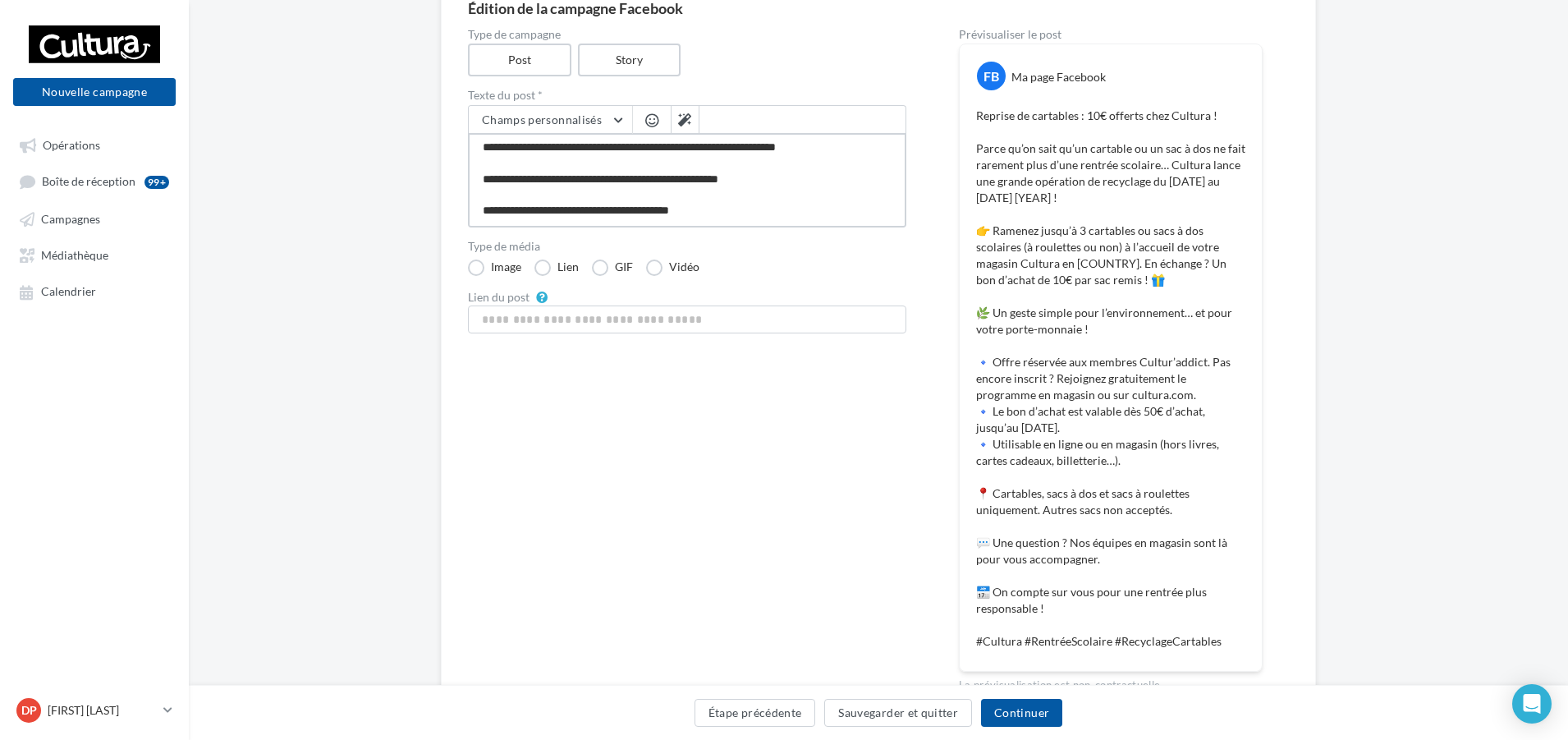 type on "**********" 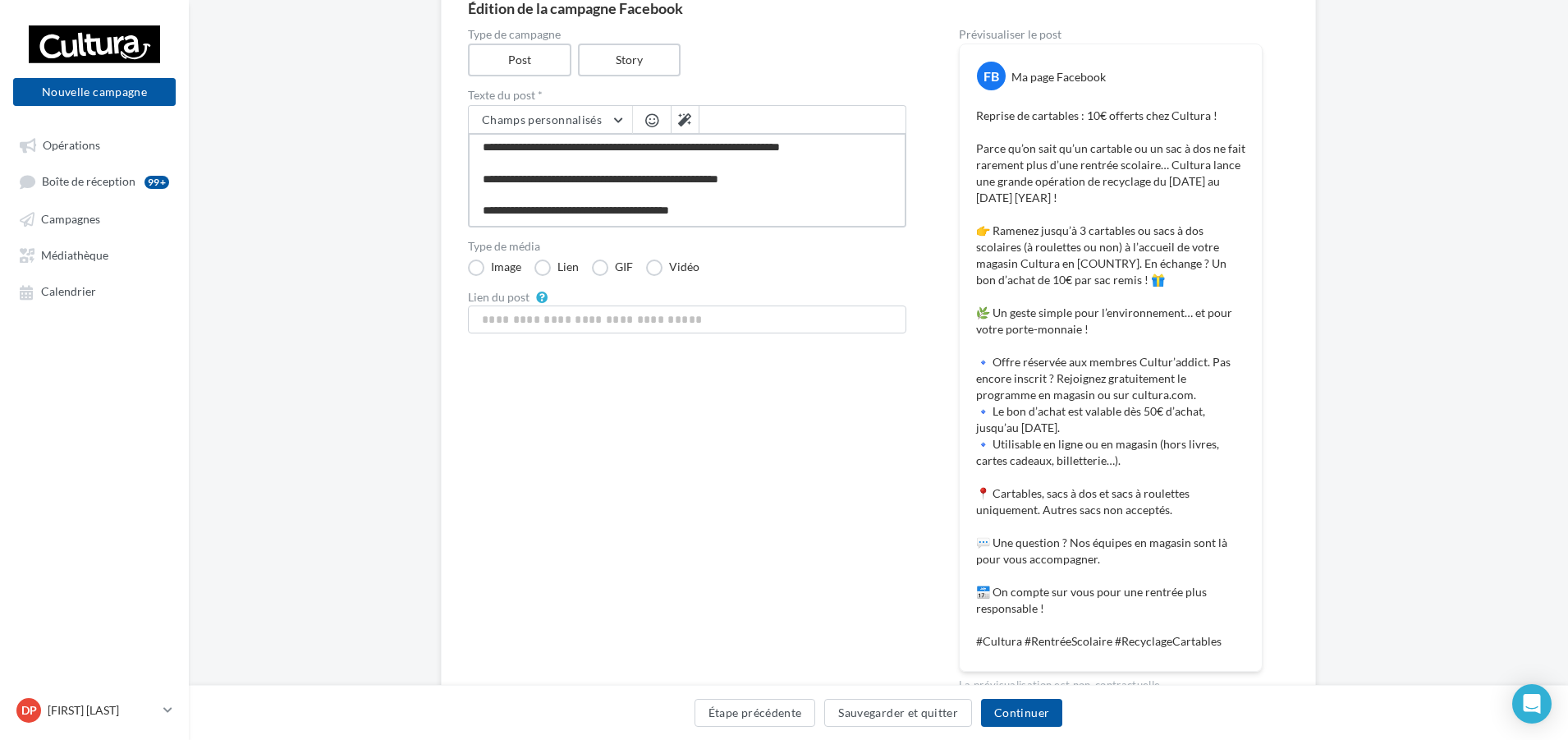 type on "**********" 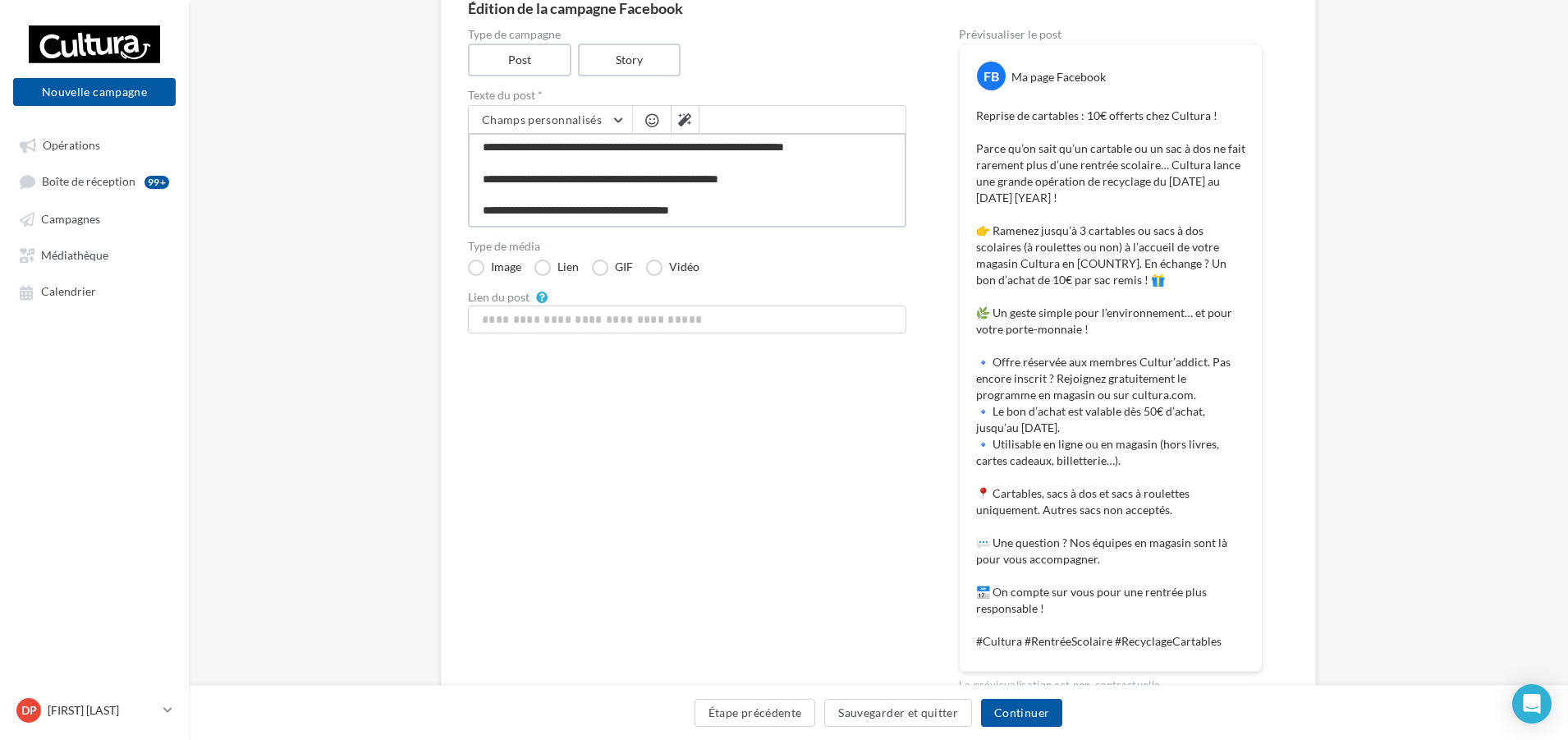 type on "**********" 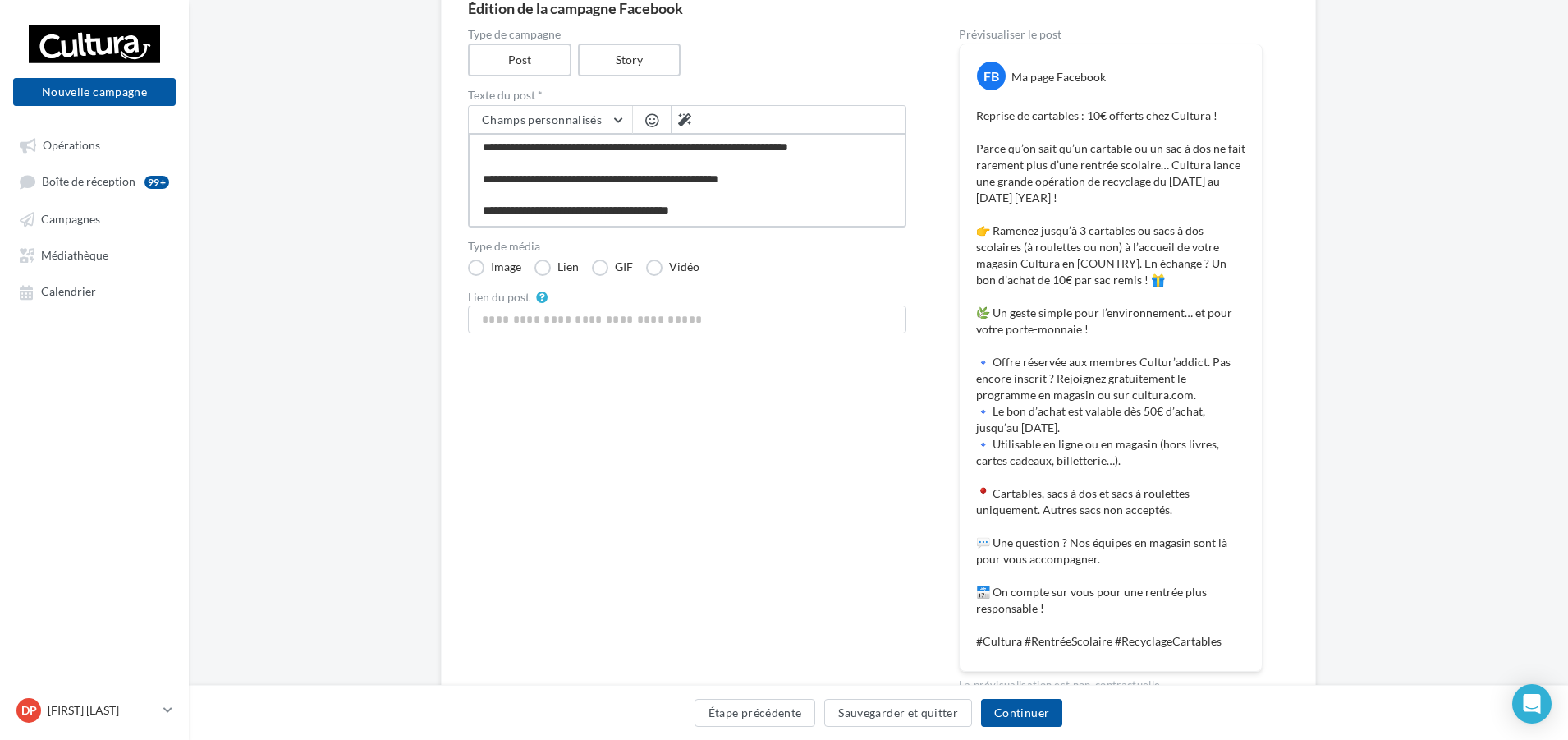 type on "**********" 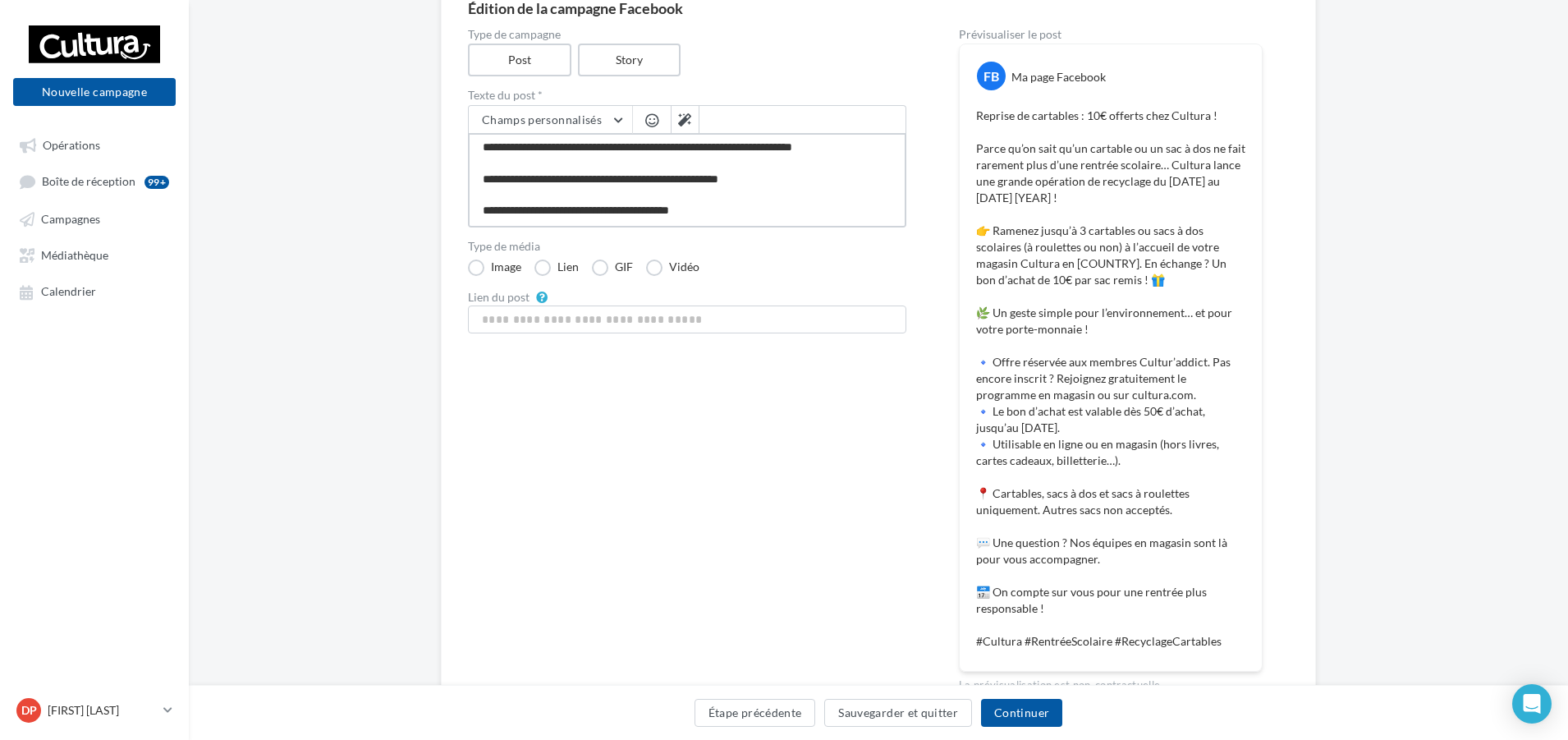 type on "**********" 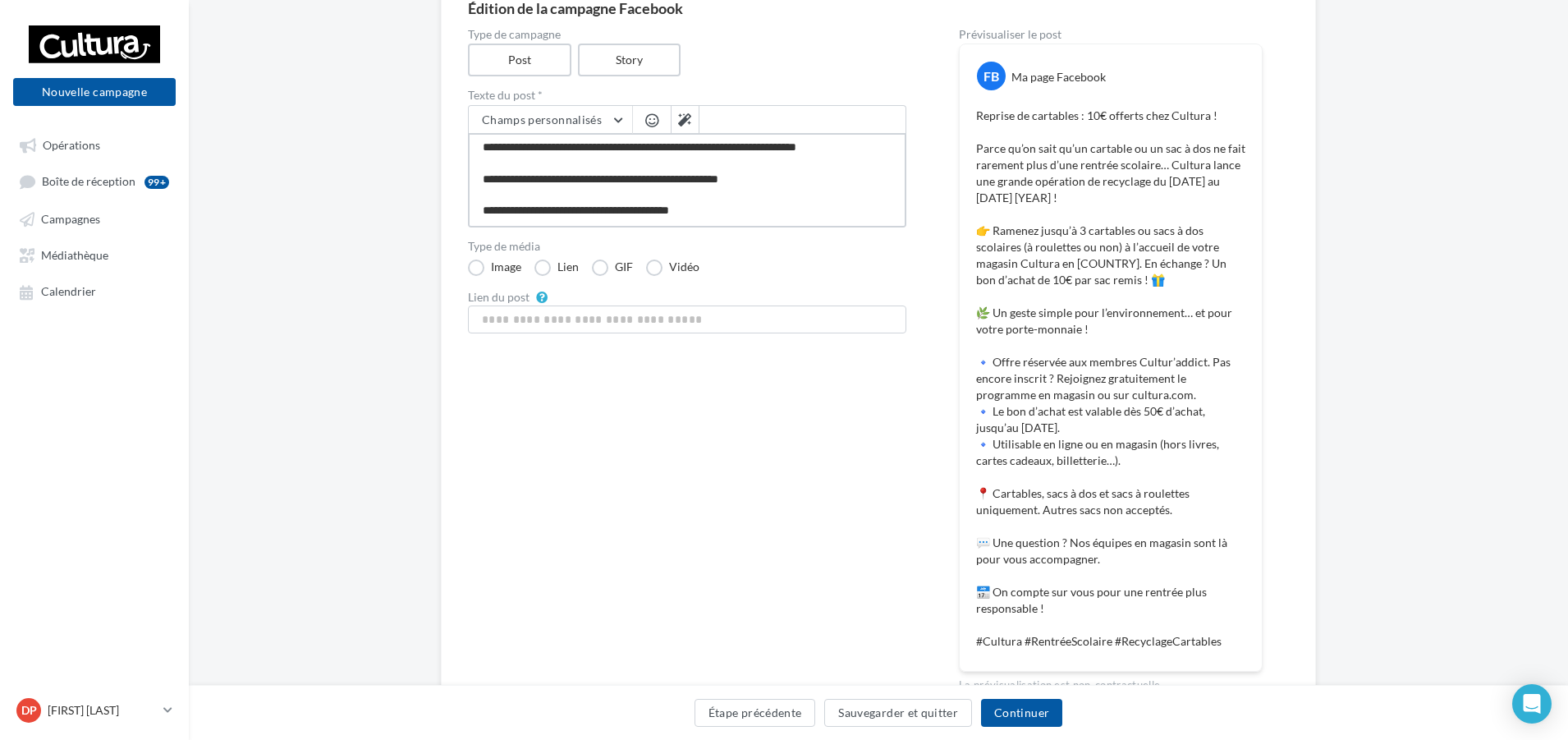 type on "**********" 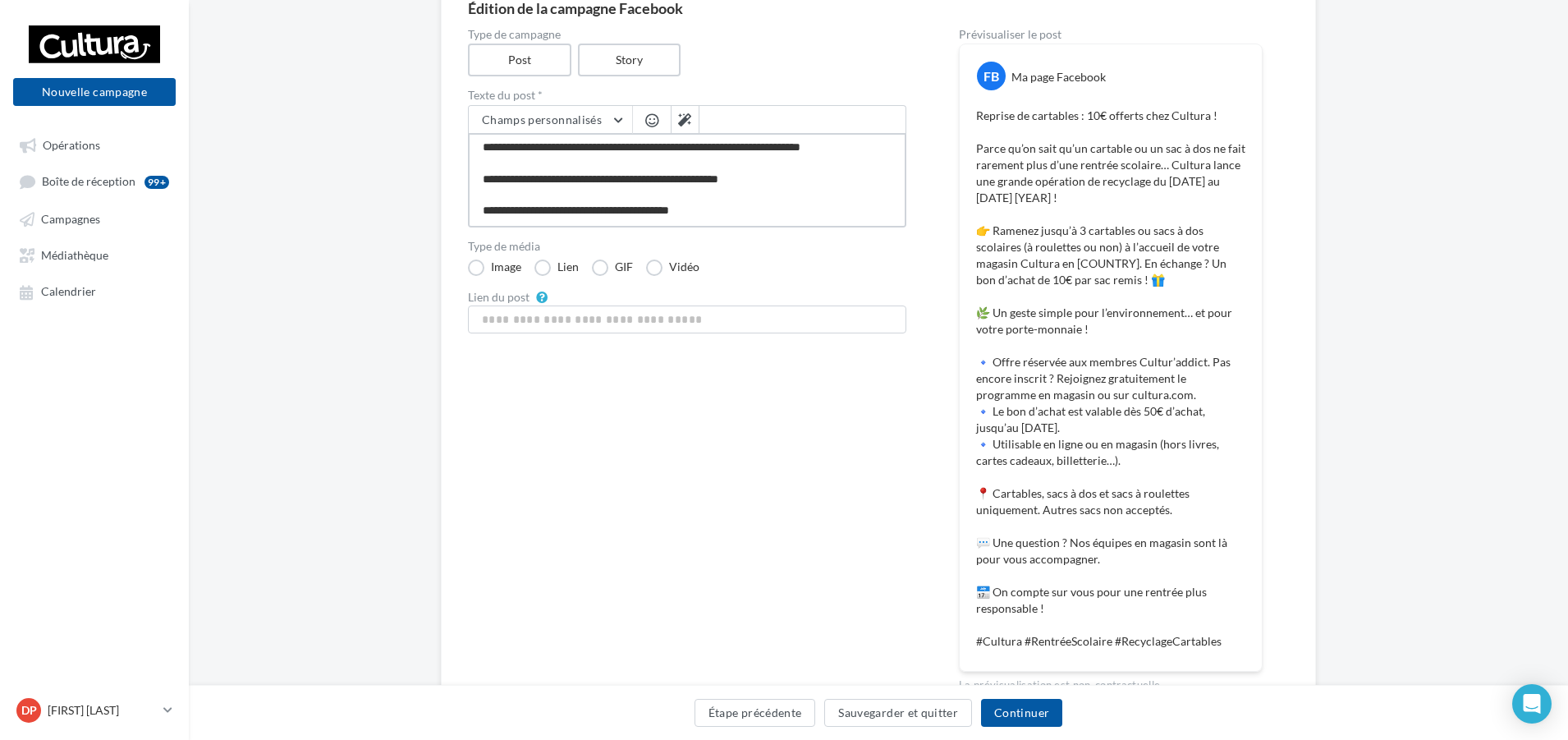 type on "**********" 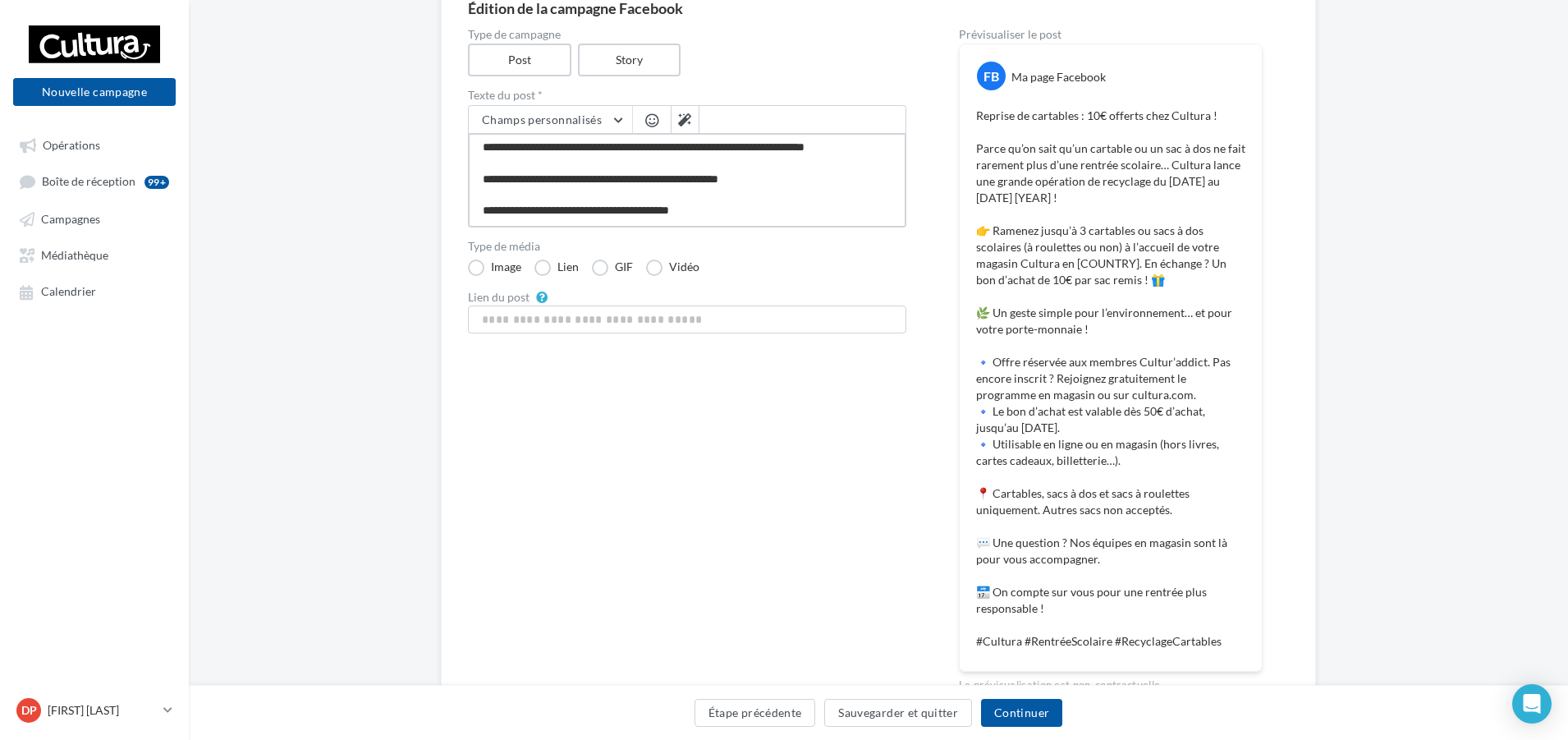 type on "**********" 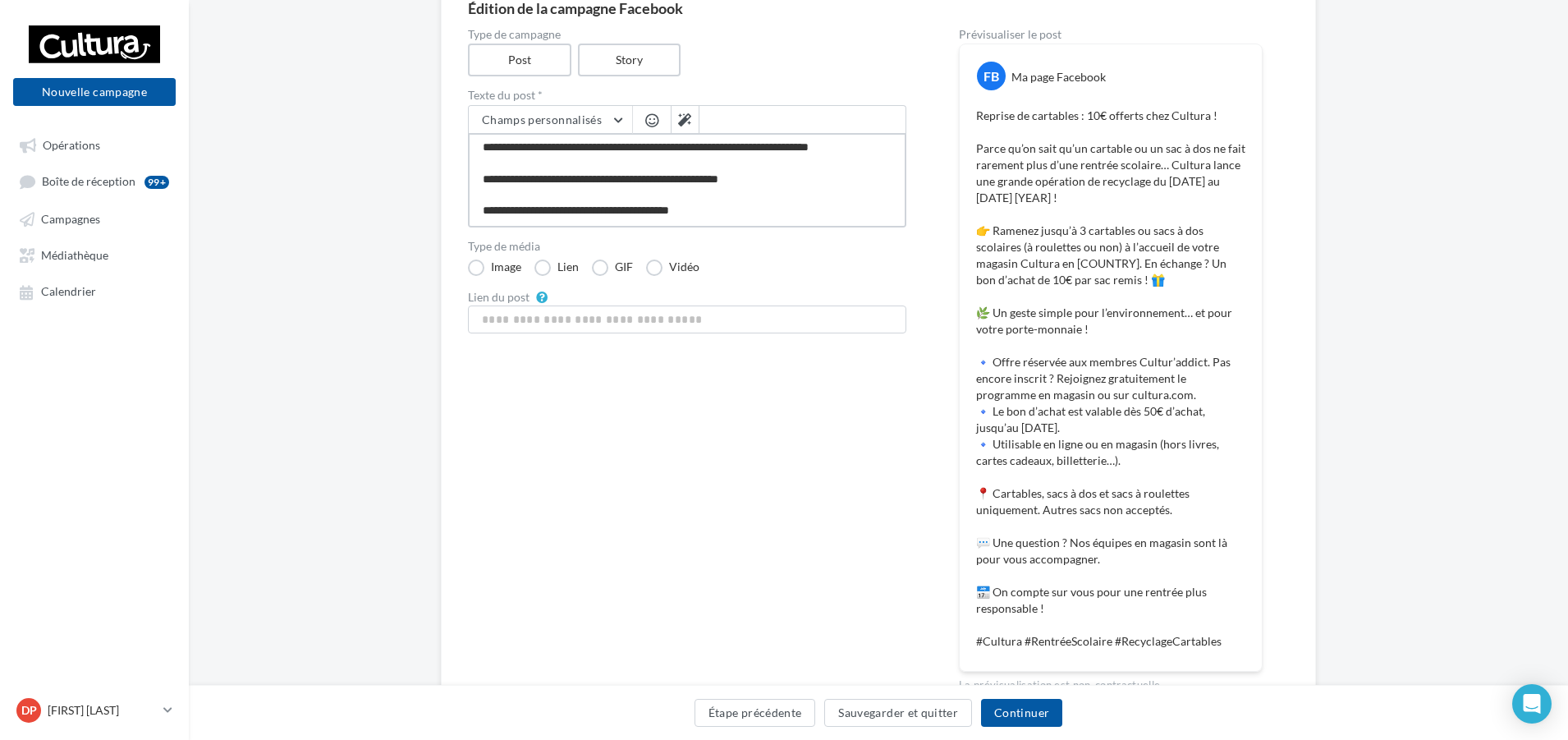type on "**********" 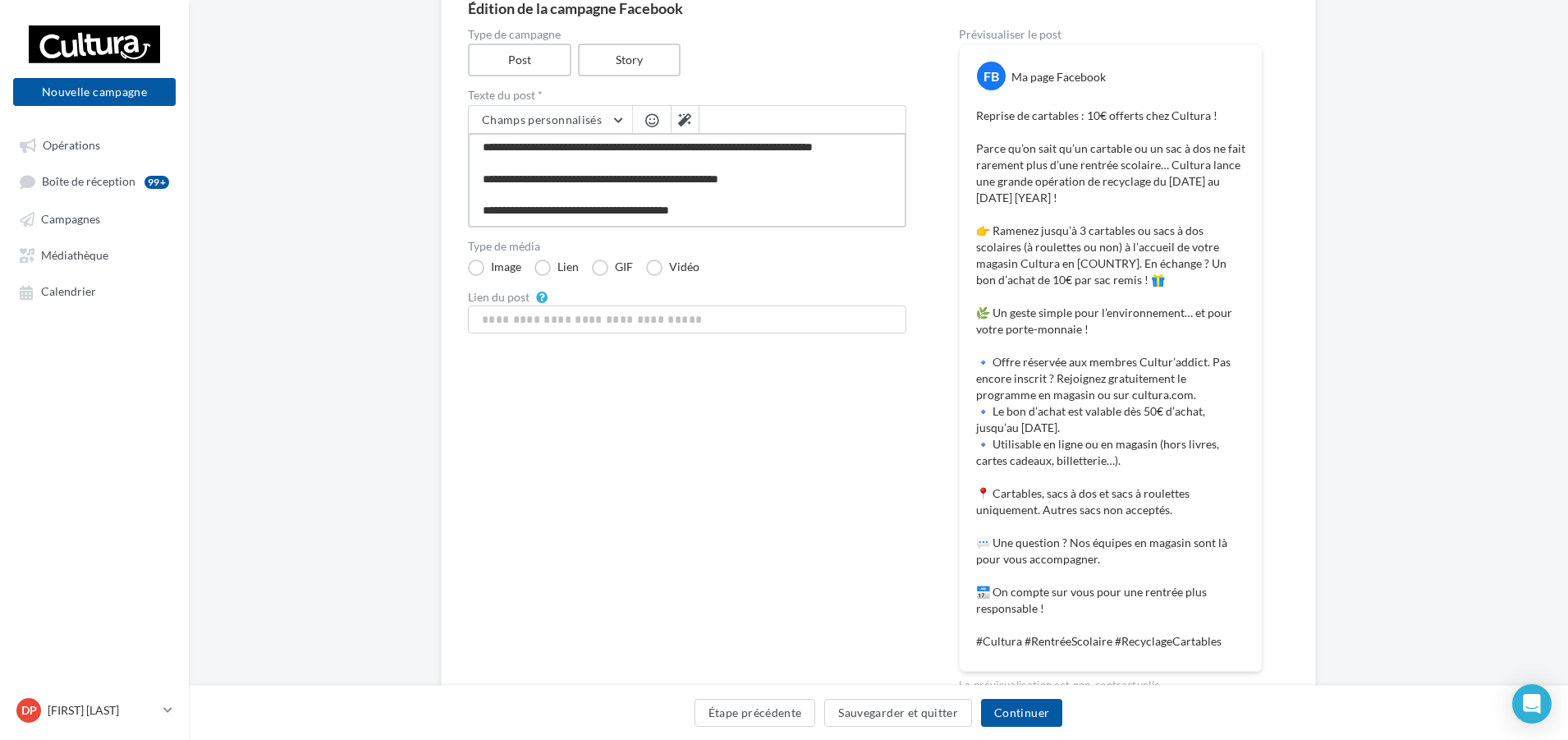 type on "**********" 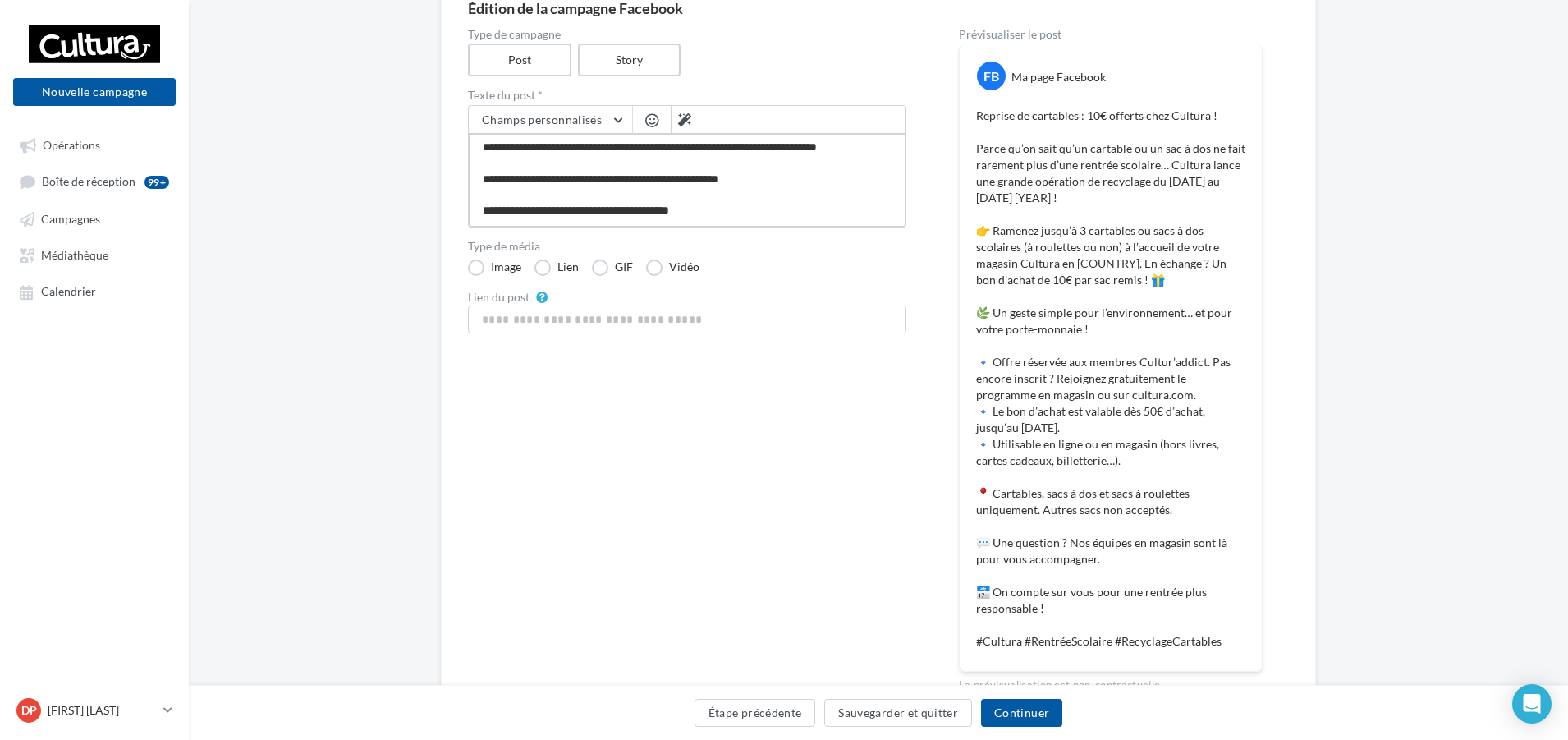 type on "**********" 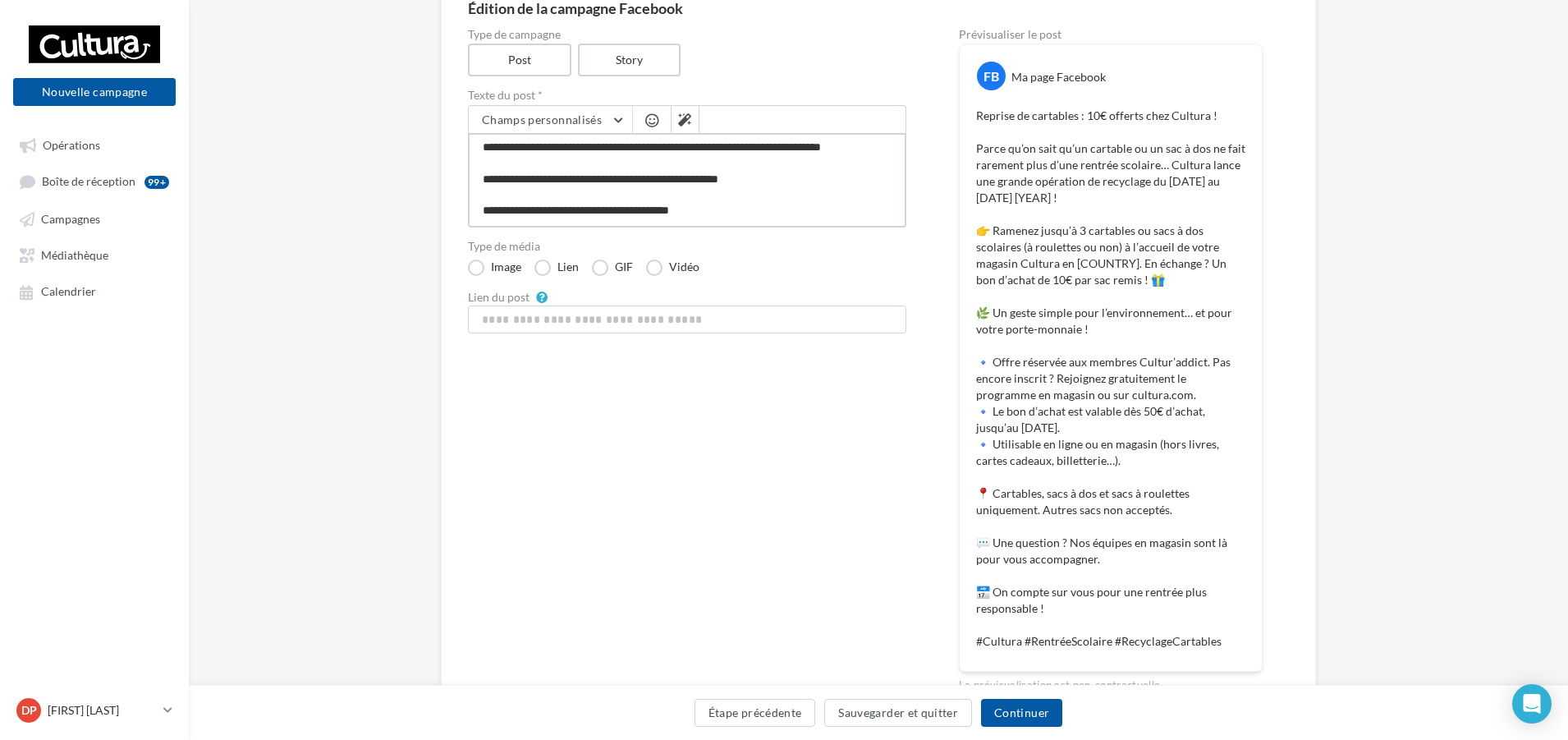 type on "**********" 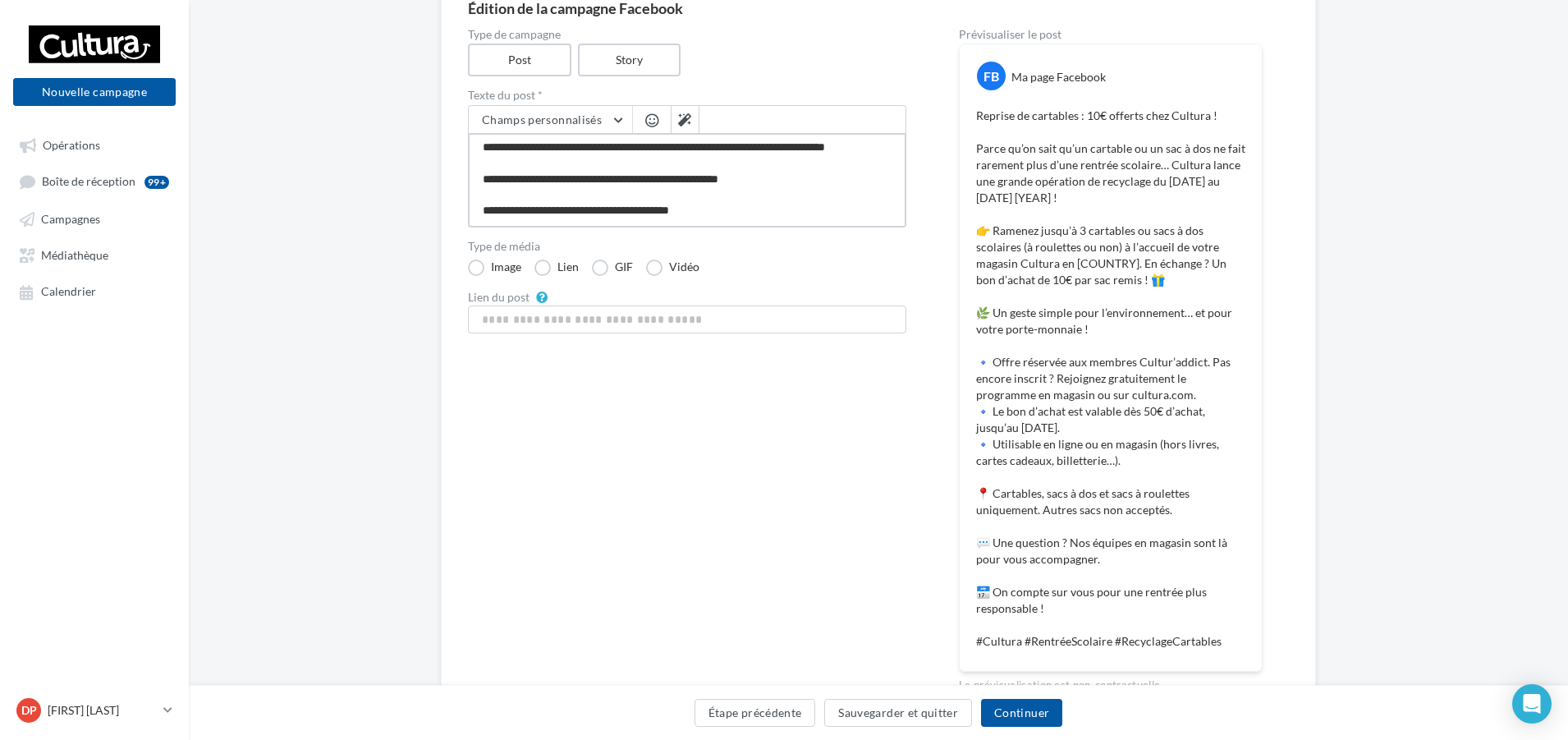 type on "**********" 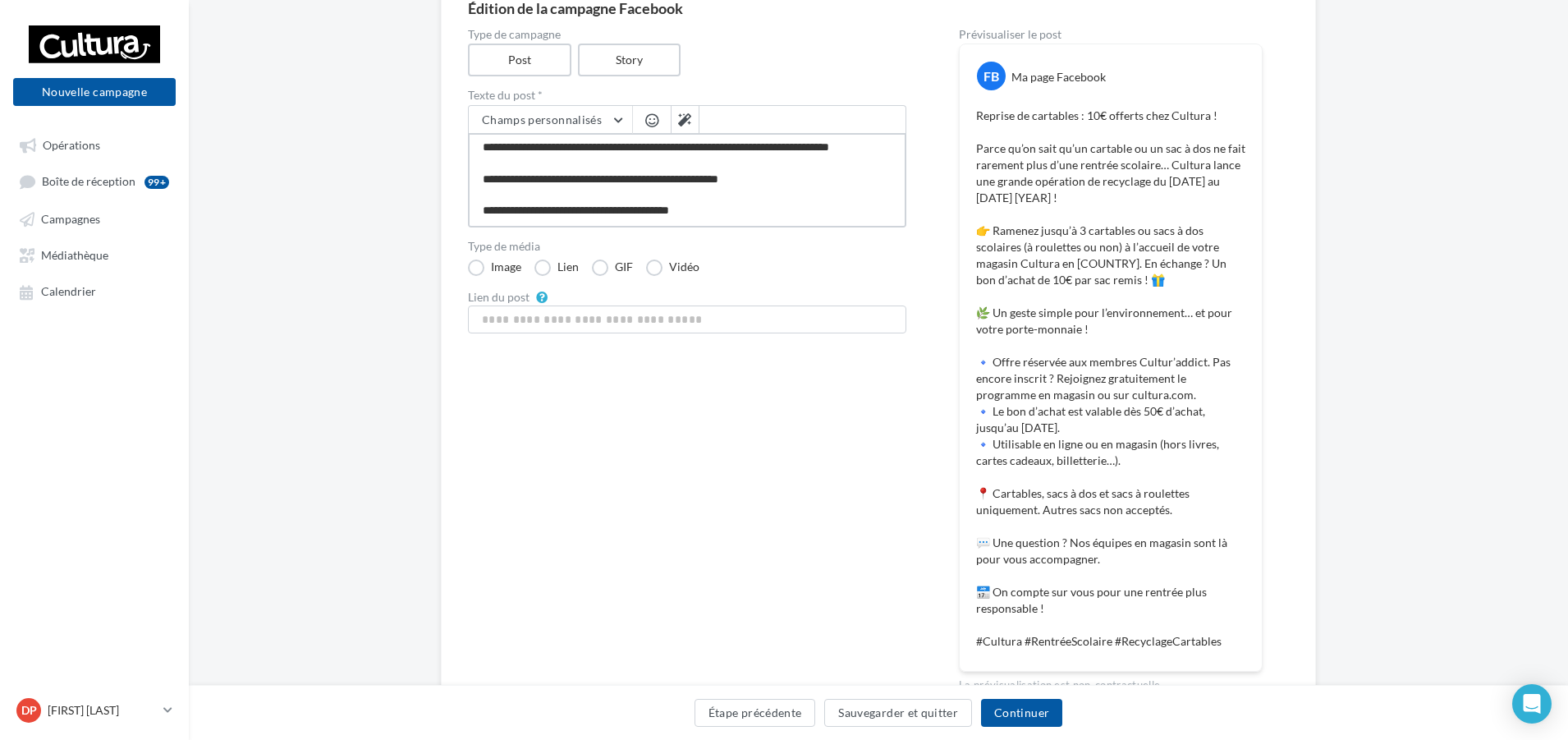 type on "**********" 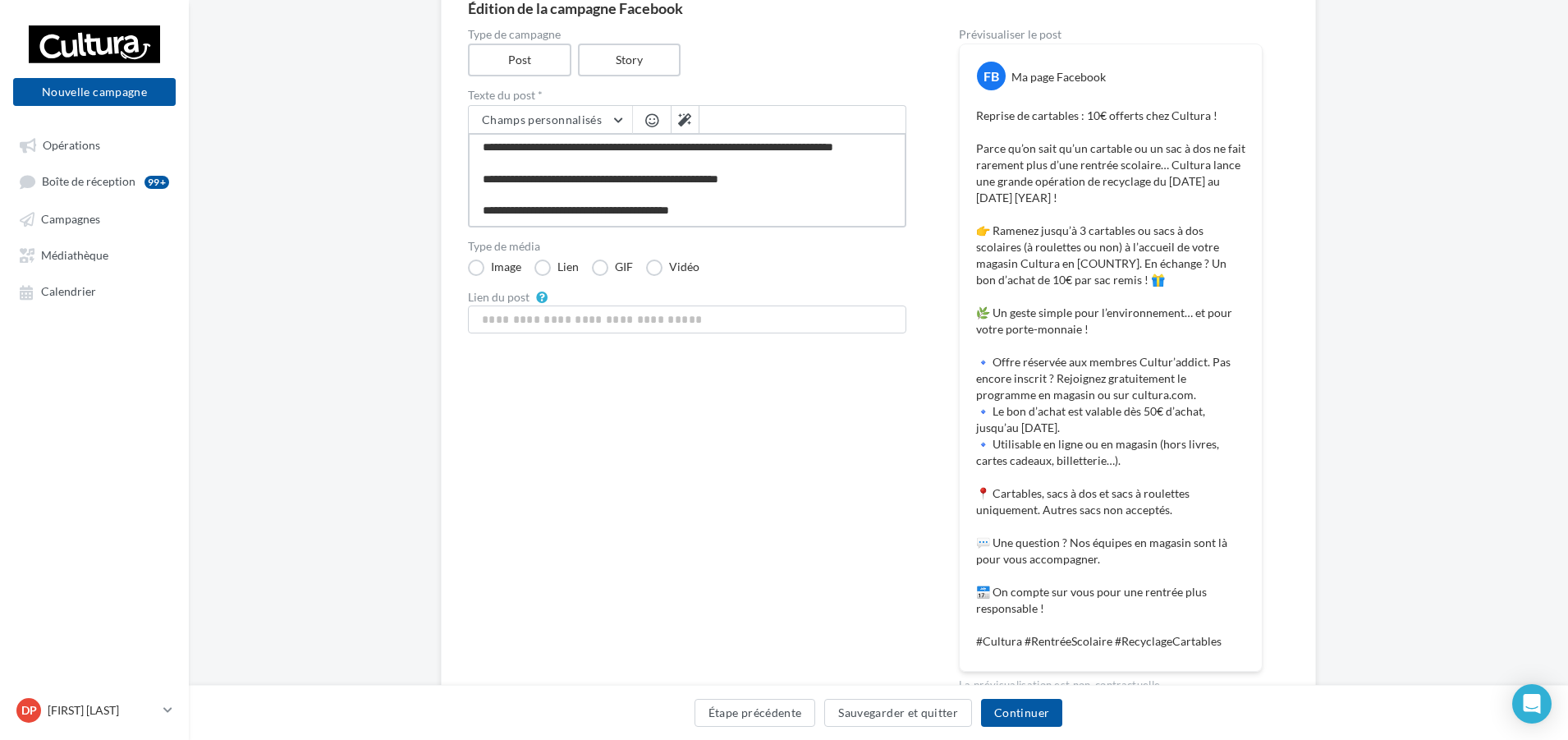 type on "**********" 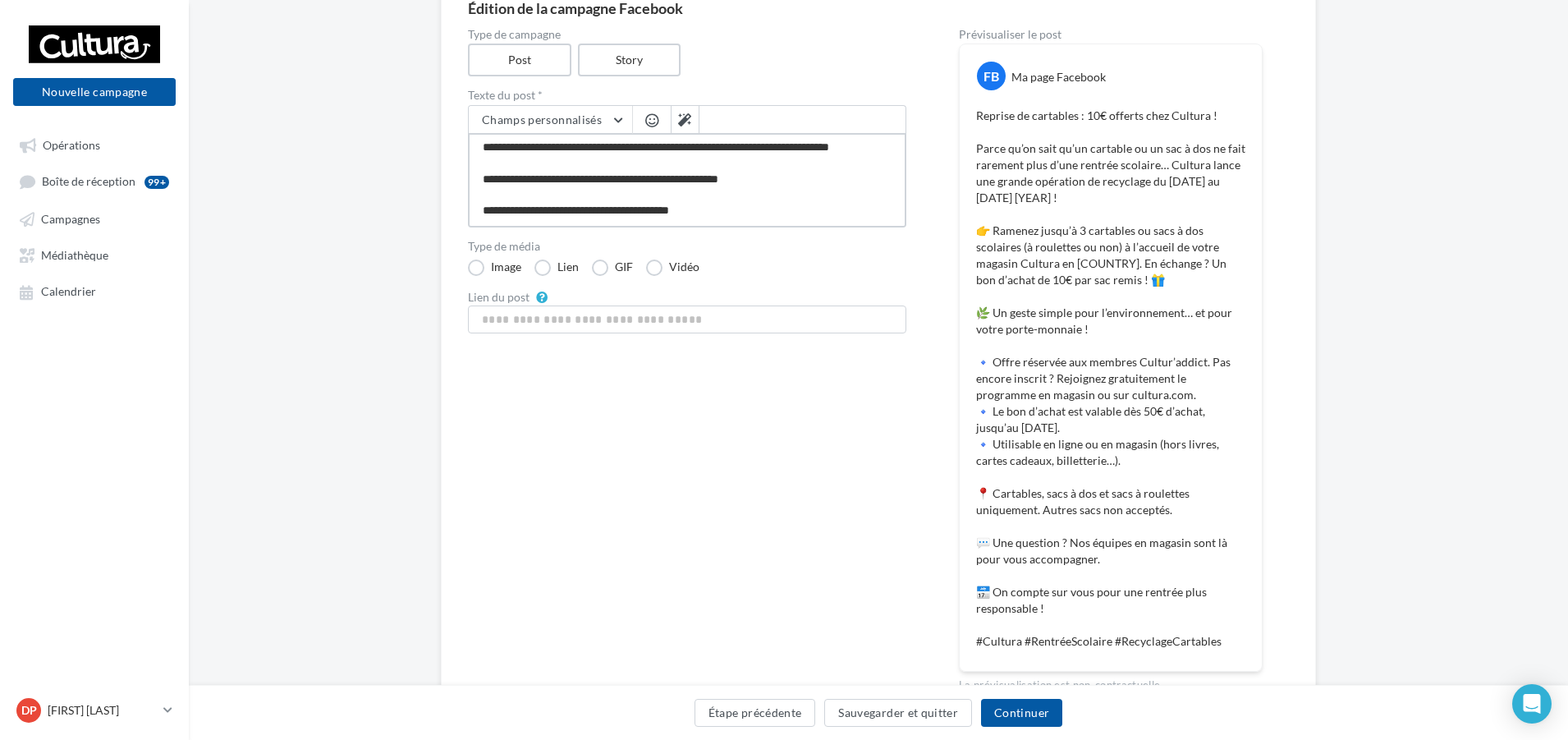 type on "**********" 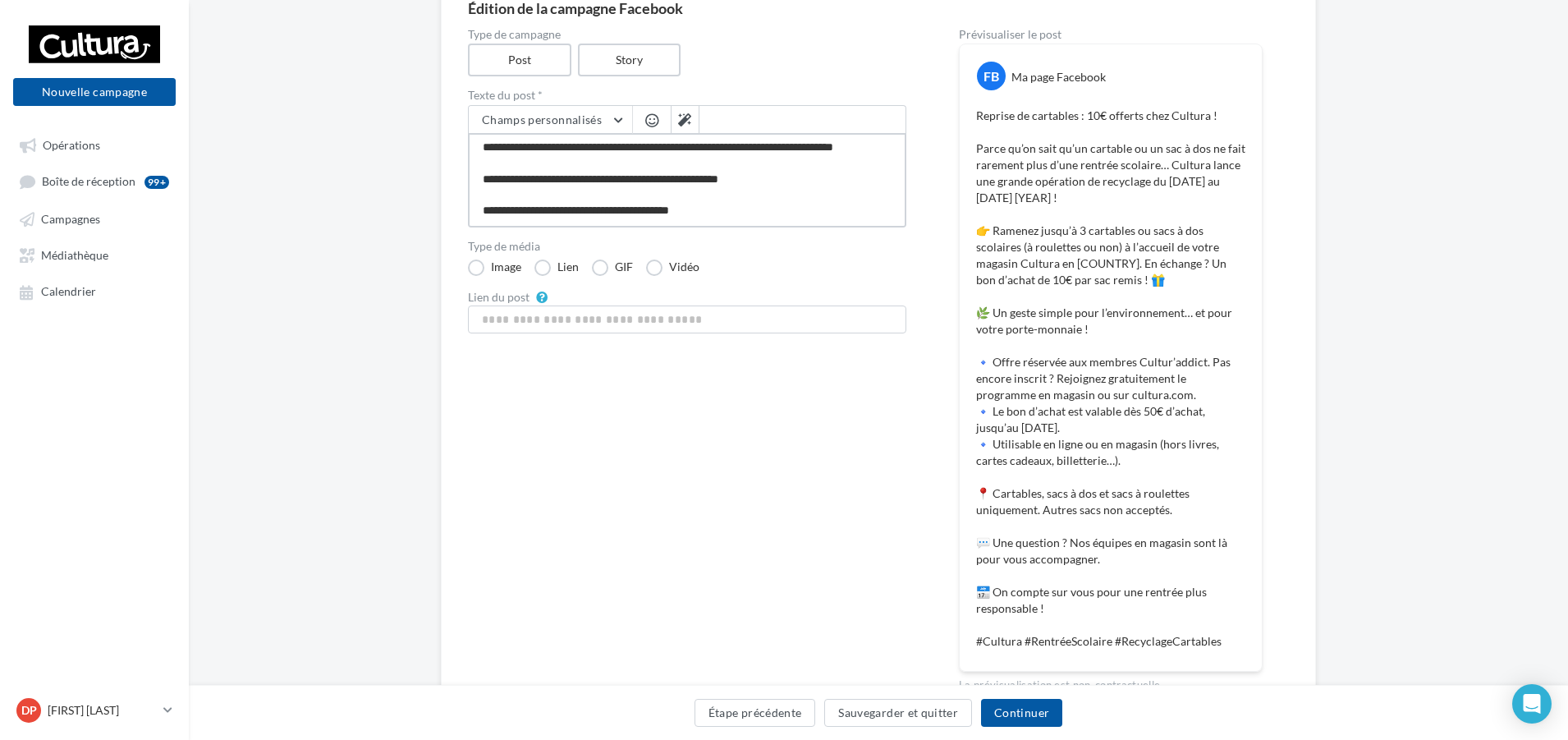 type on "**********" 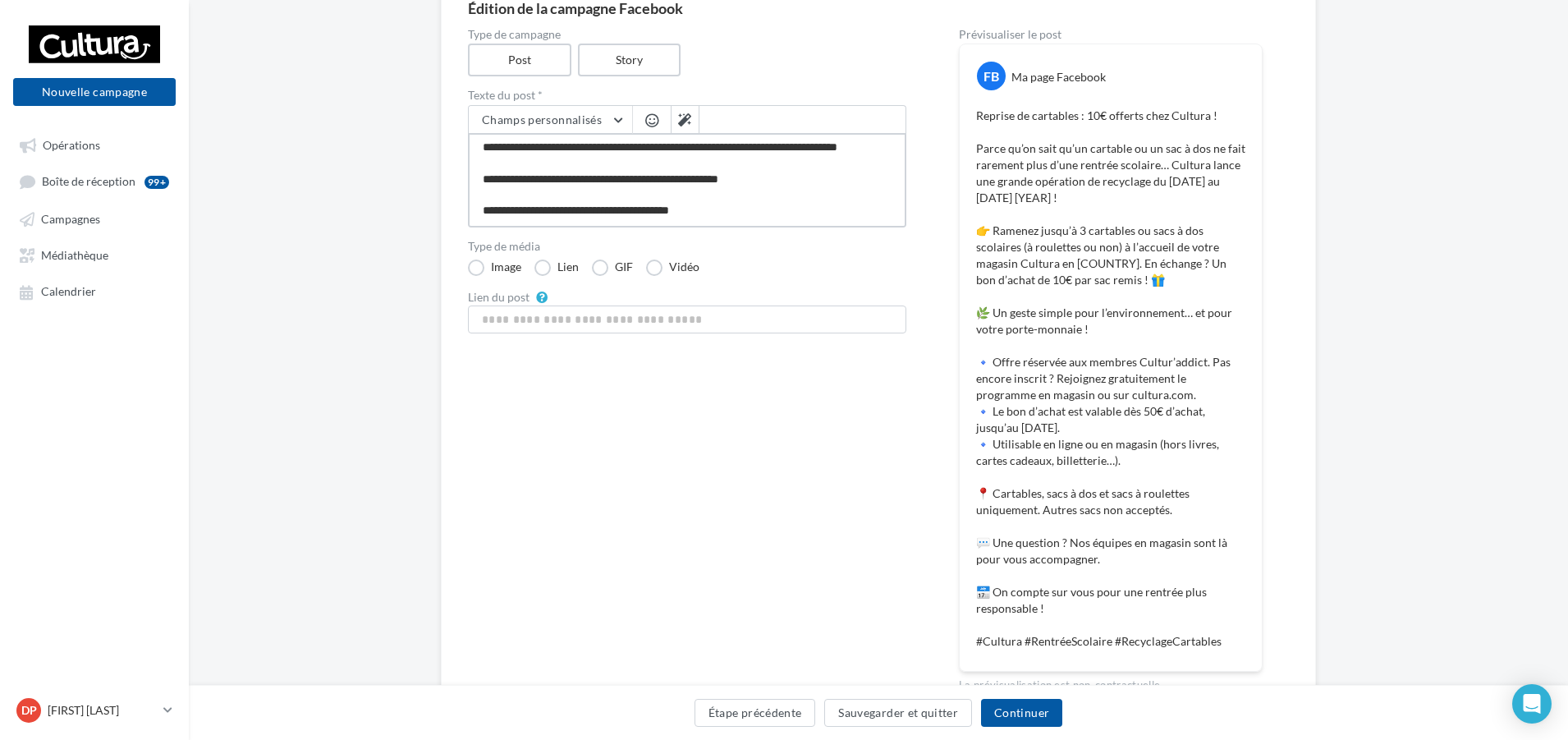 type on "**********" 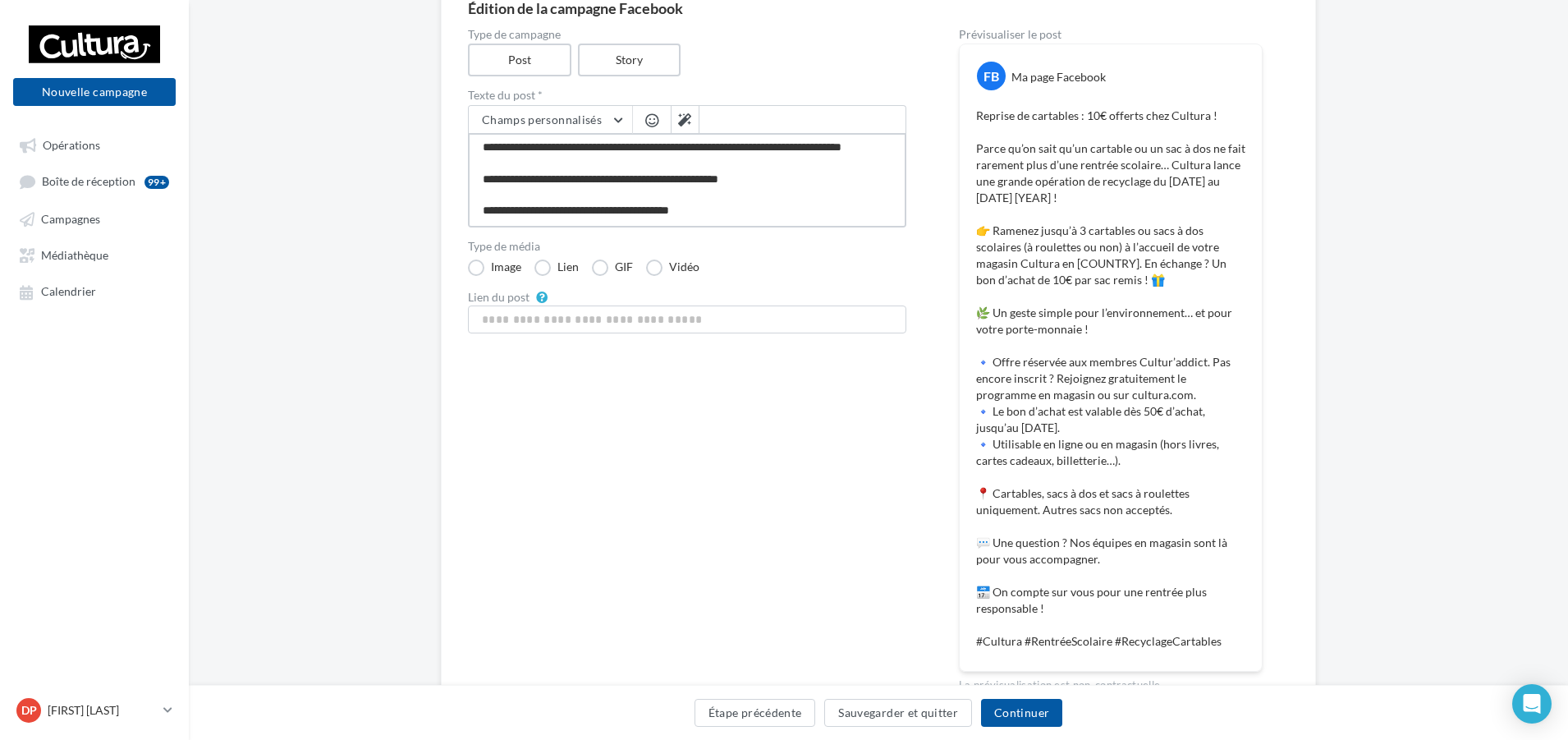 type on "**********" 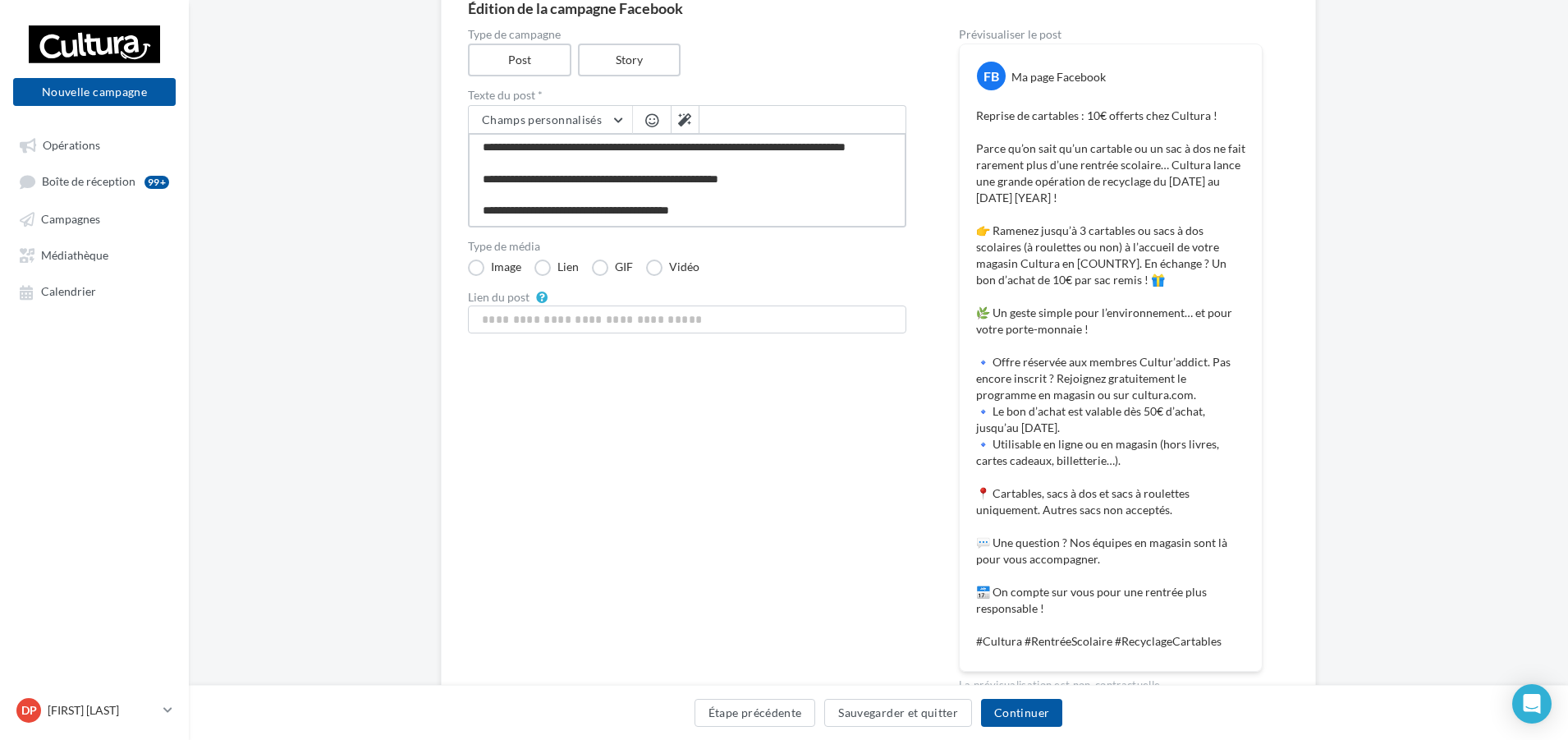 type on "**********" 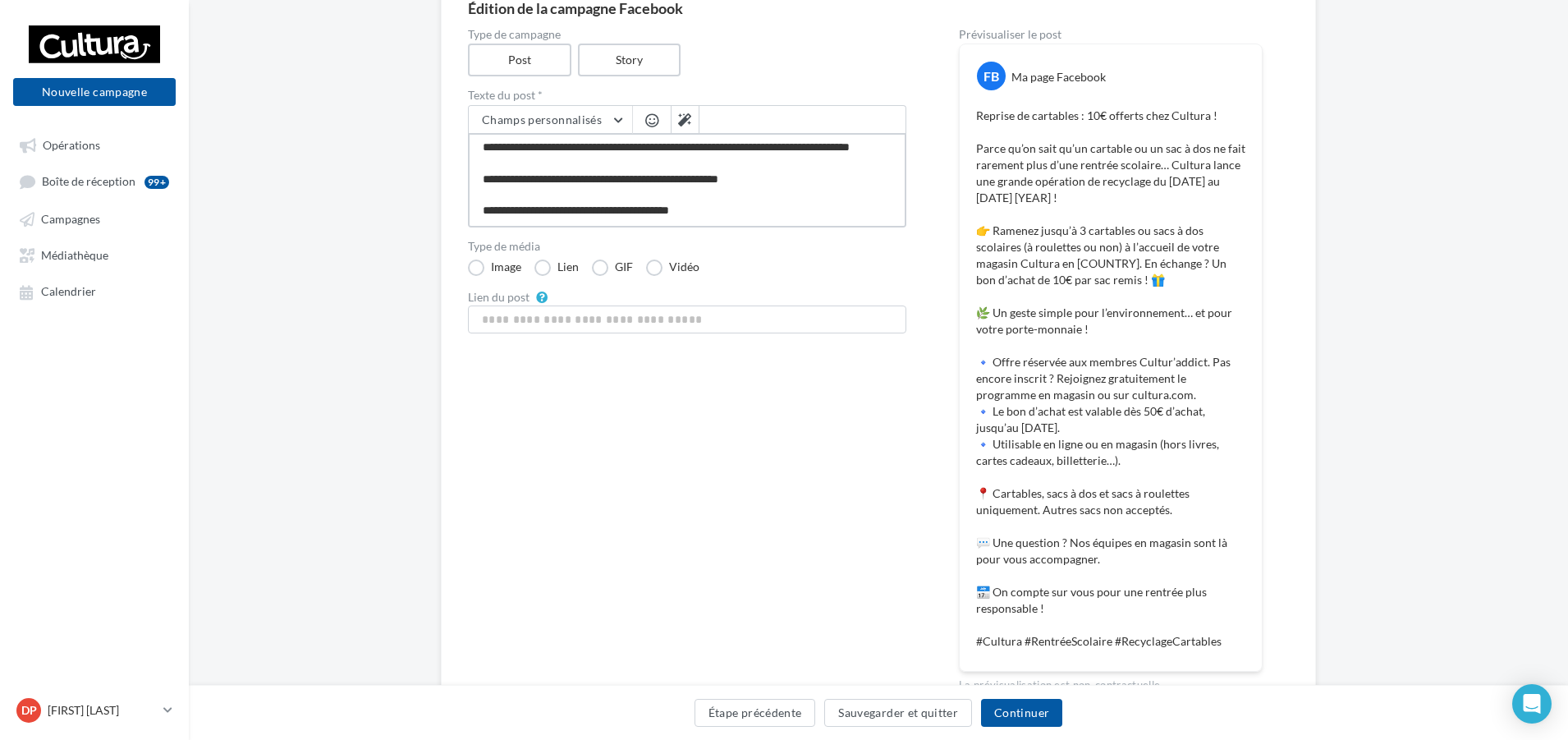 type on "**********" 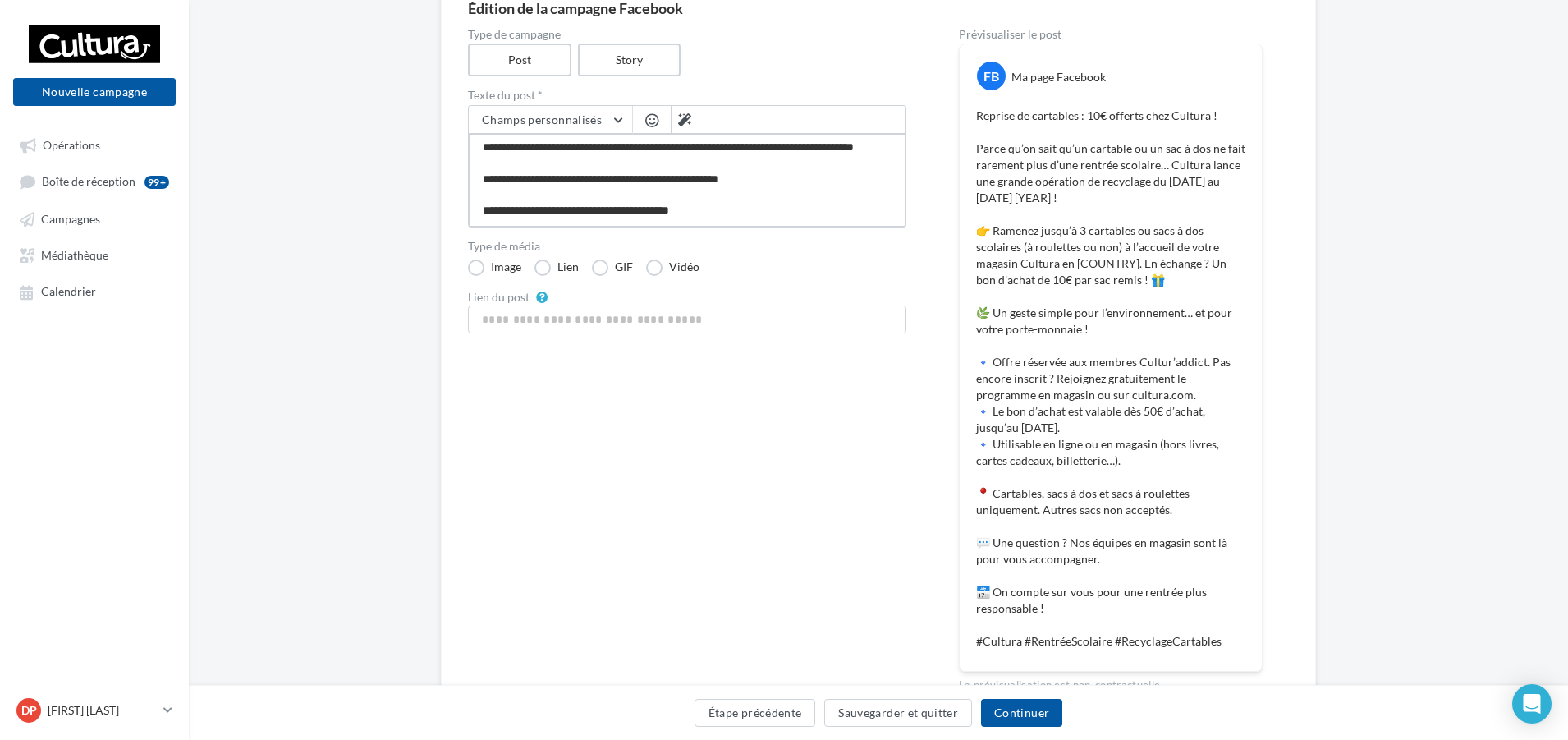 type on "**********" 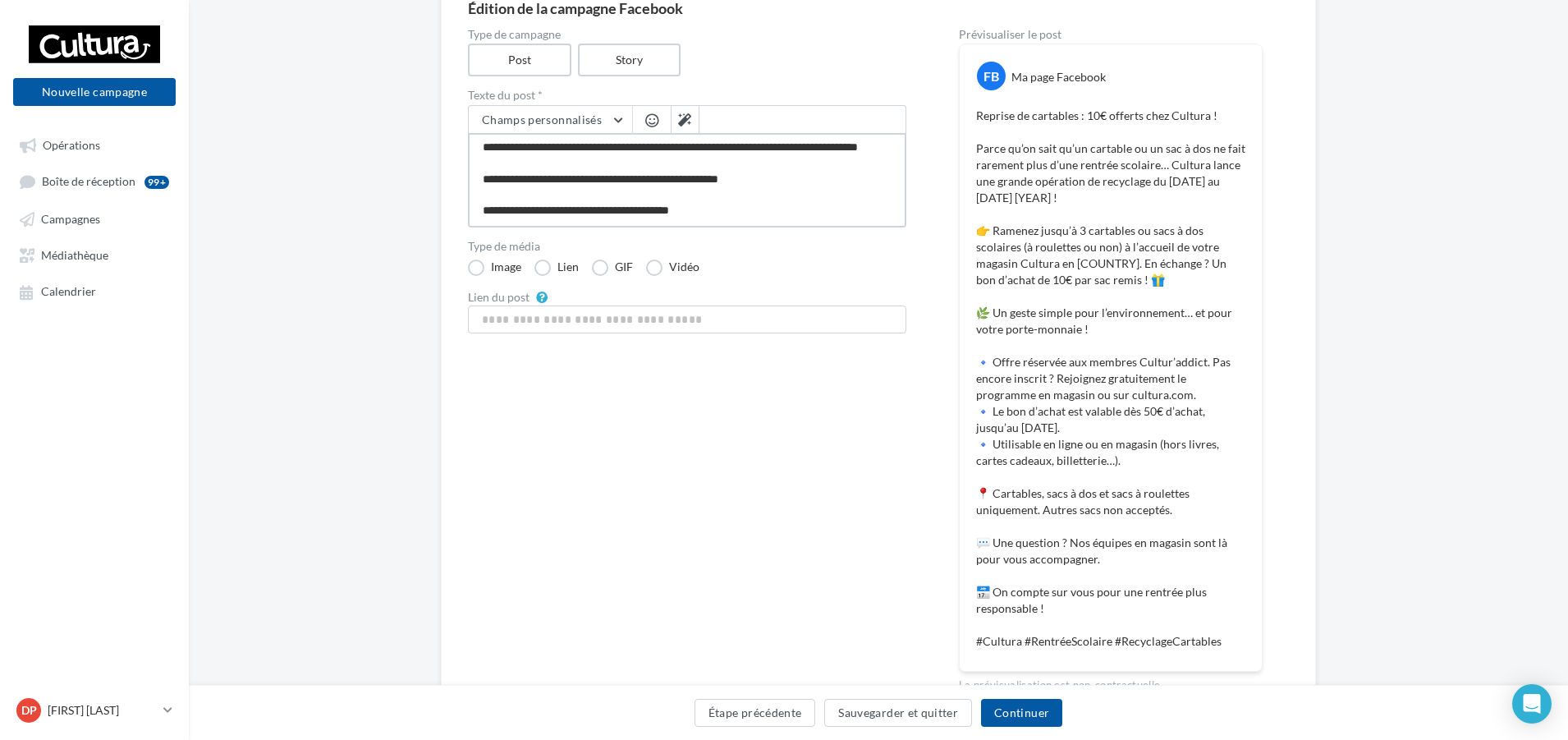 type on "**********" 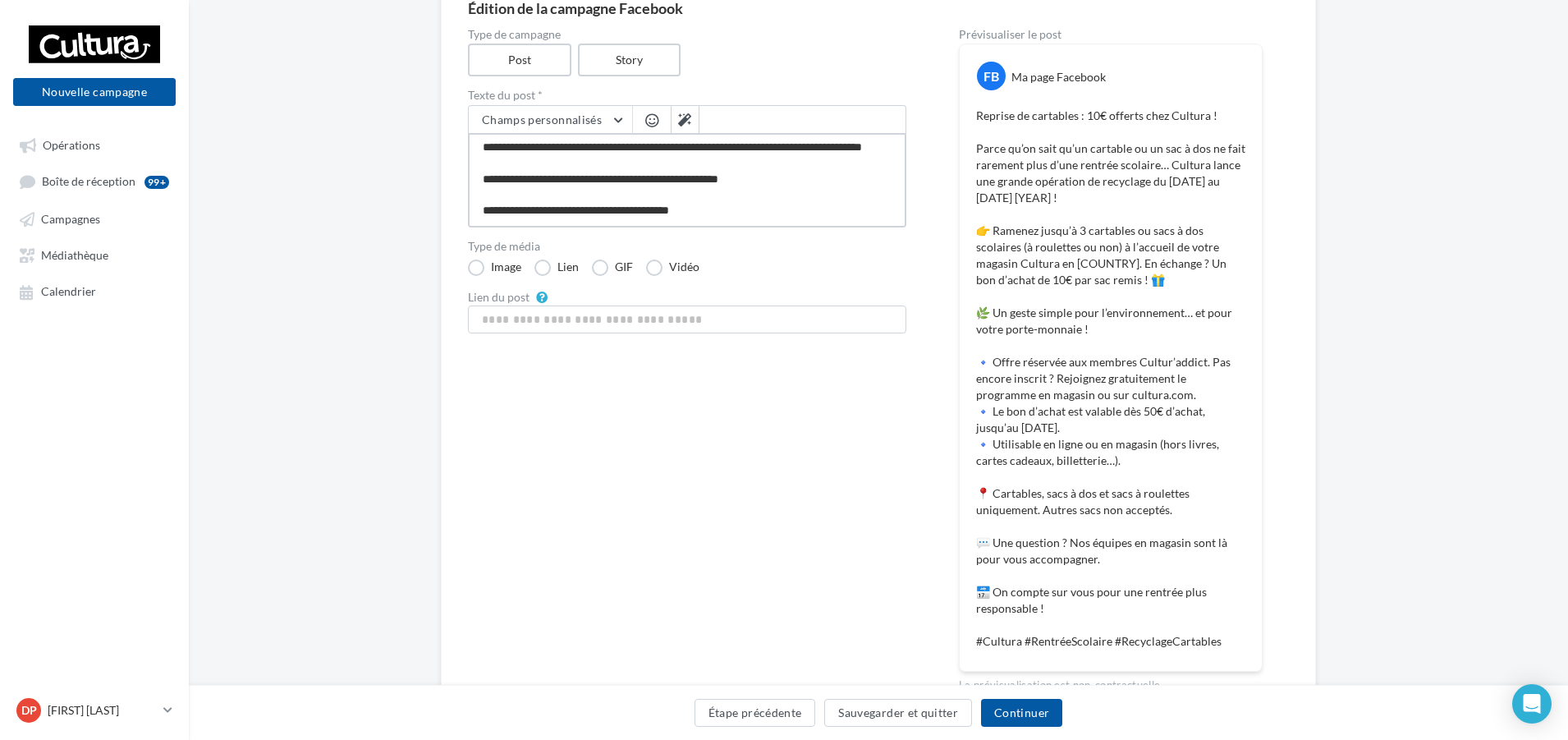 type on "**********" 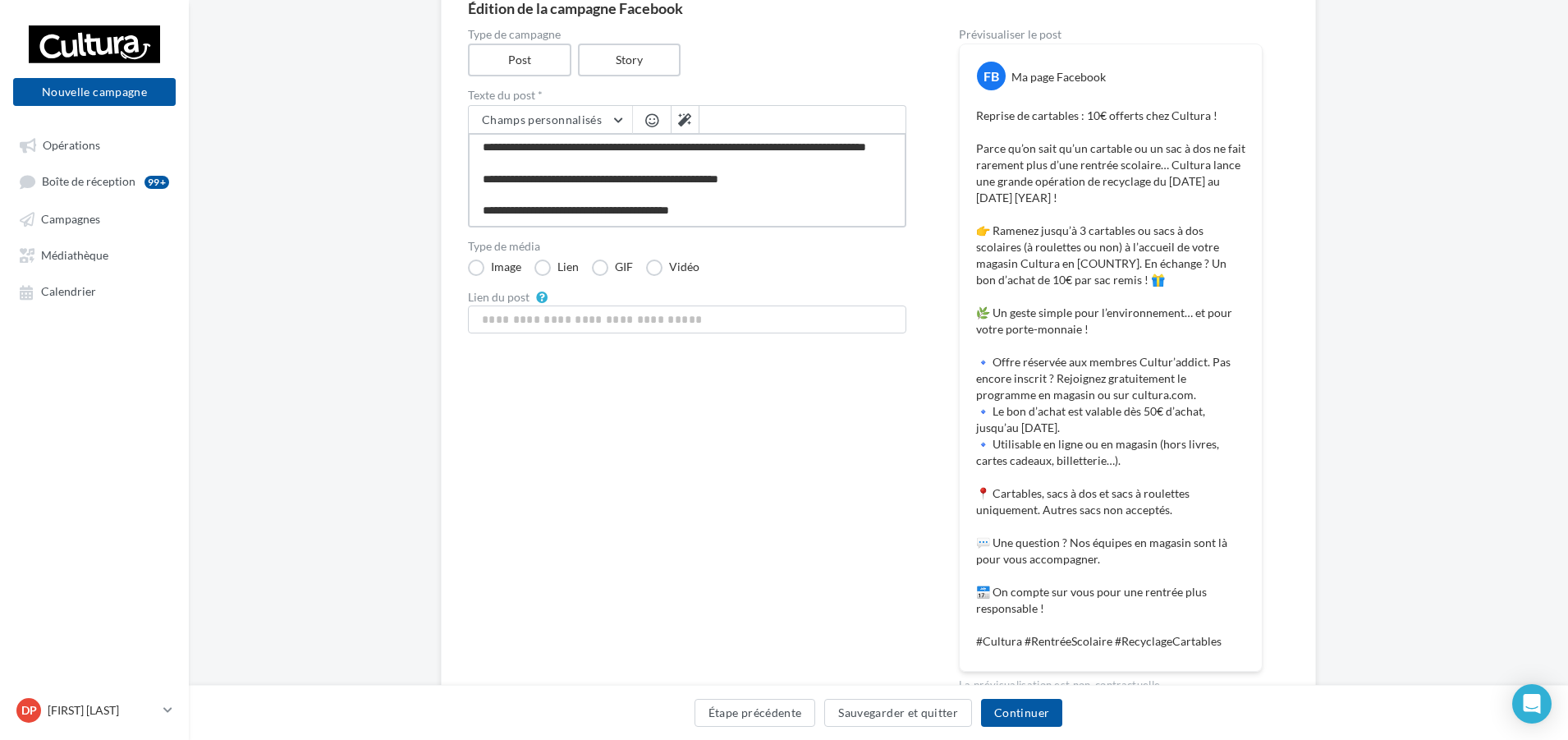 type on "**********" 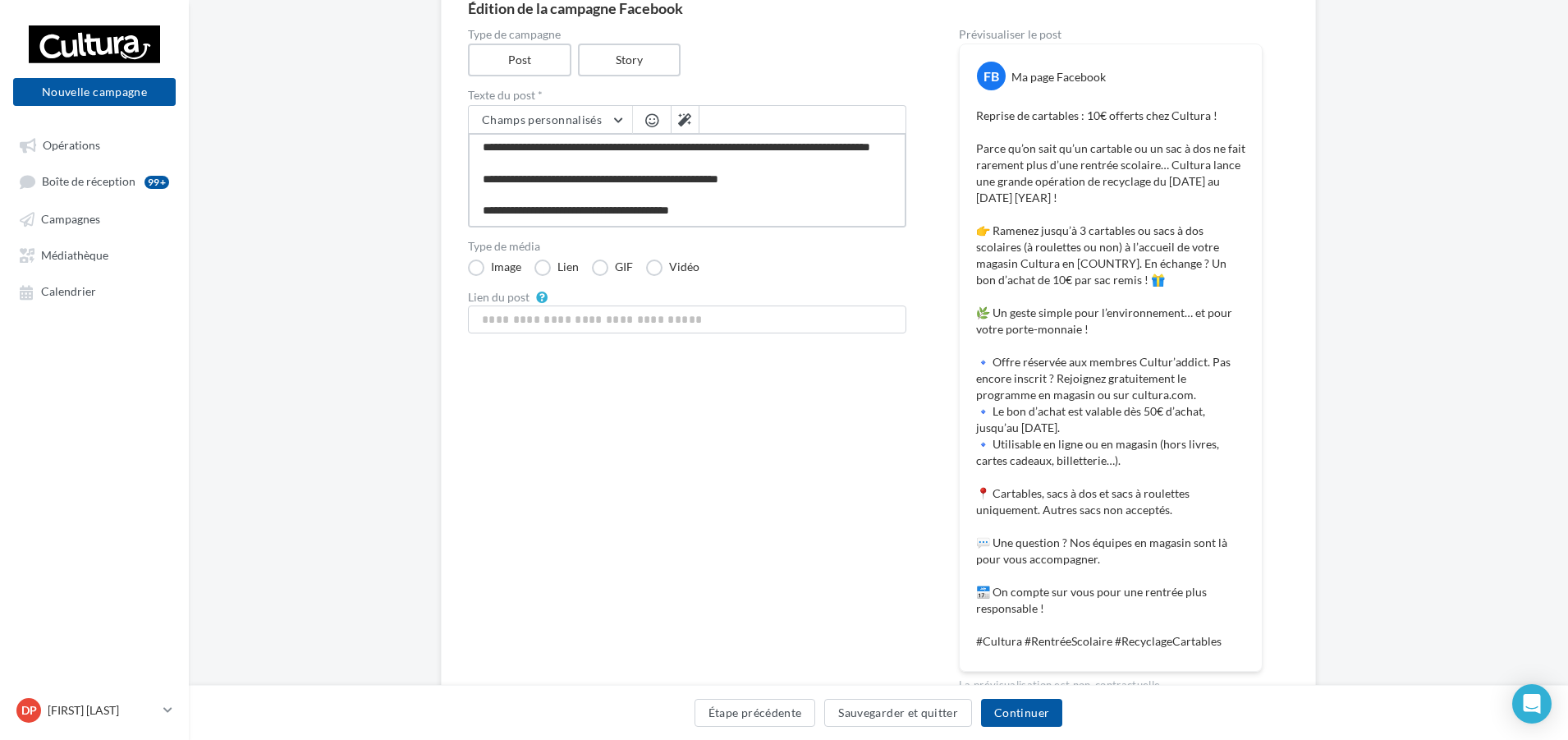 type on "**********" 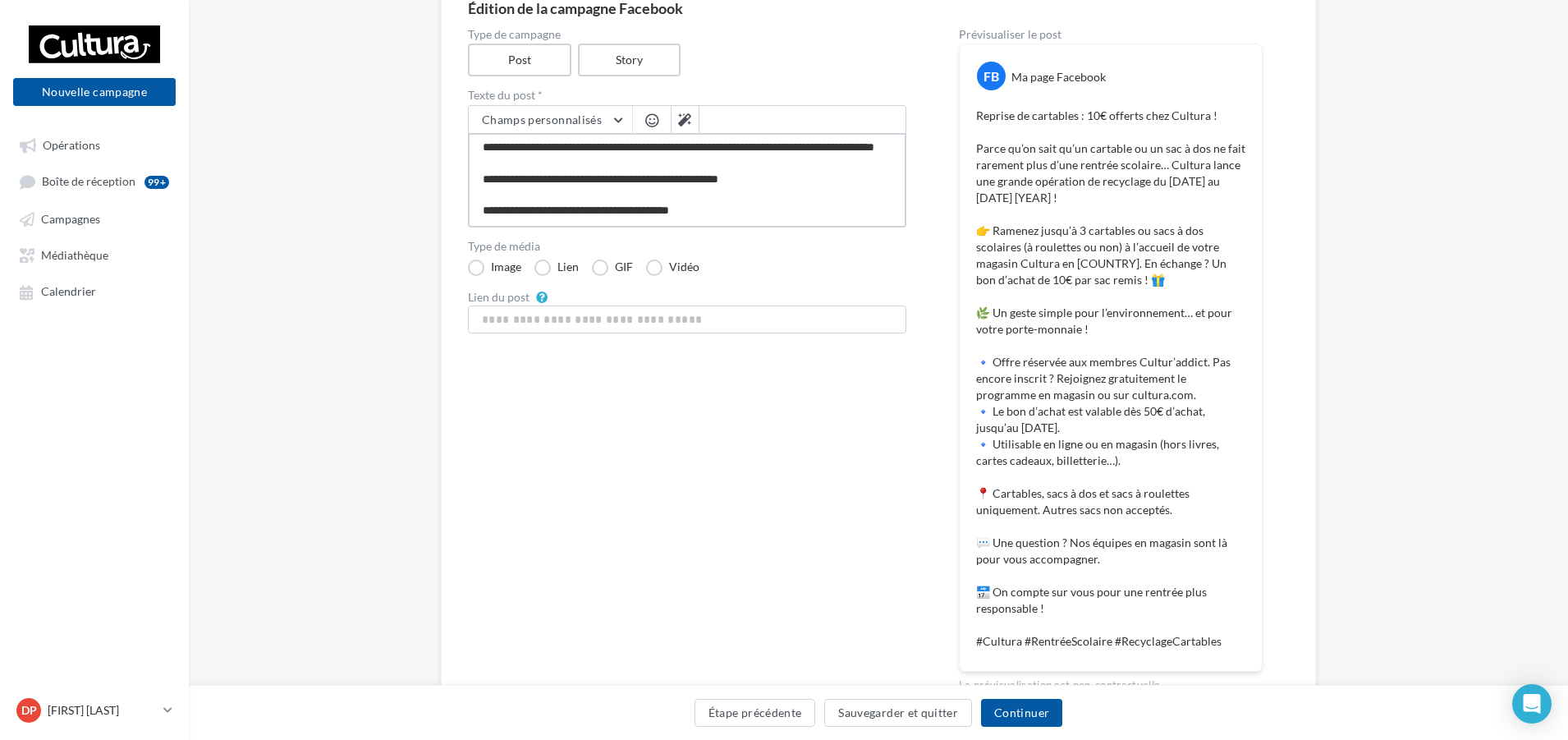type on "**********" 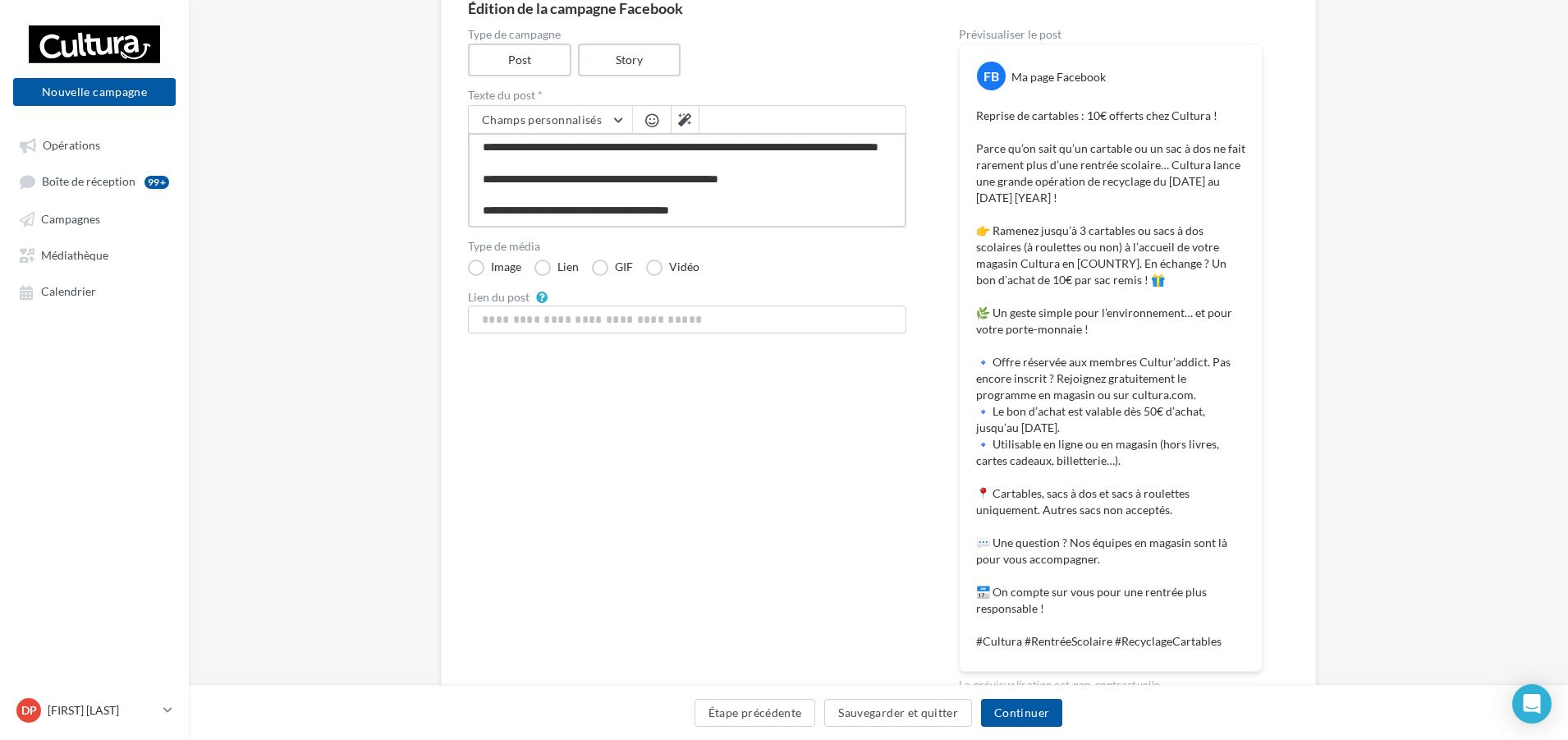 type on "**********" 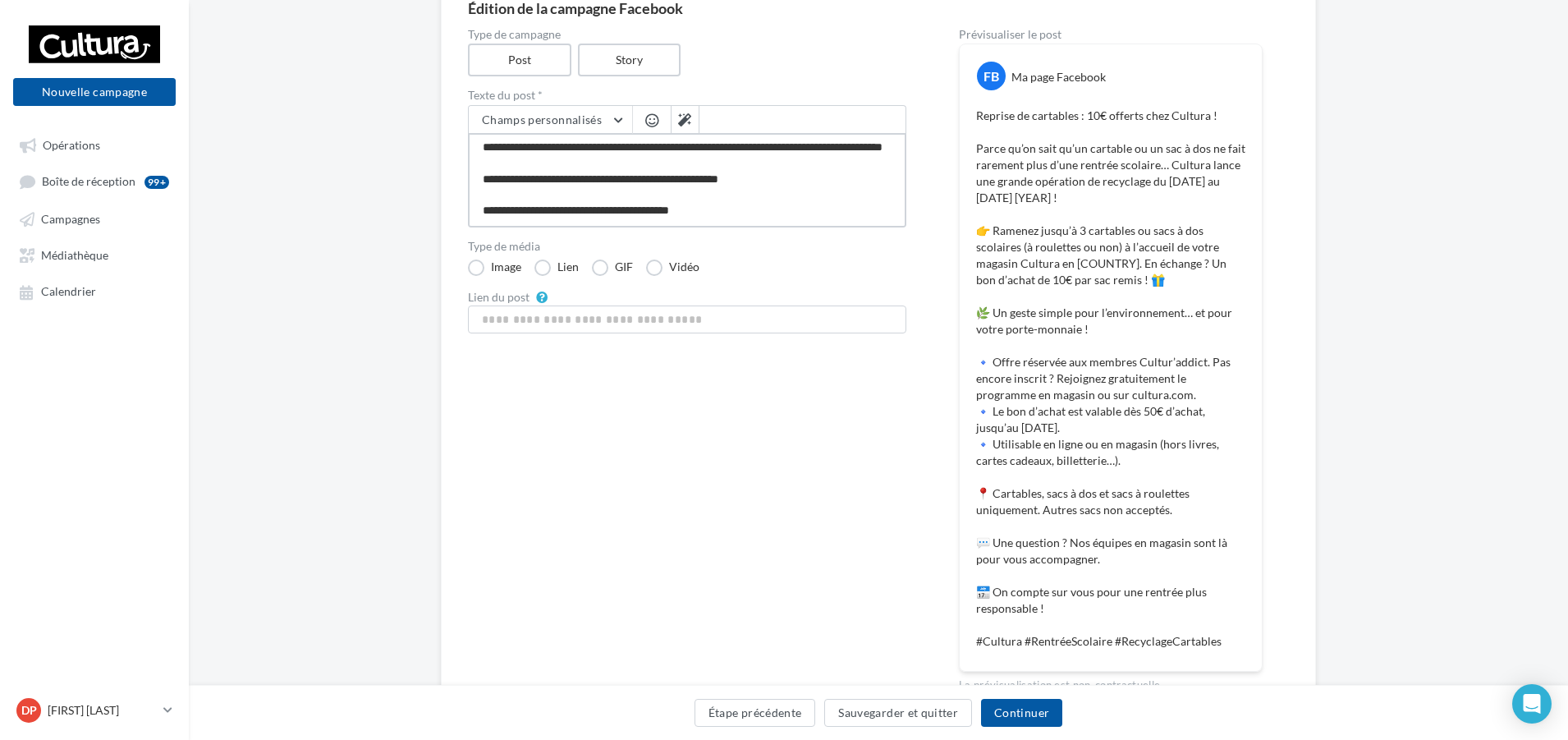 type on "**********" 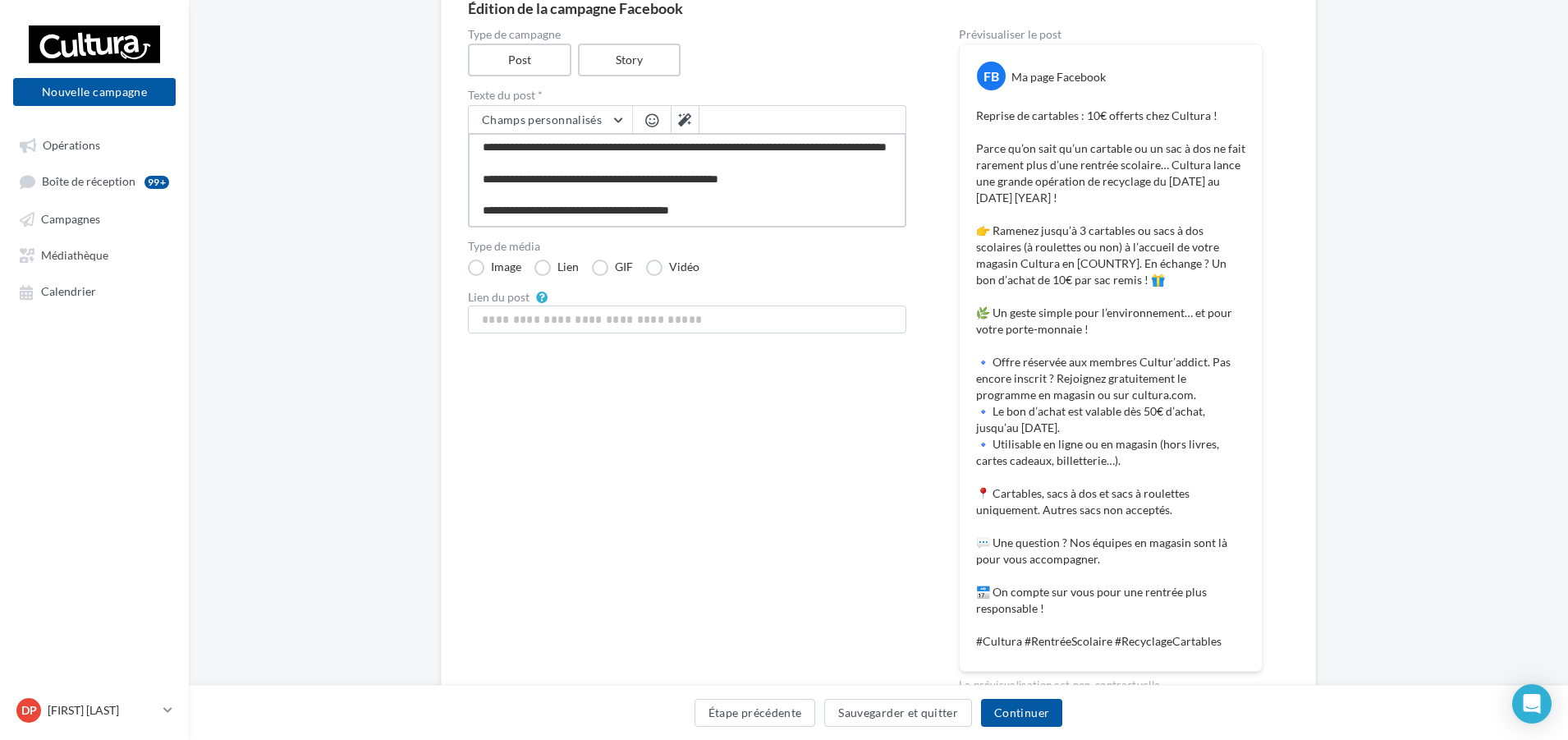 type on "**********" 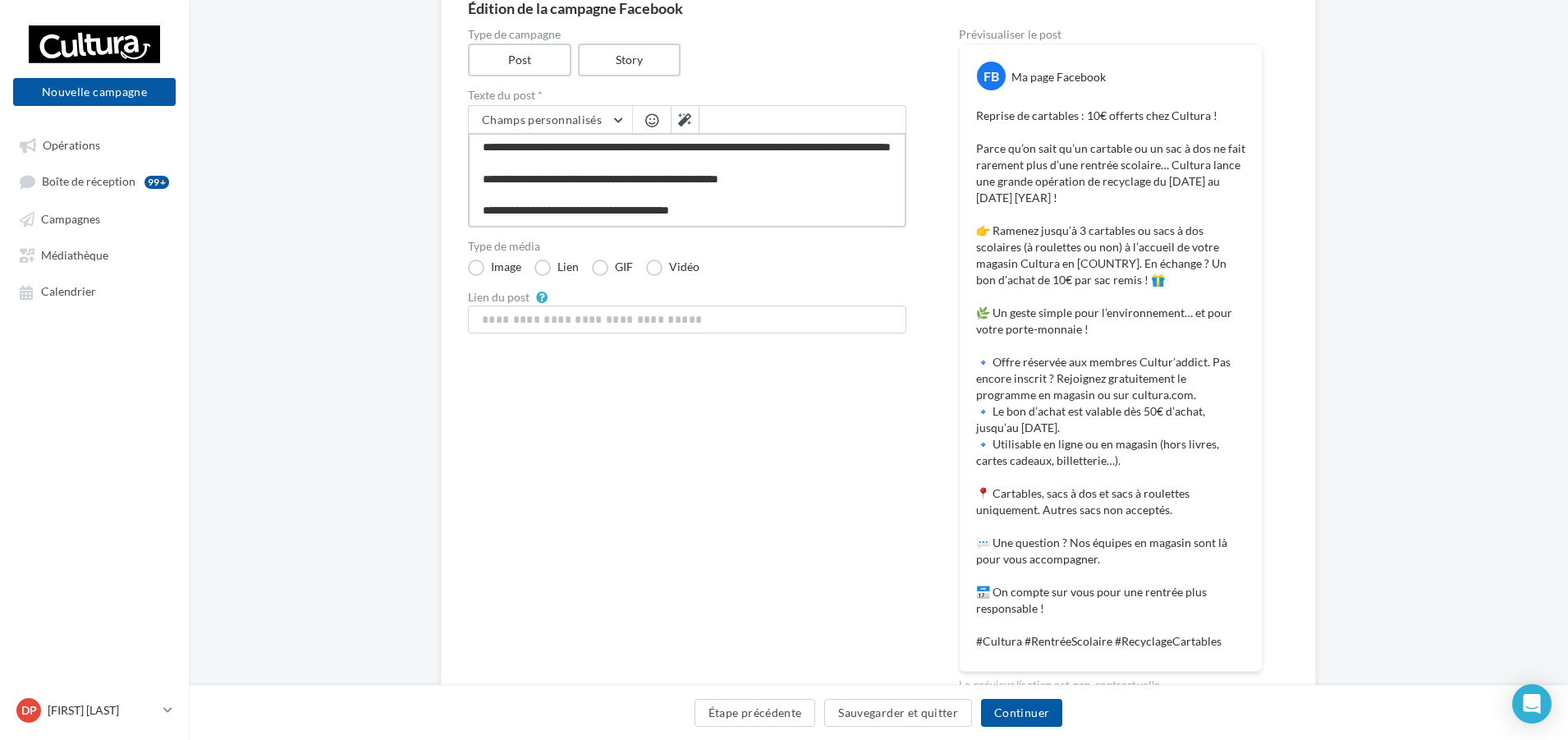 type on "**********" 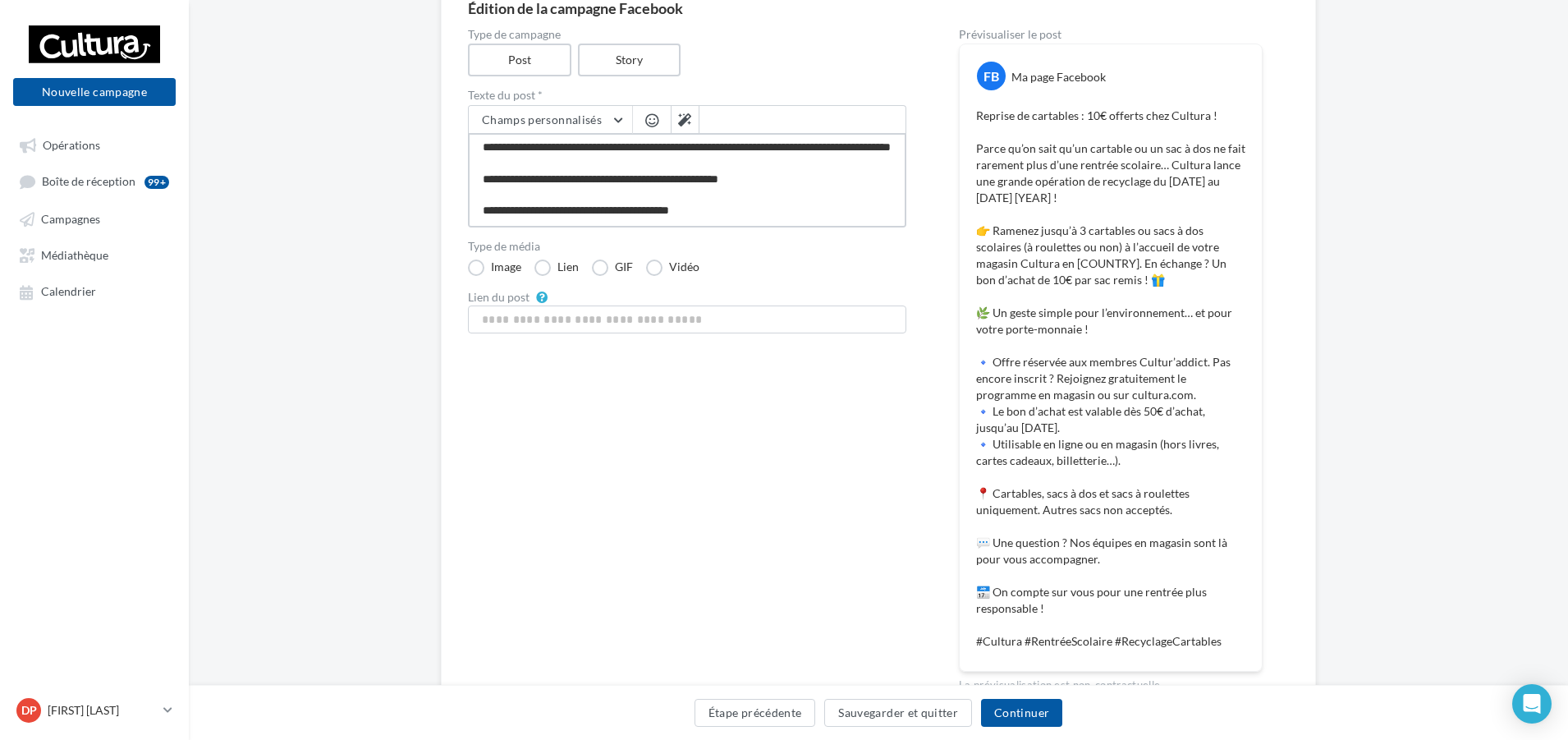 type on "**********" 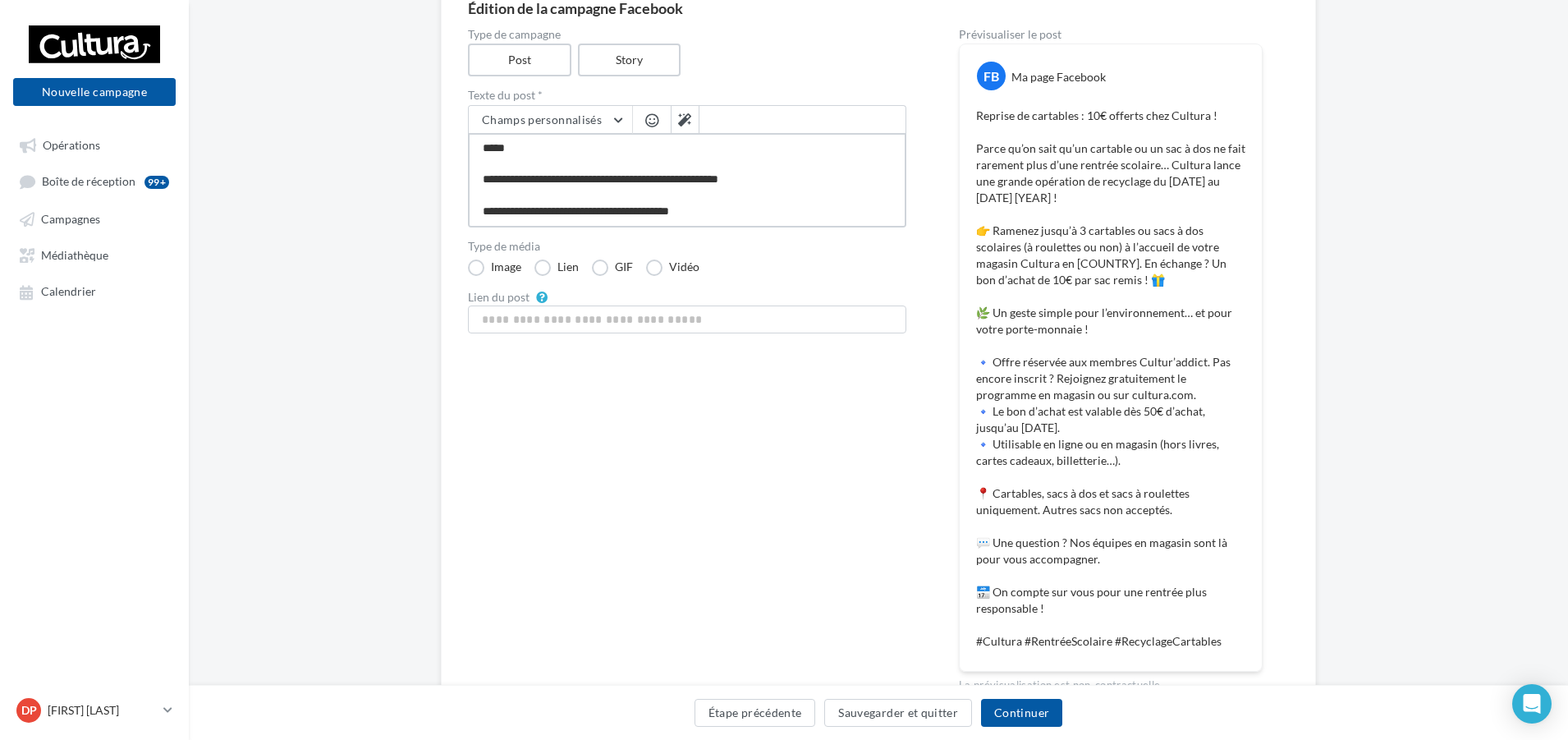 type on "**********" 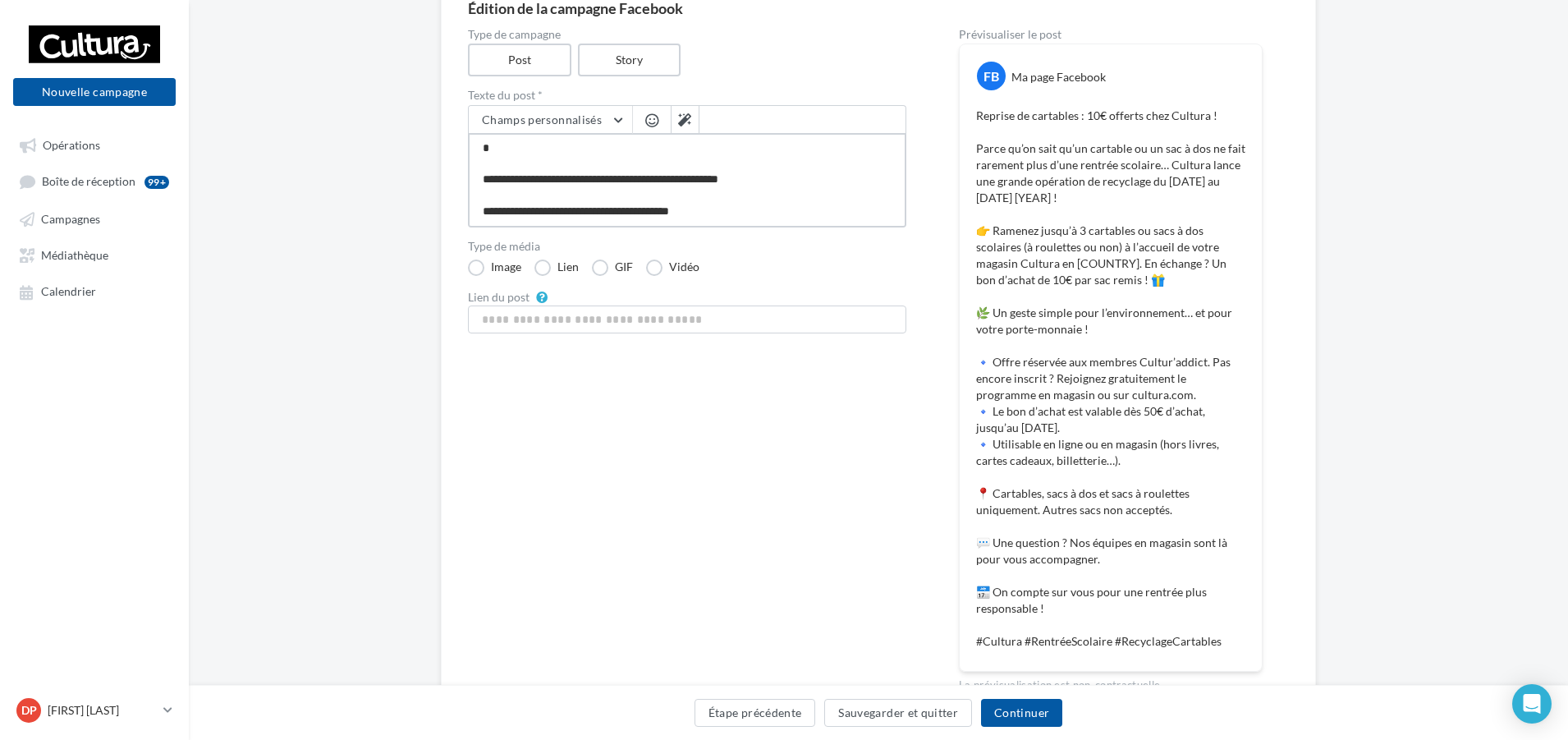 type on "**********" 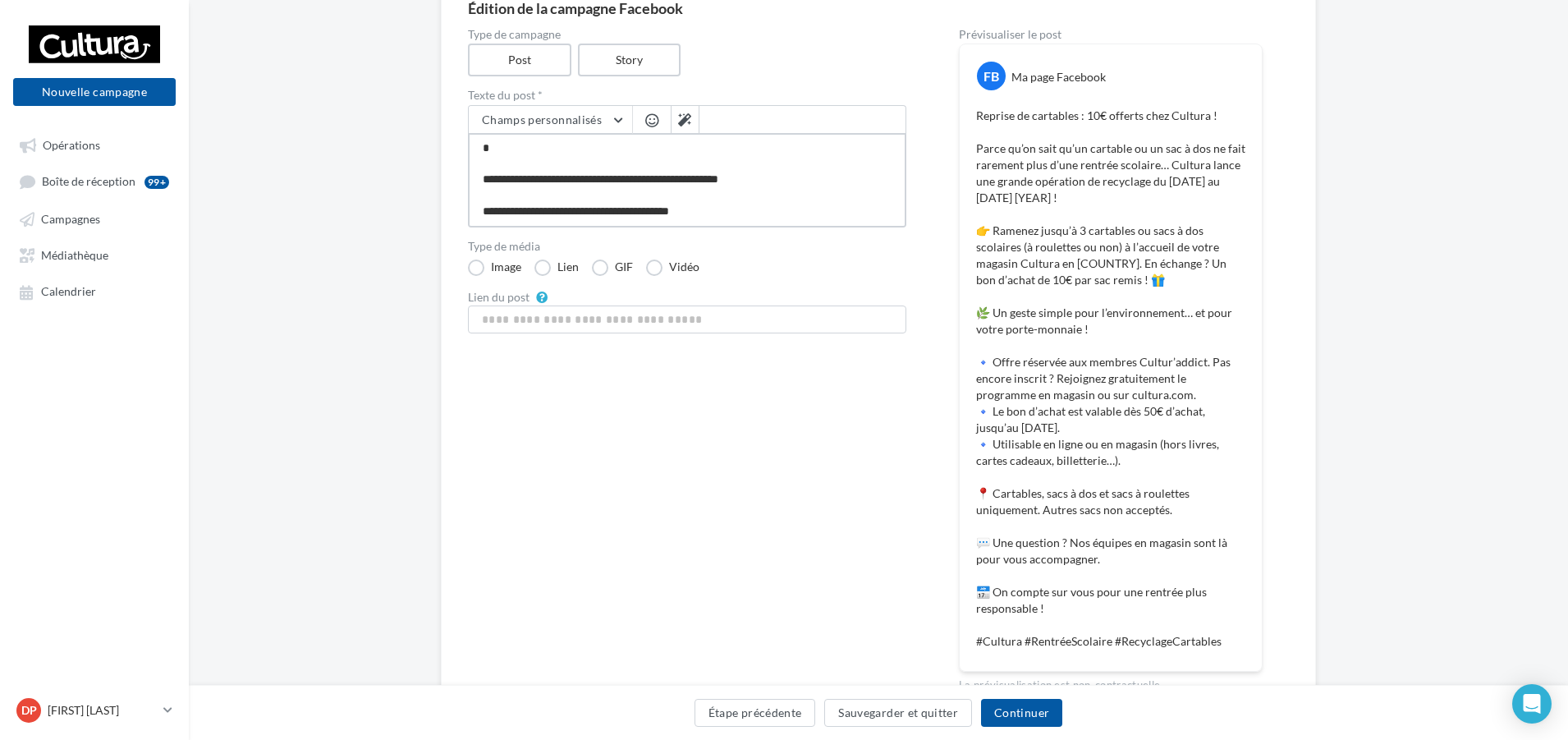 type on "**********" 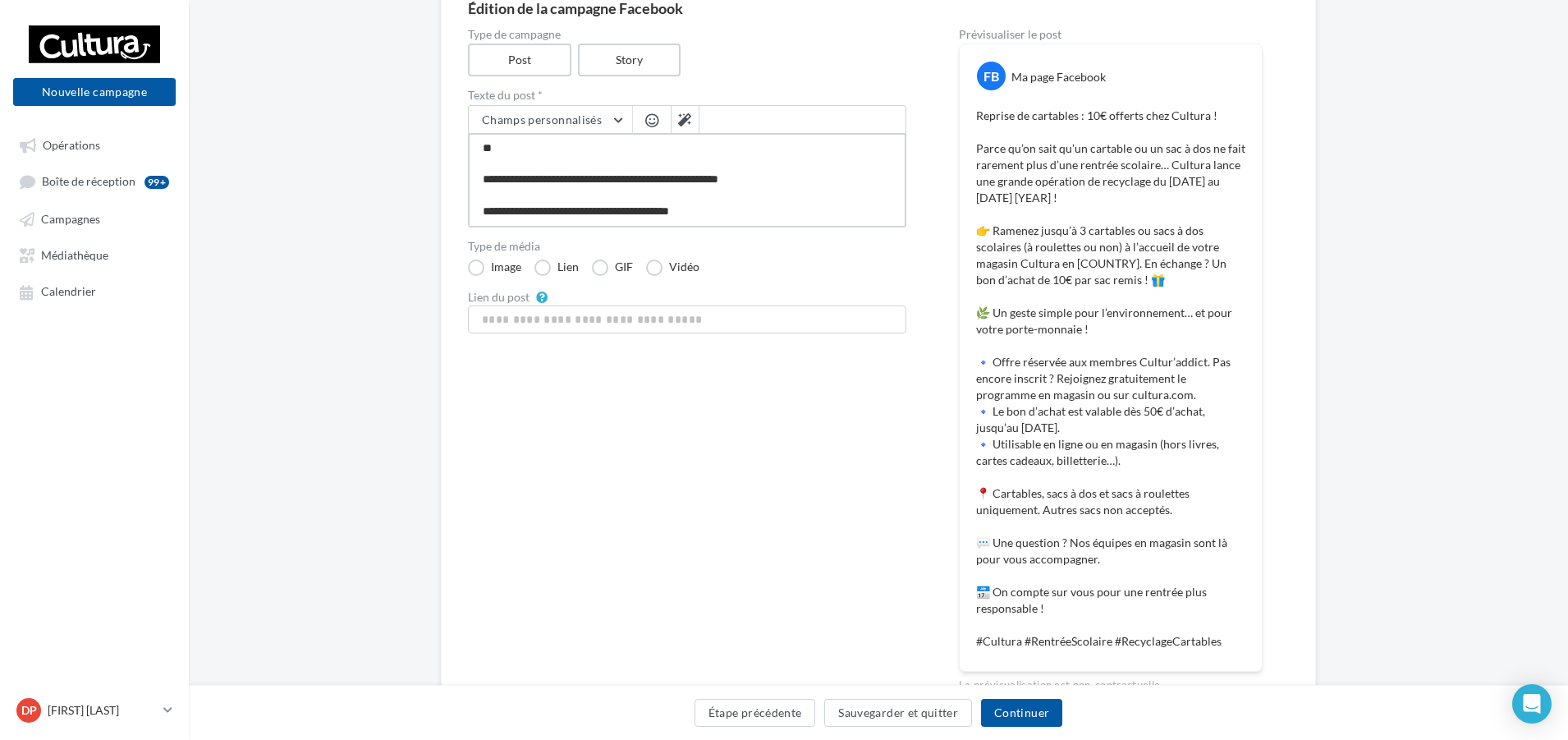 type on "**********" 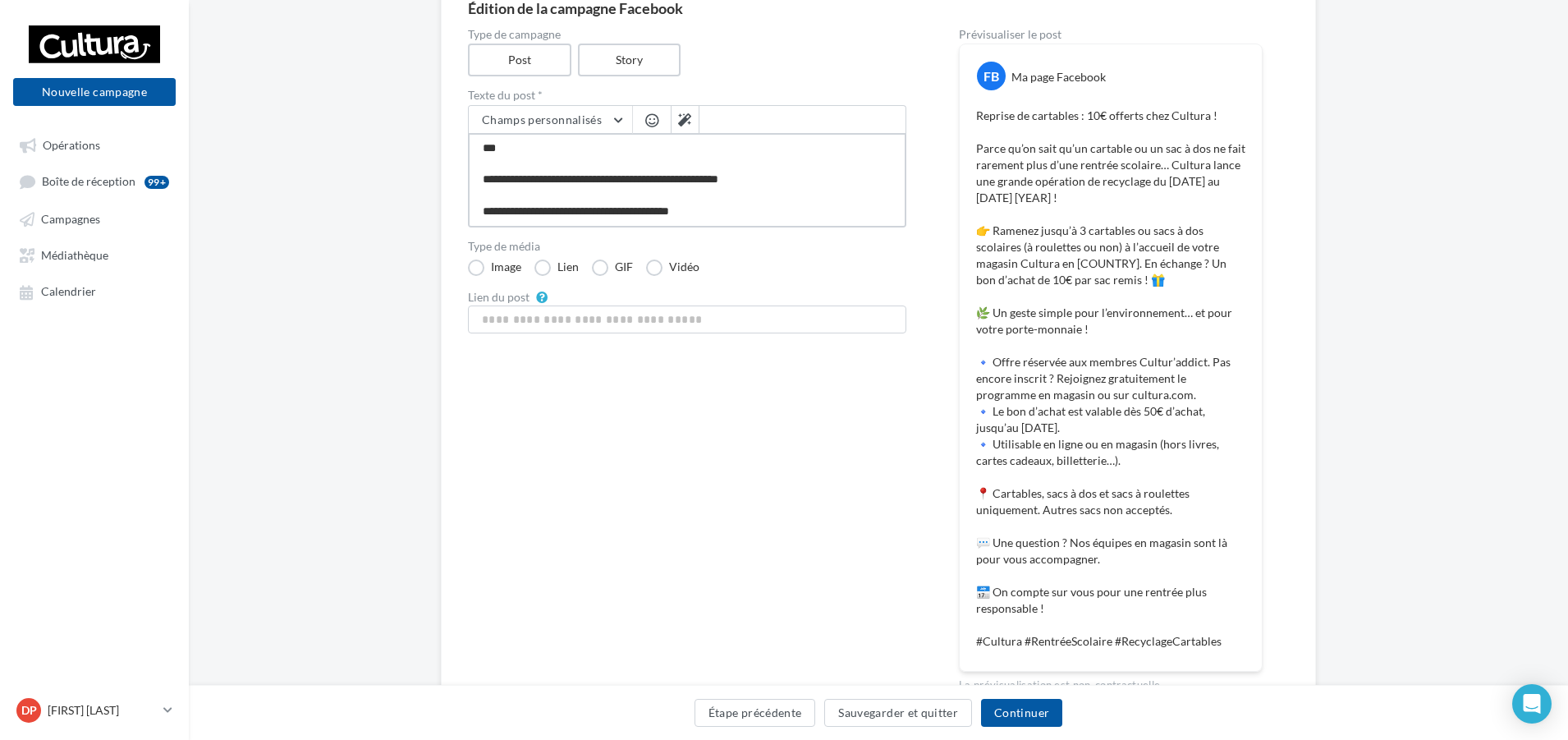 type on "**********" 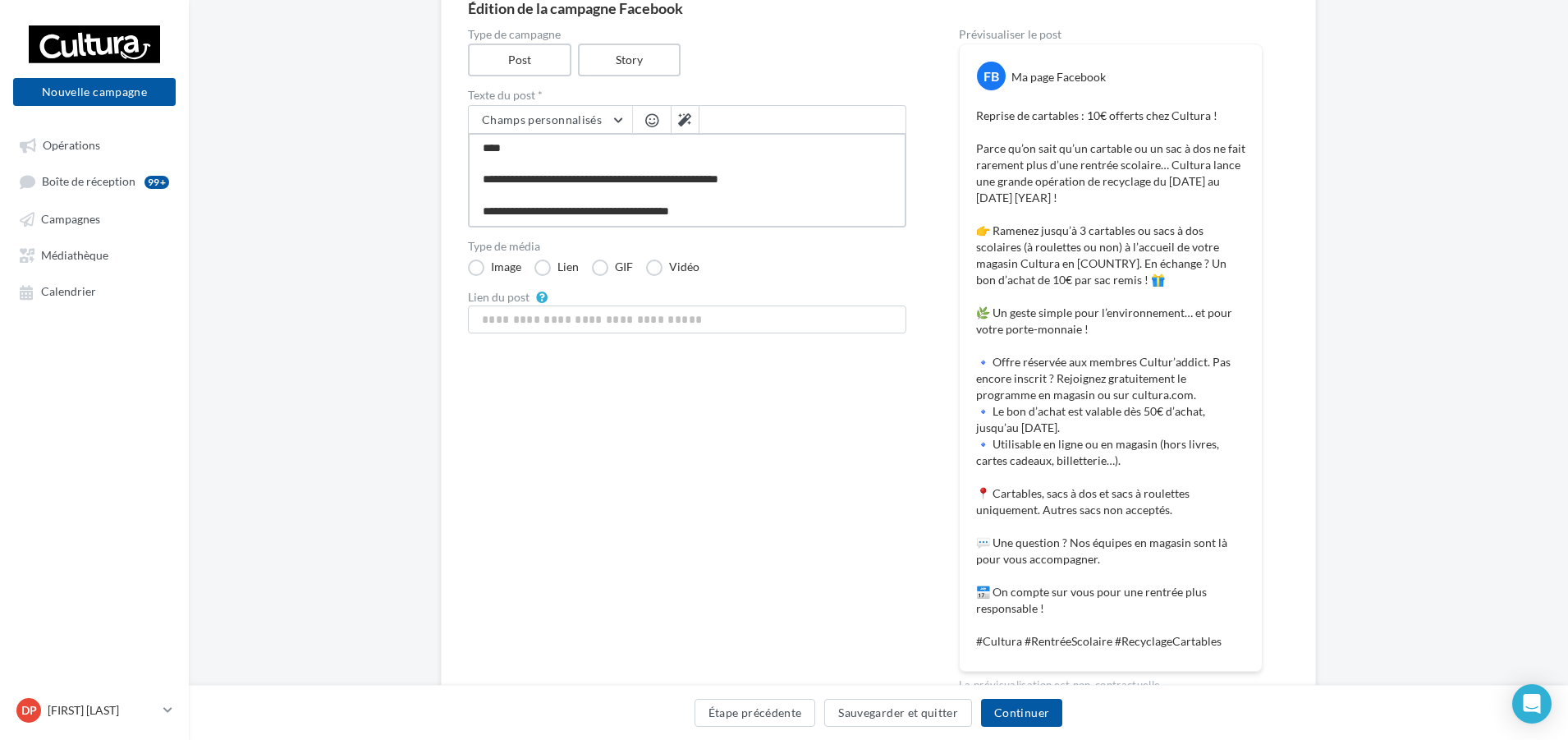 type on "**********" 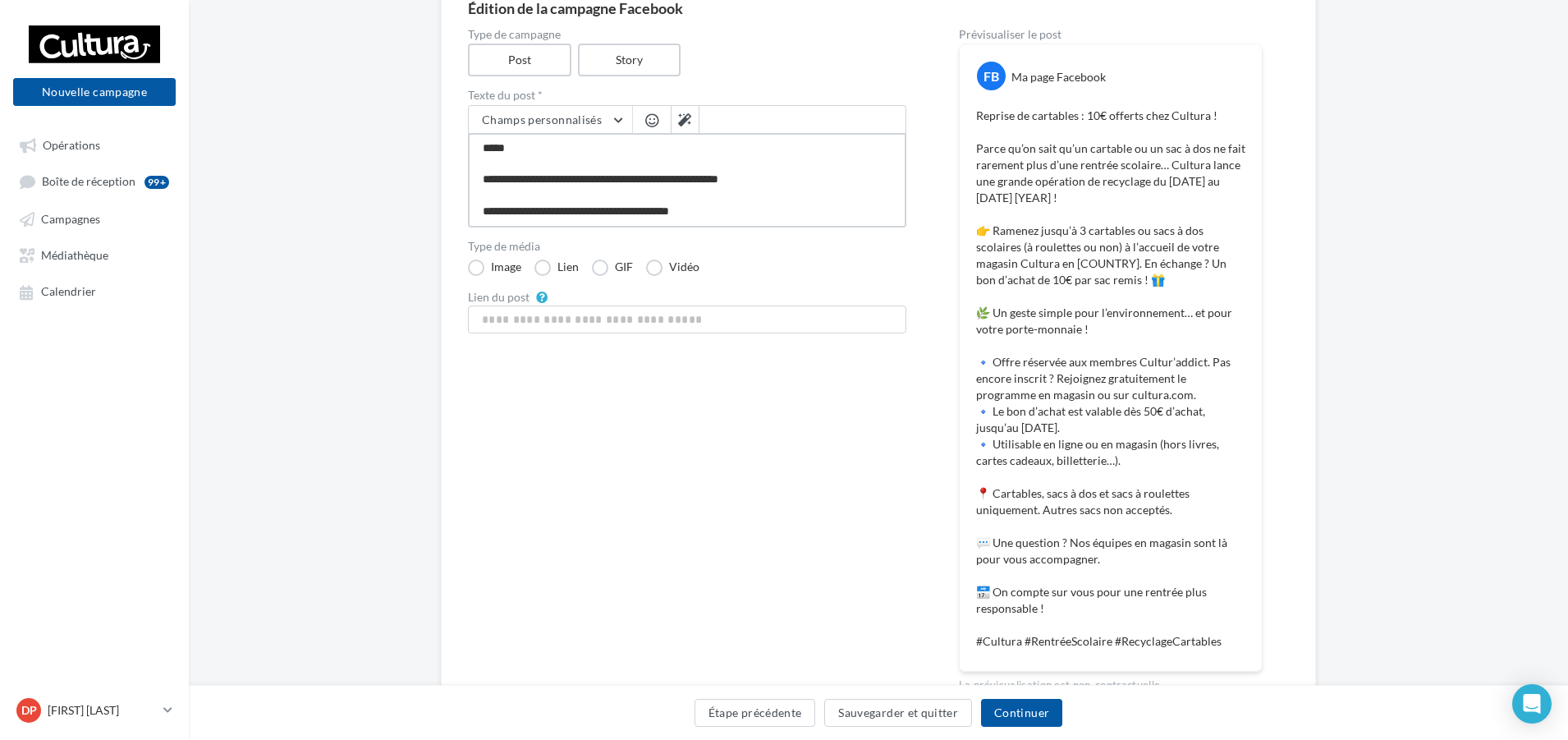 type on "**********" 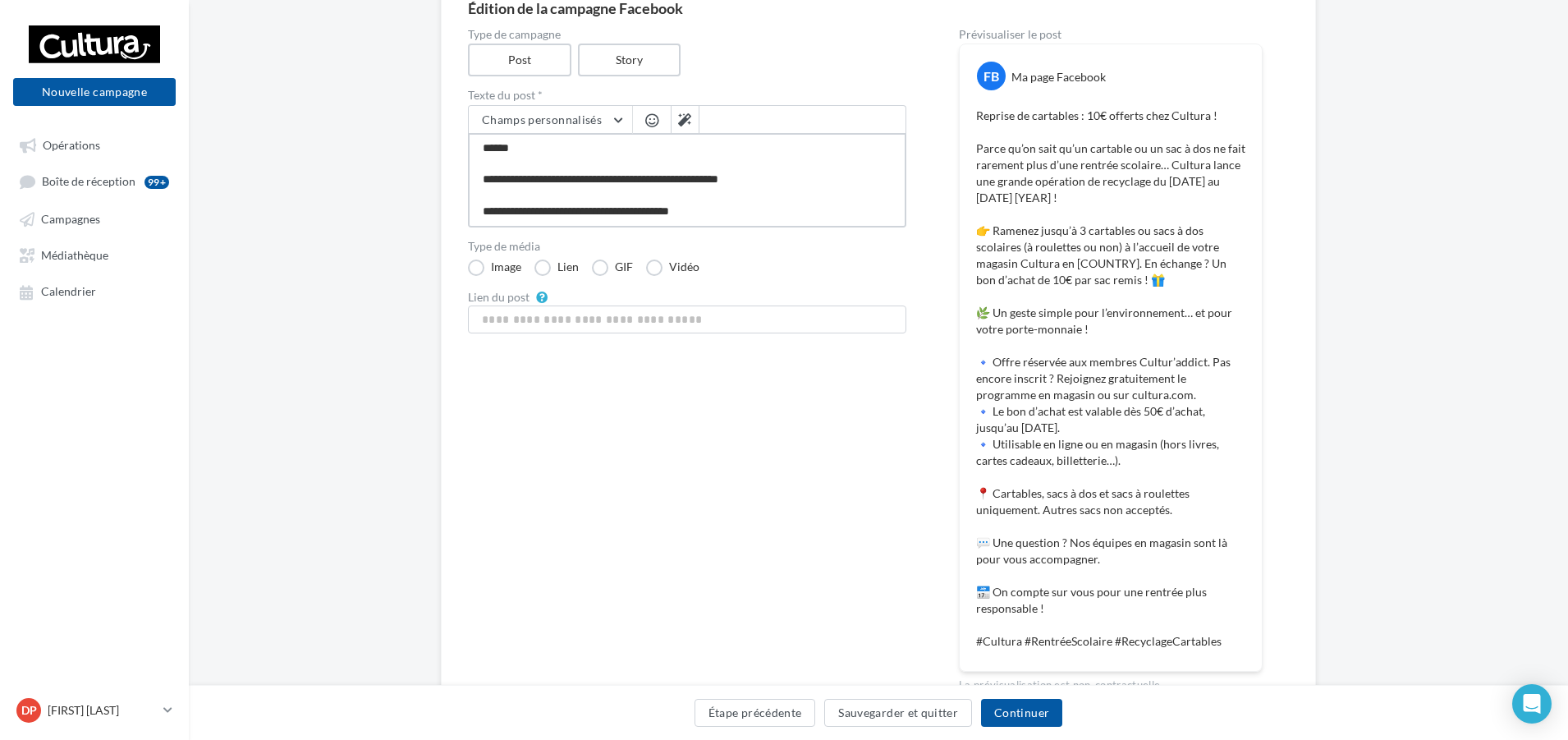 type on "**********" 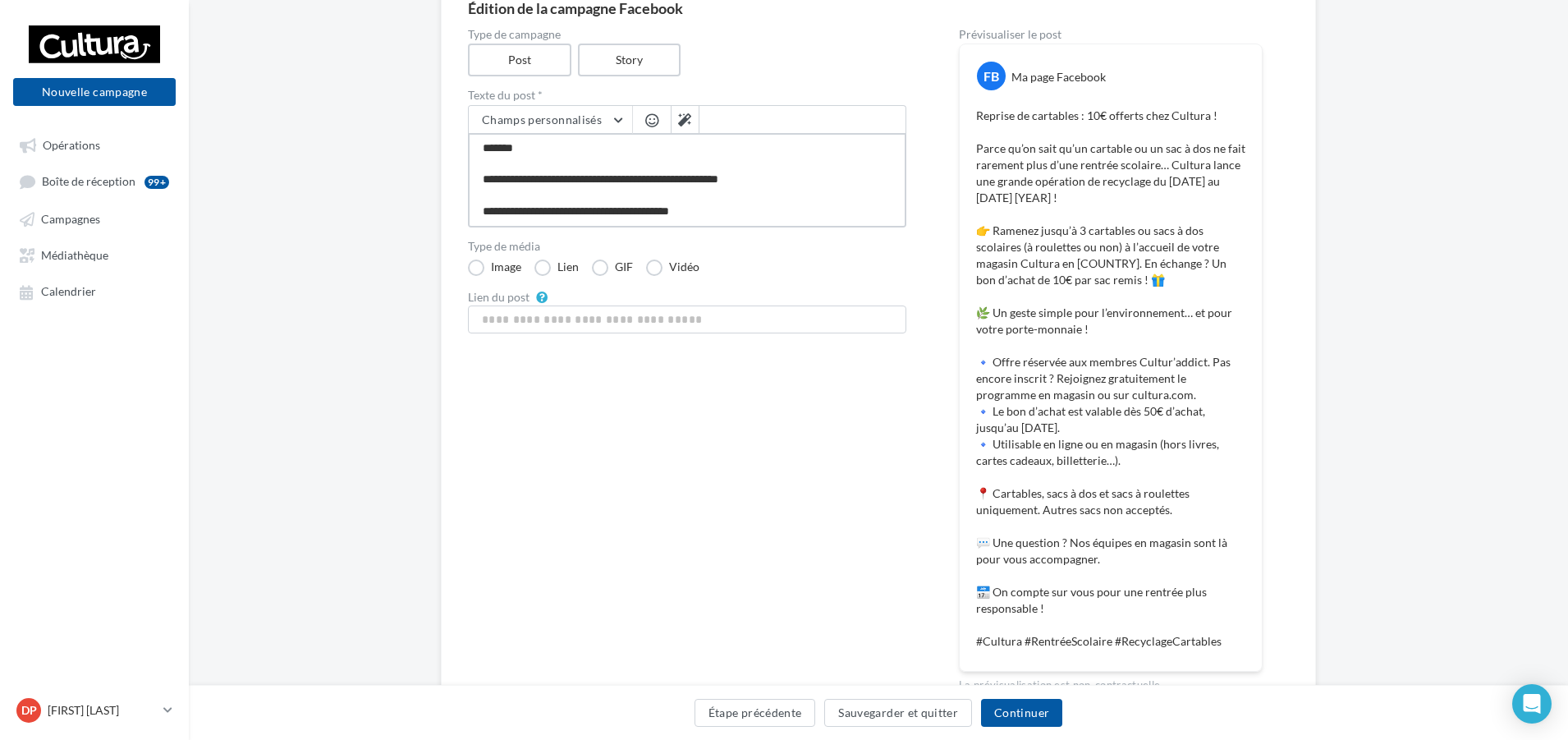 type on "**********" 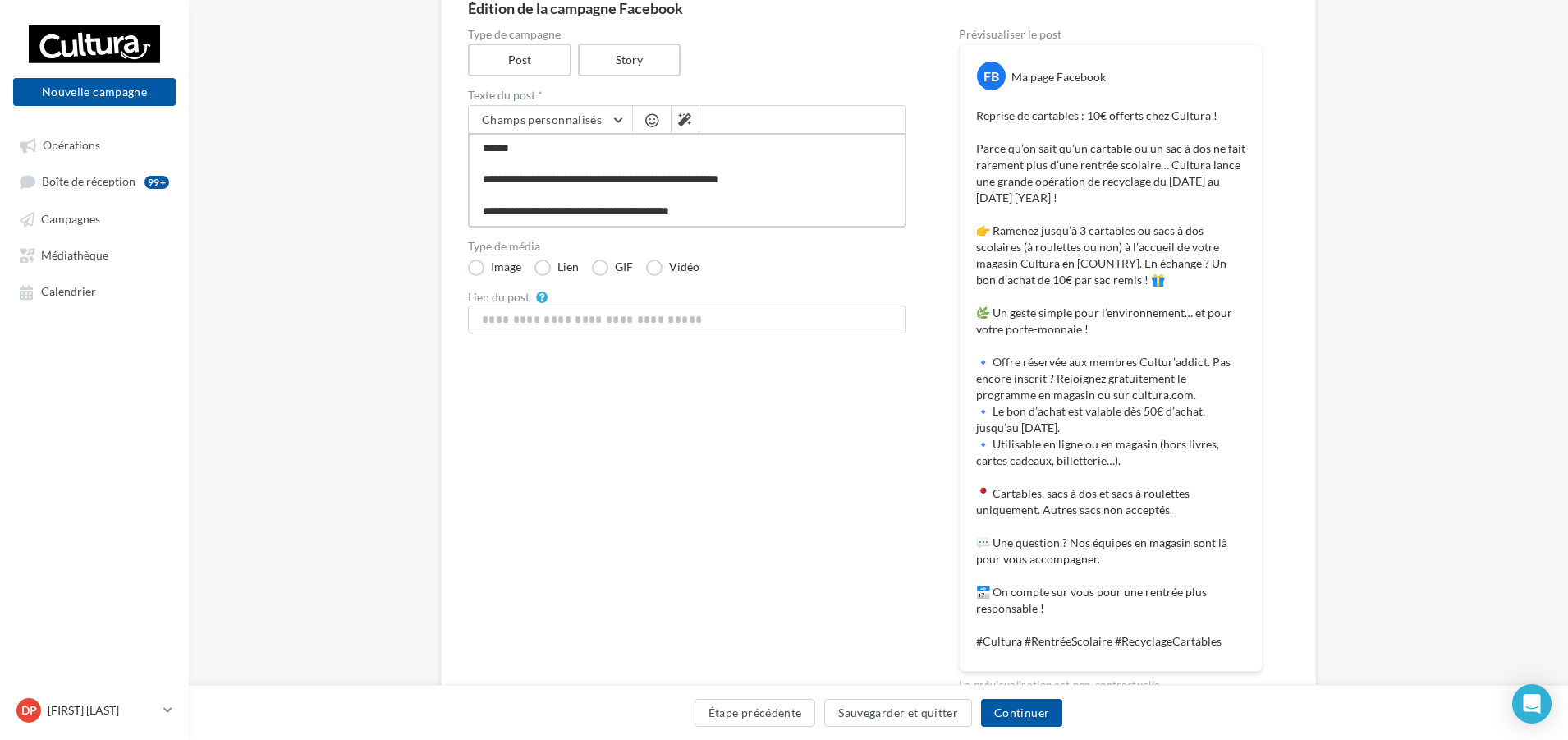 type on "**********" 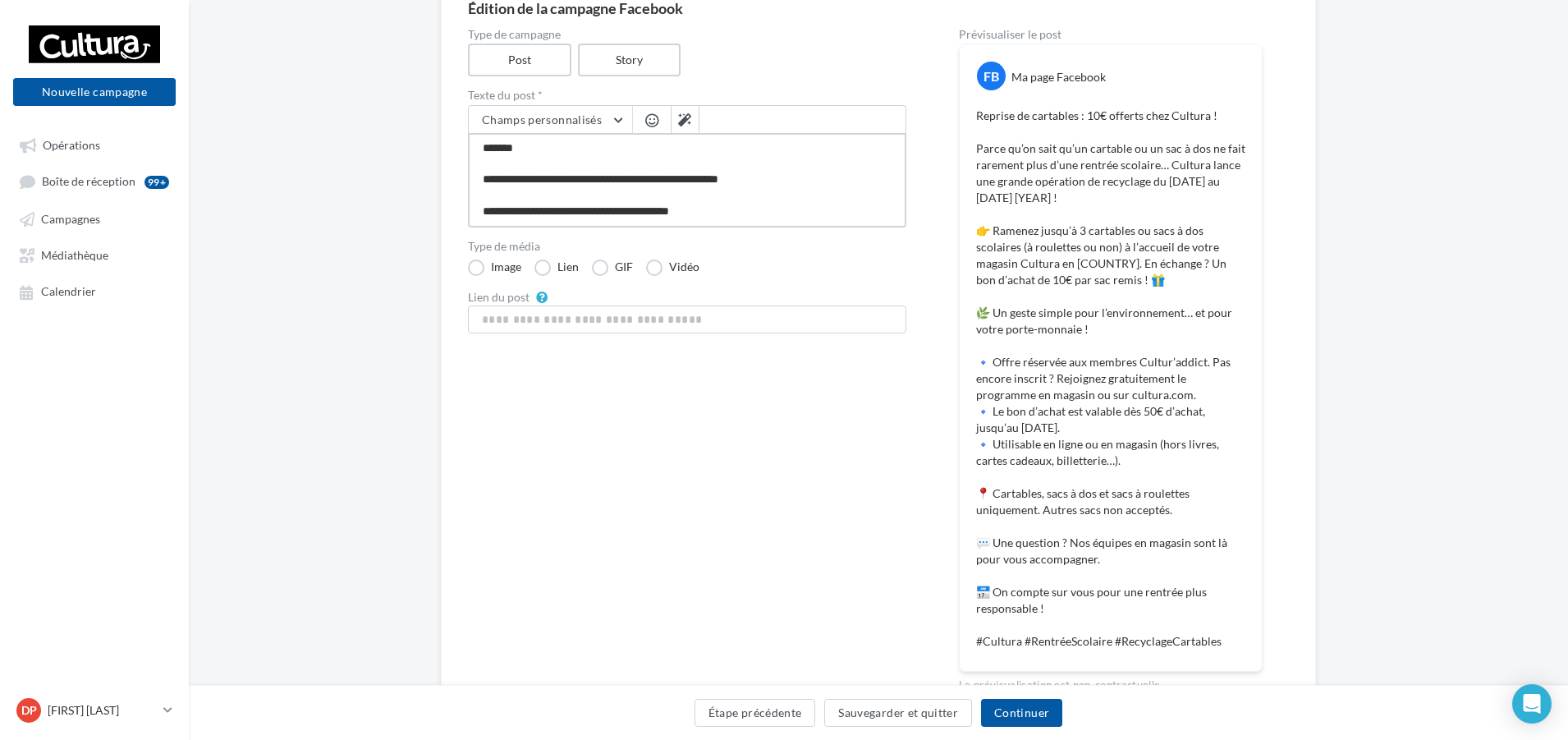 type on "**********" 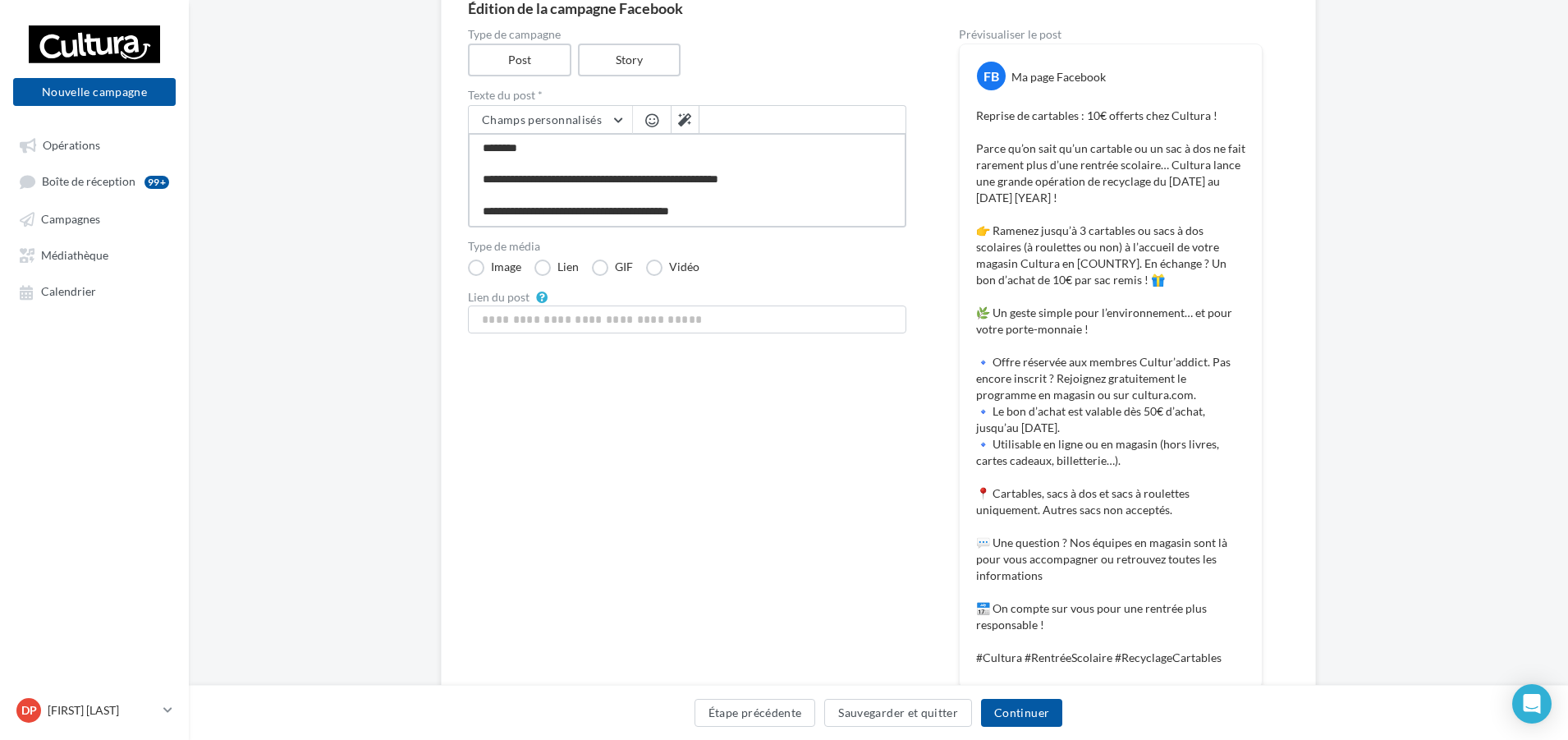type on "**********" 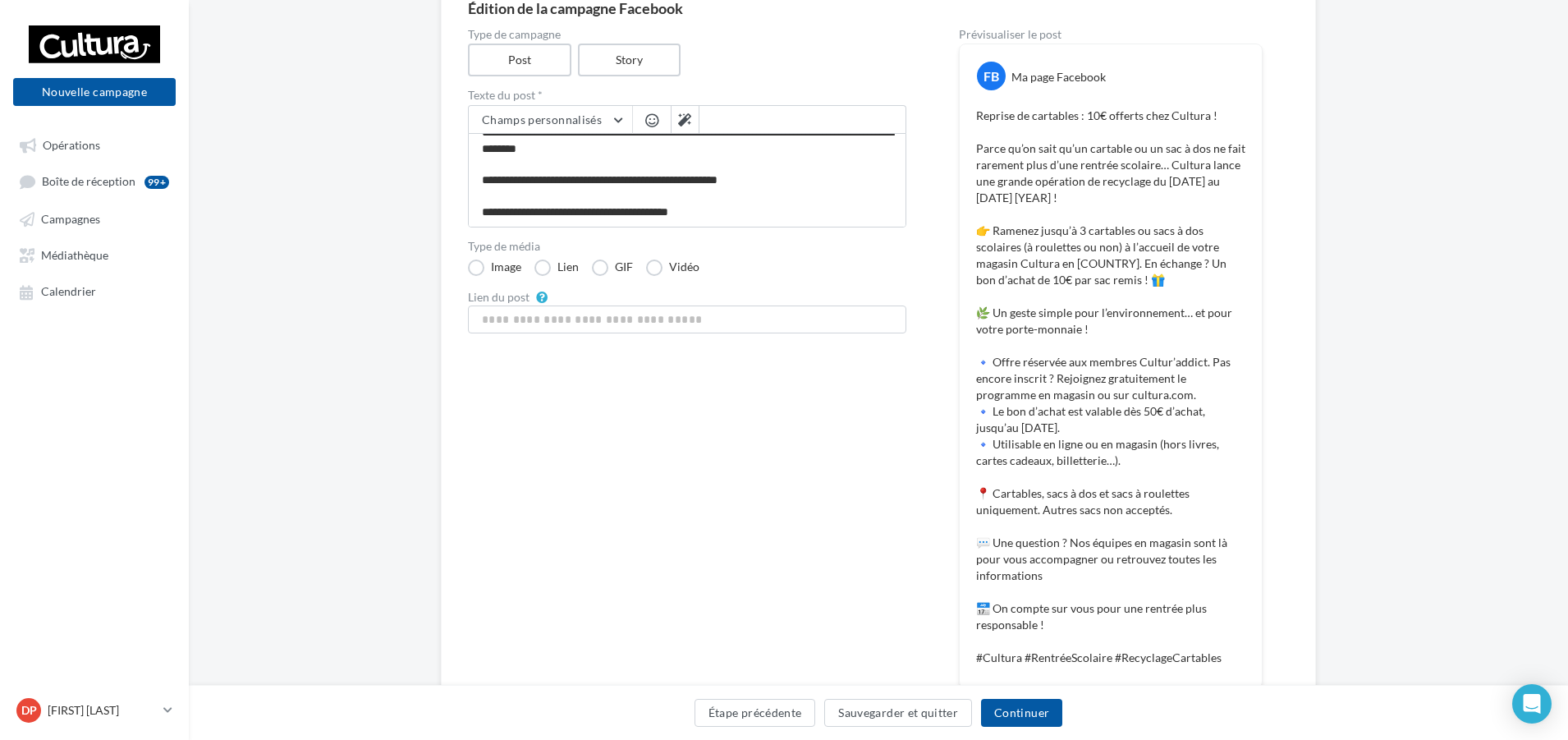 scroll, scrollTop: 316, scrollLeft: 0, axis: vertical 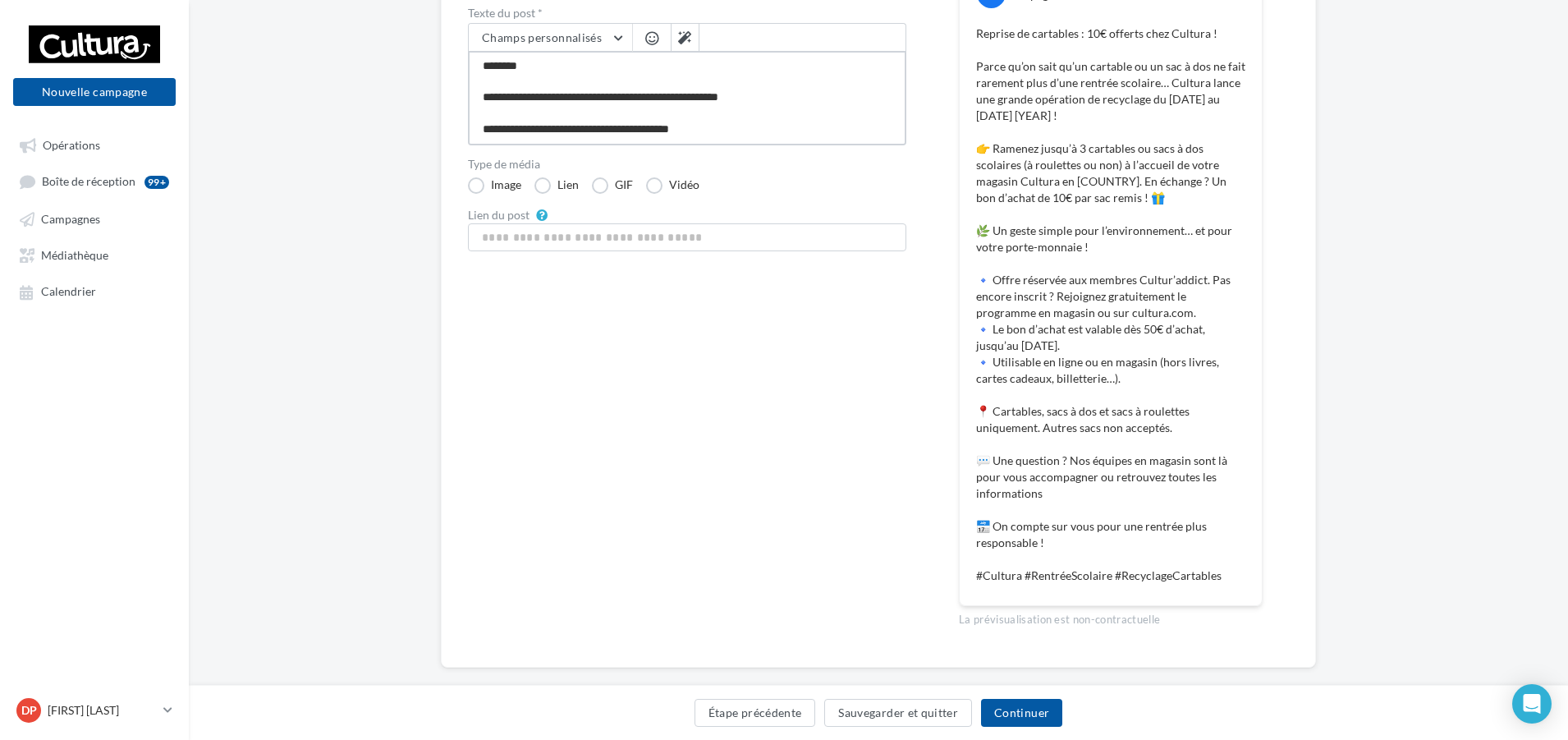 type on "**********" 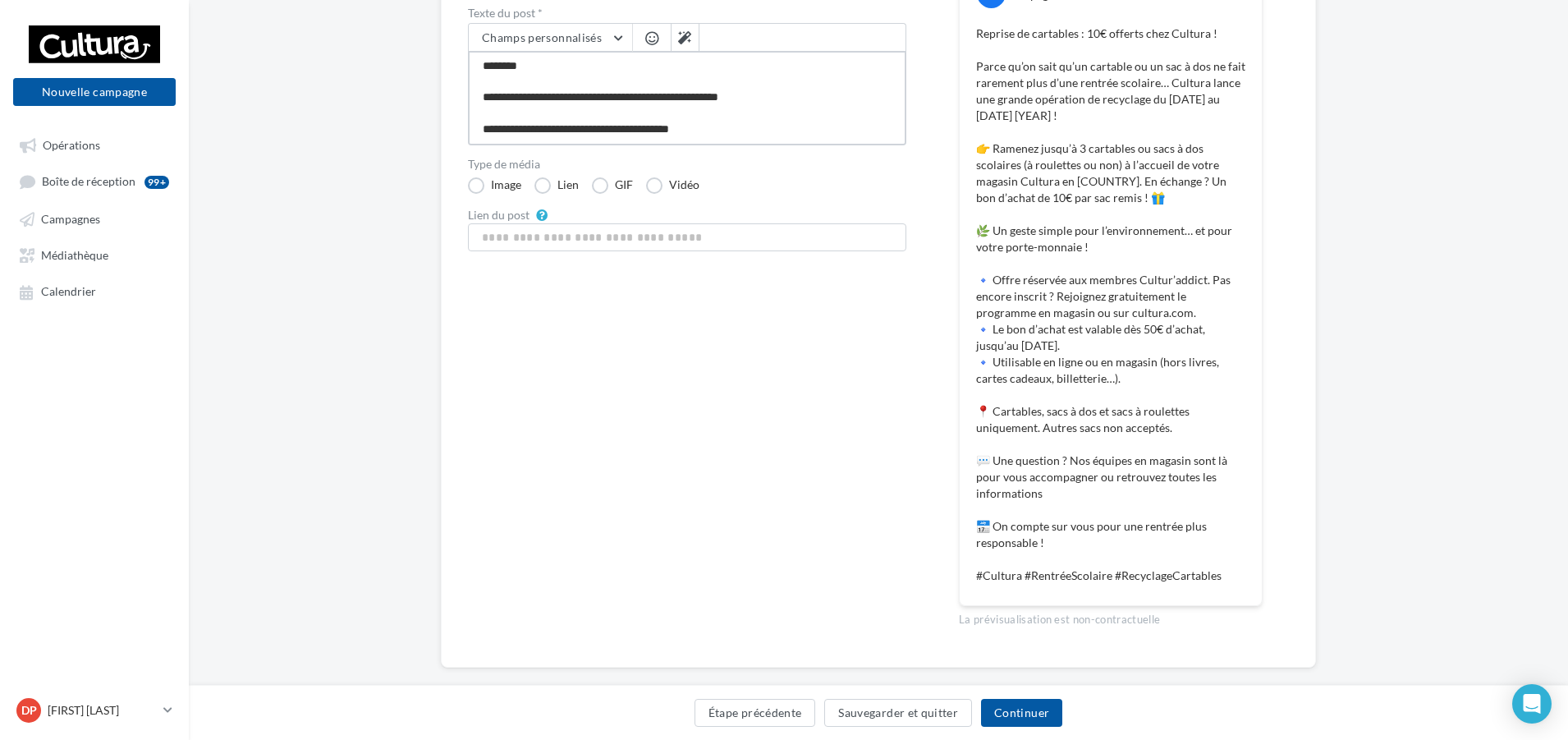 type on "**********" 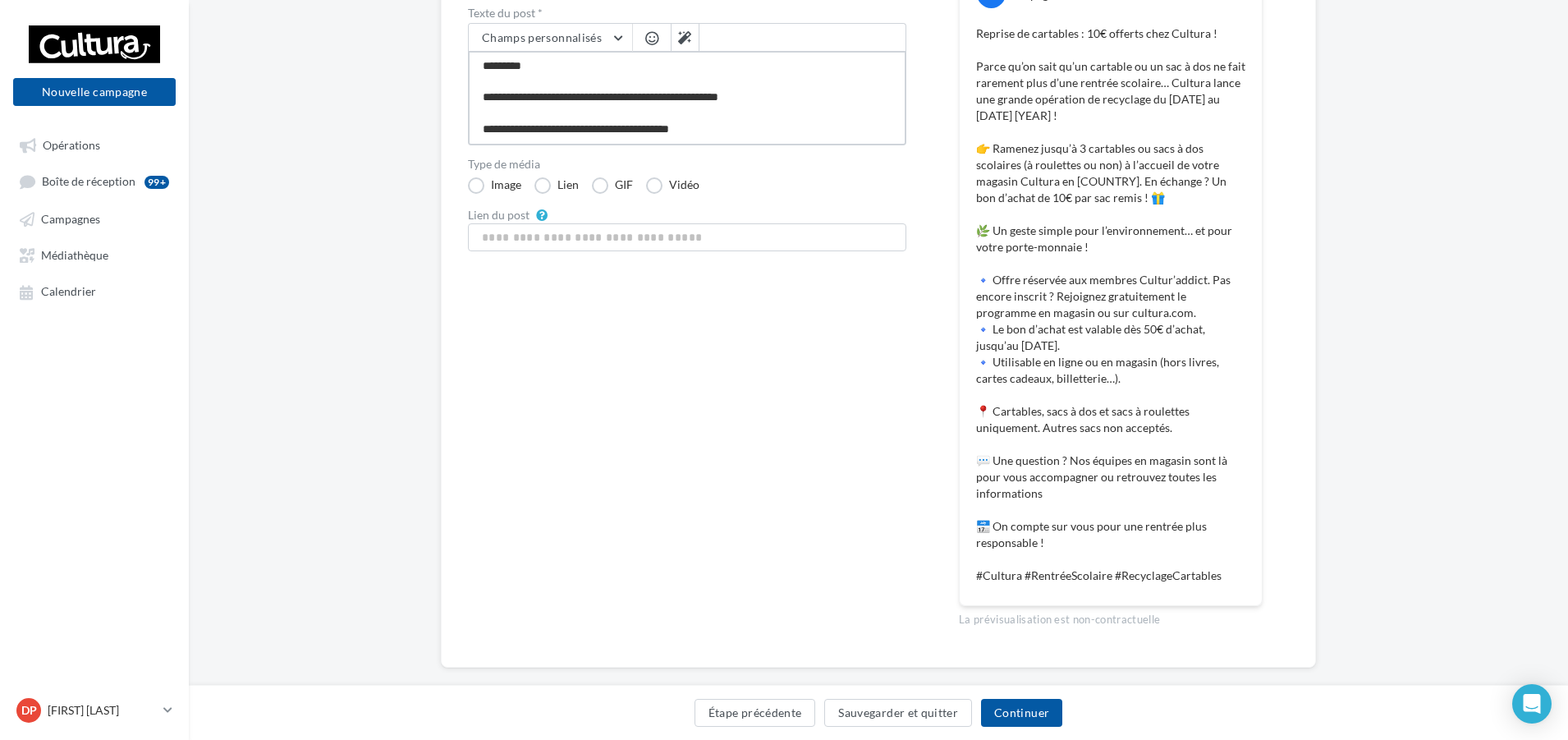 type on "**********" 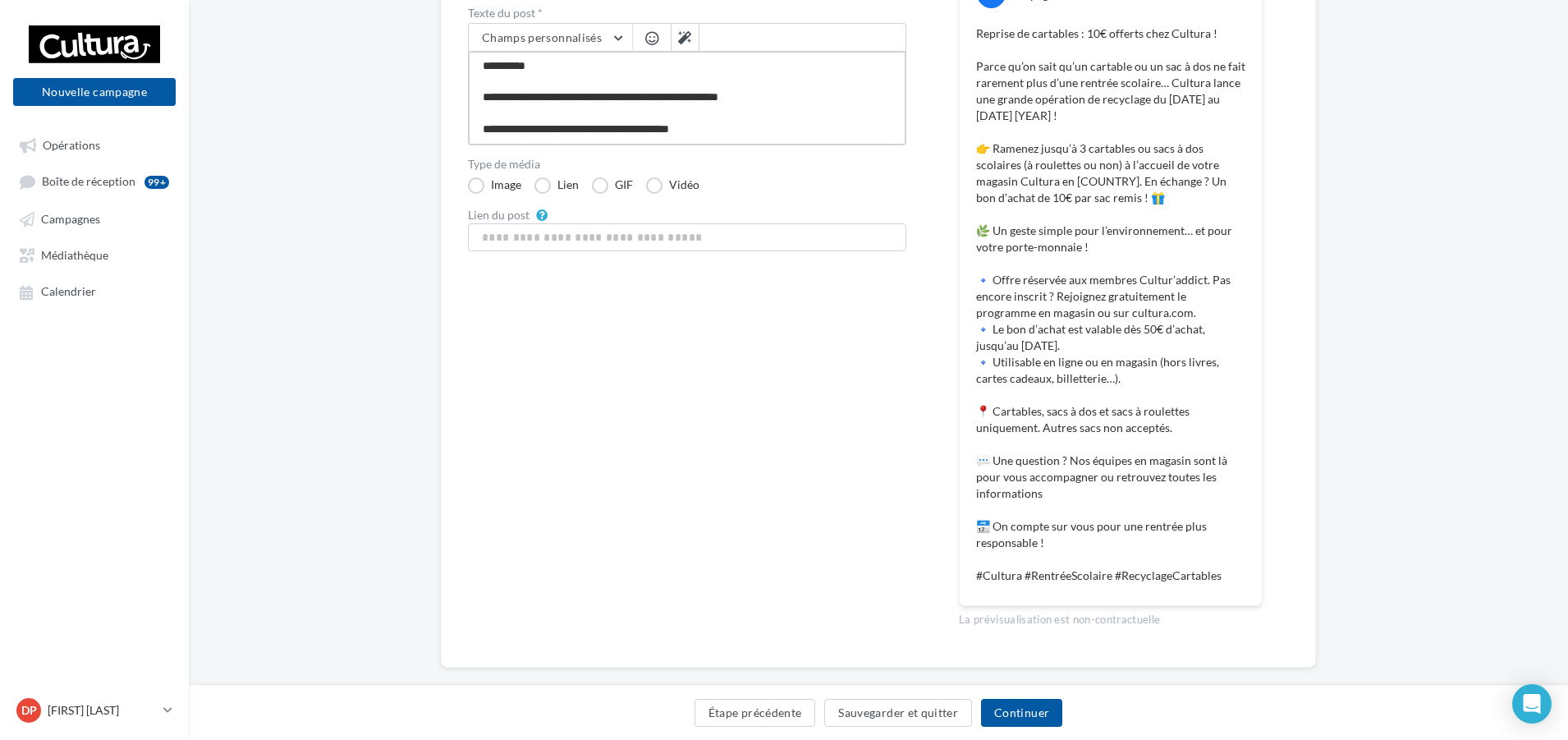 type on "**********" 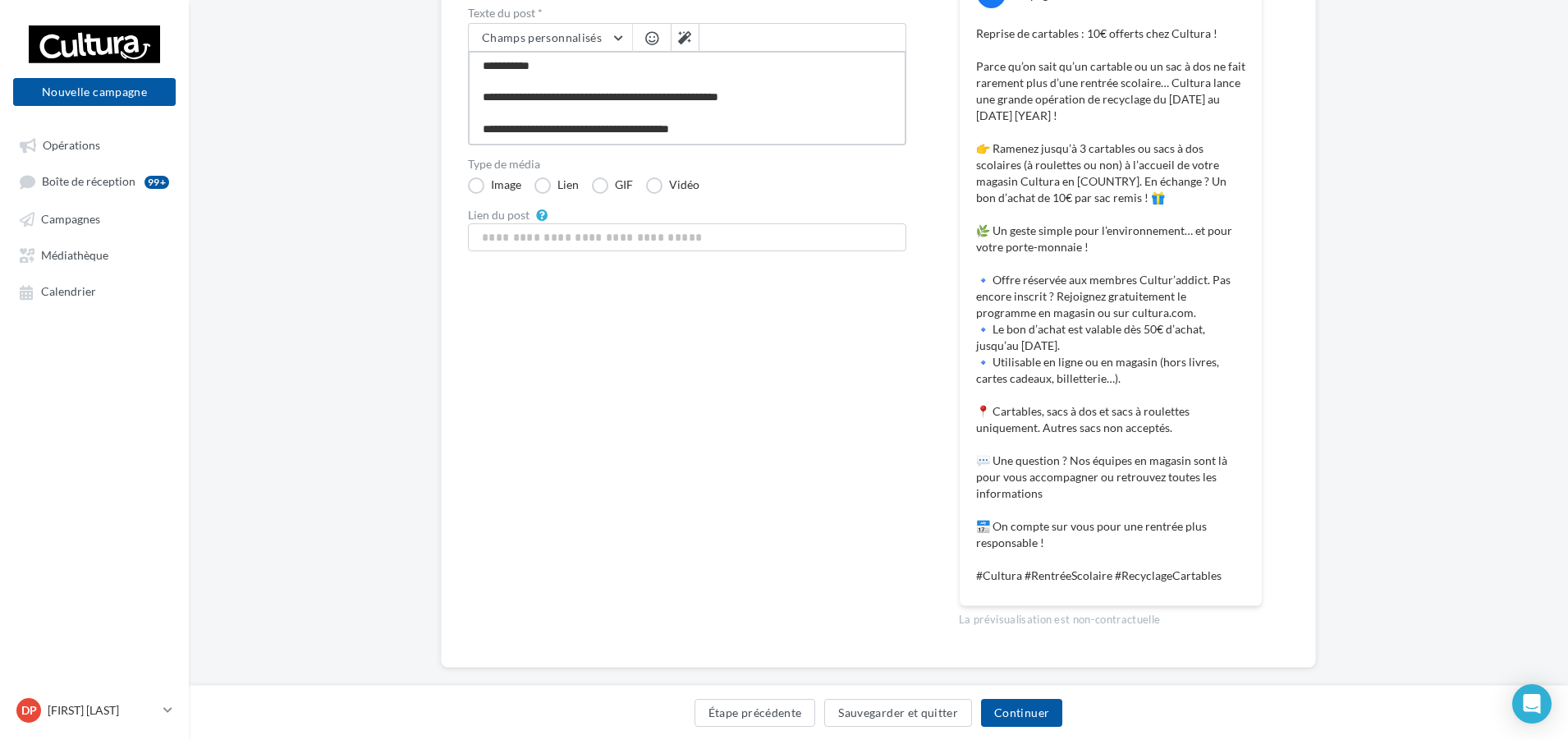 type on "**********" 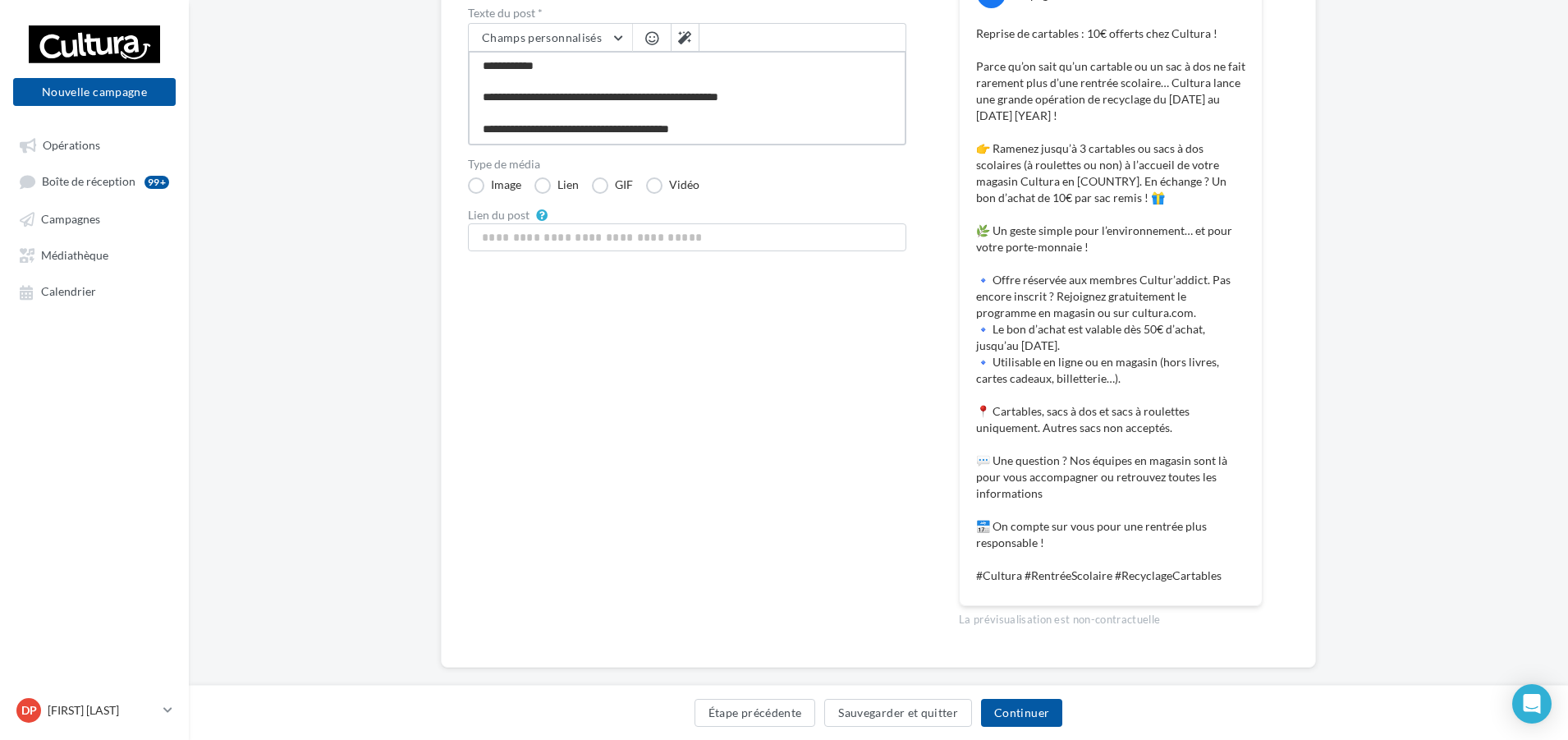 type on "**********" 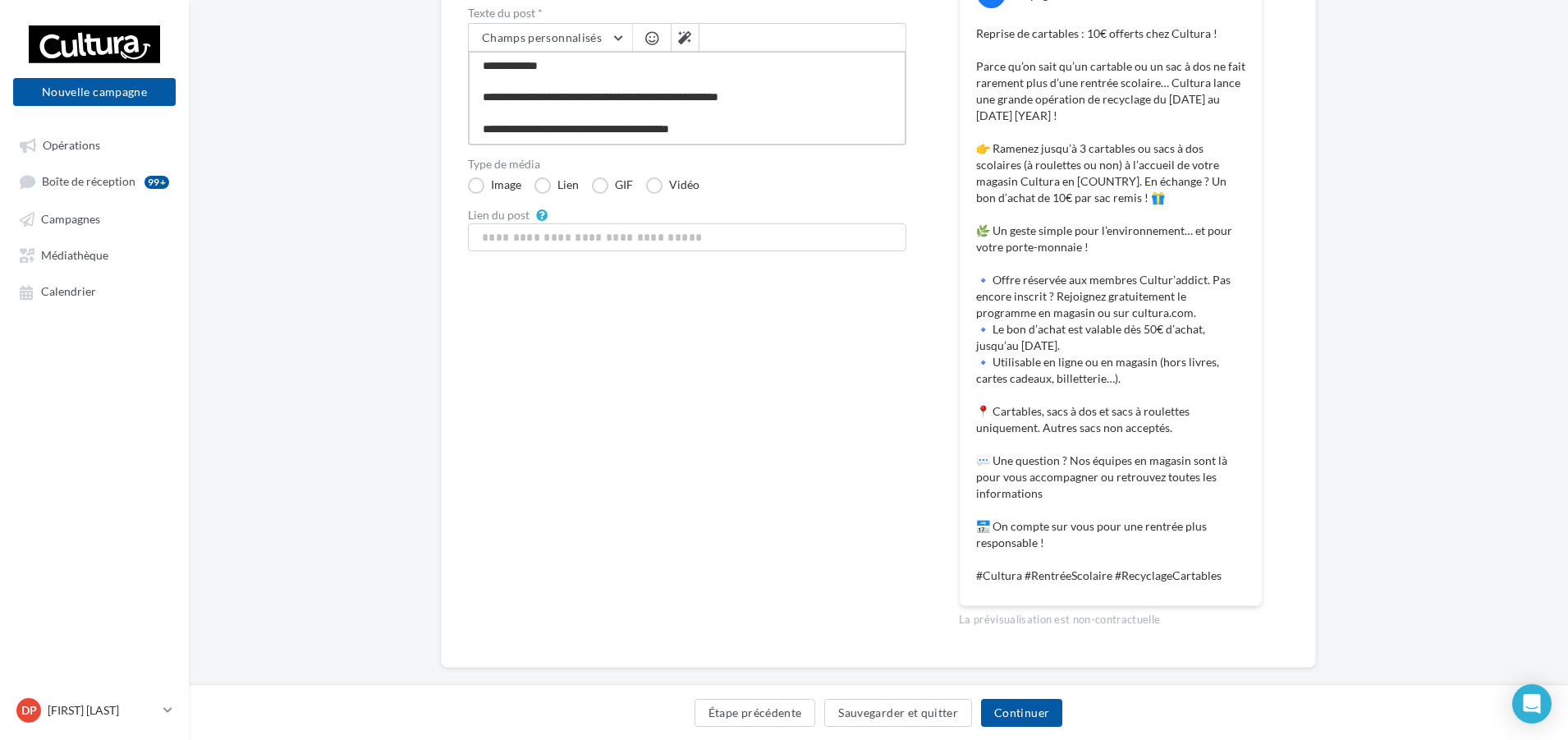 type on "**********" 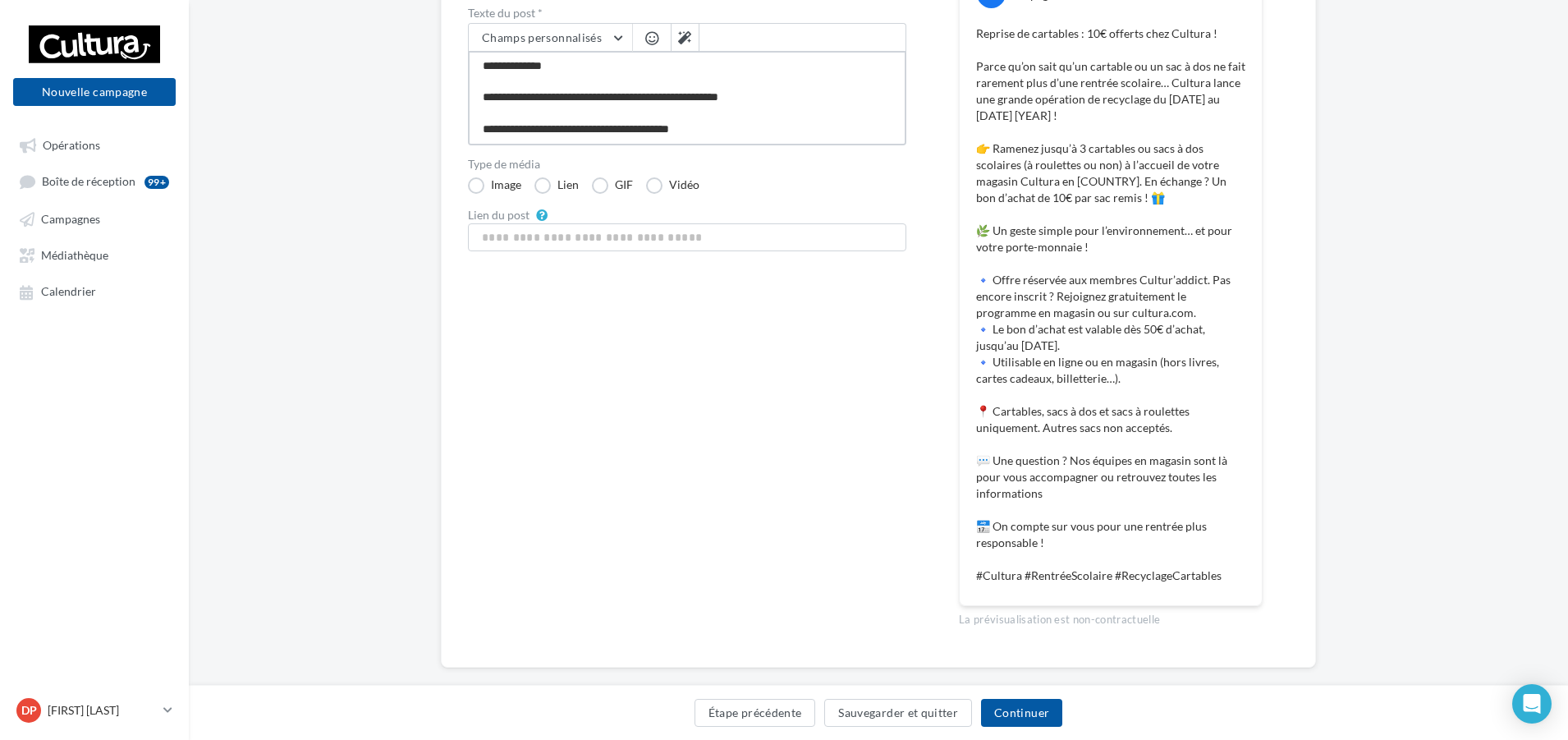 type on "**********" 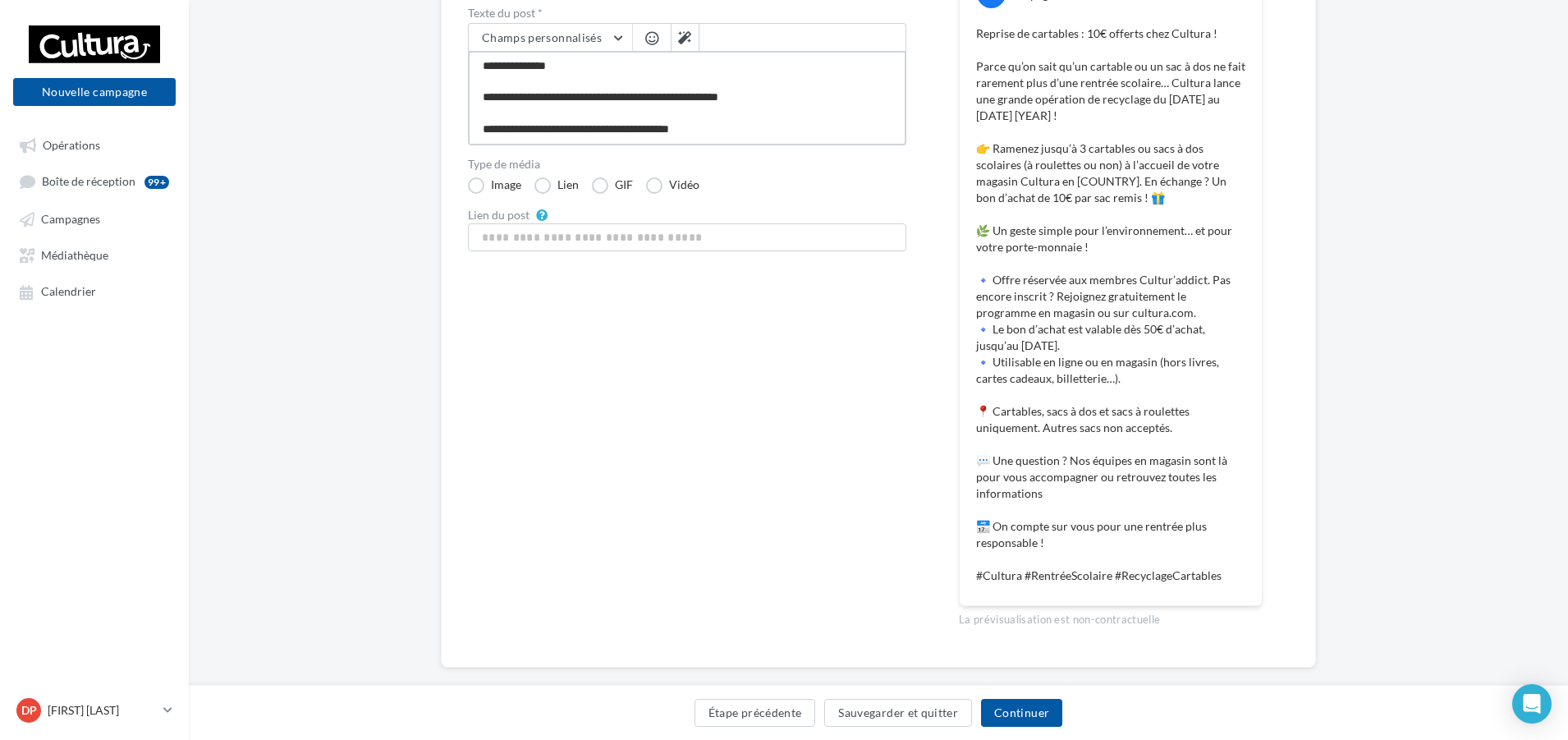 type on "**********" 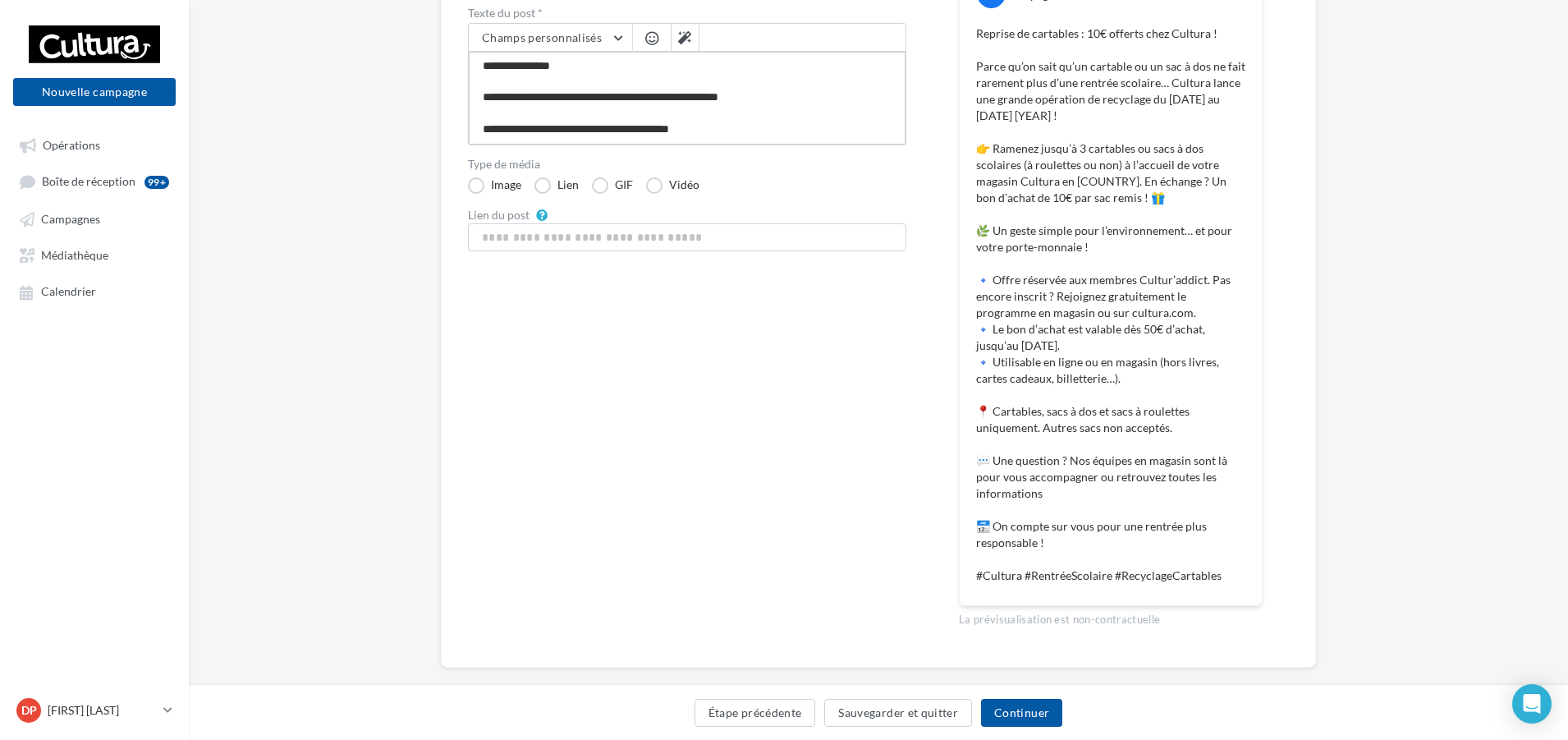 type on "**********" 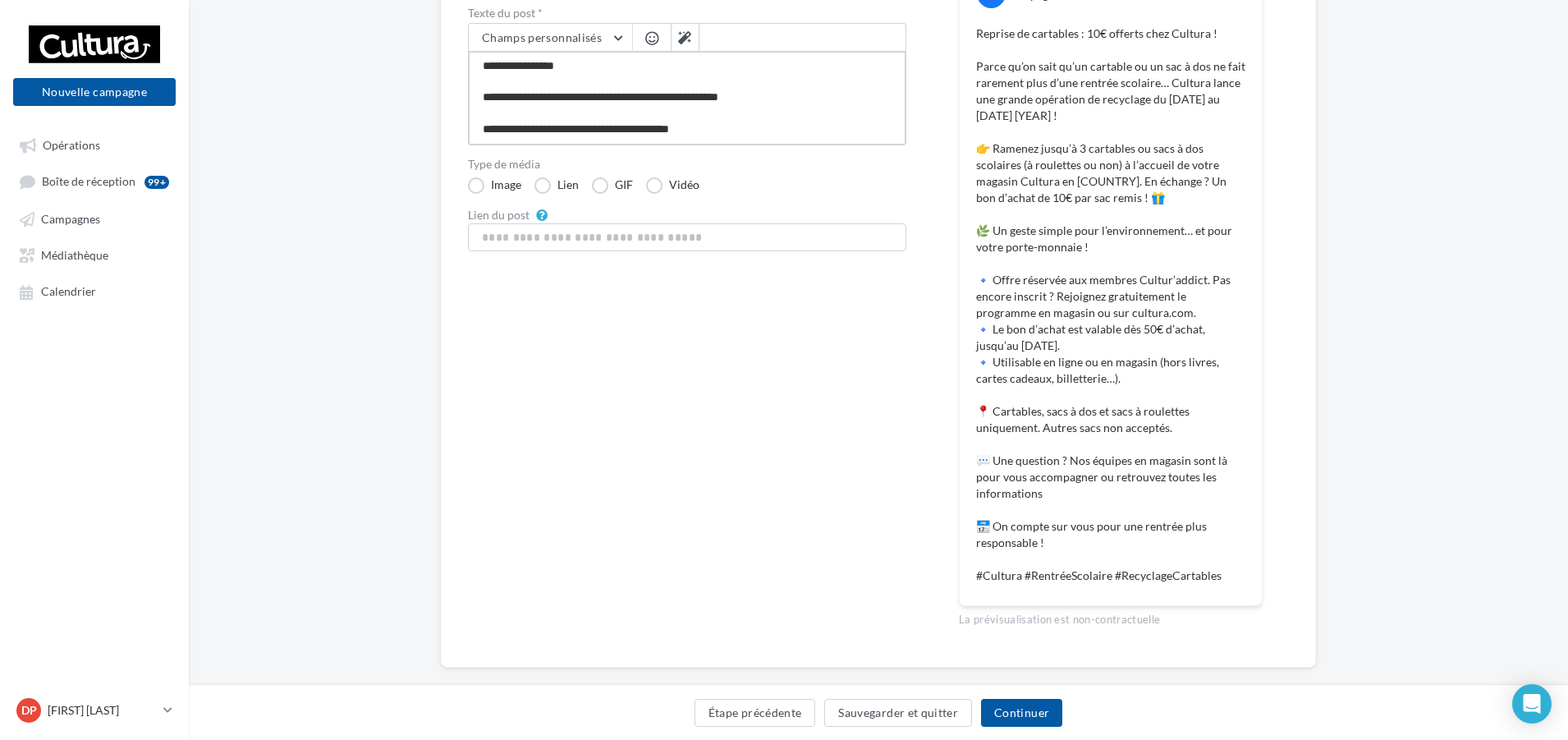 type on "**********" 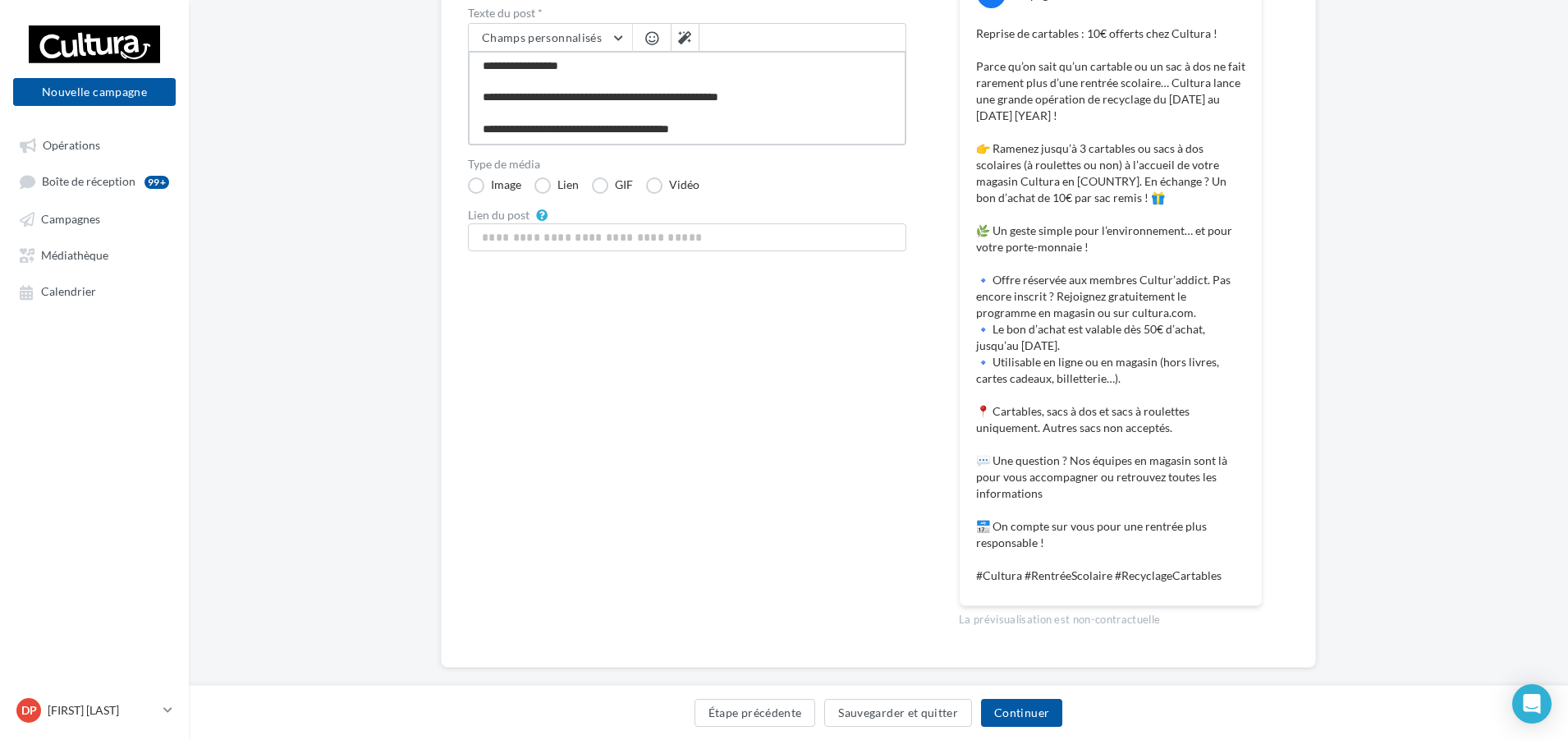 type on "**********" 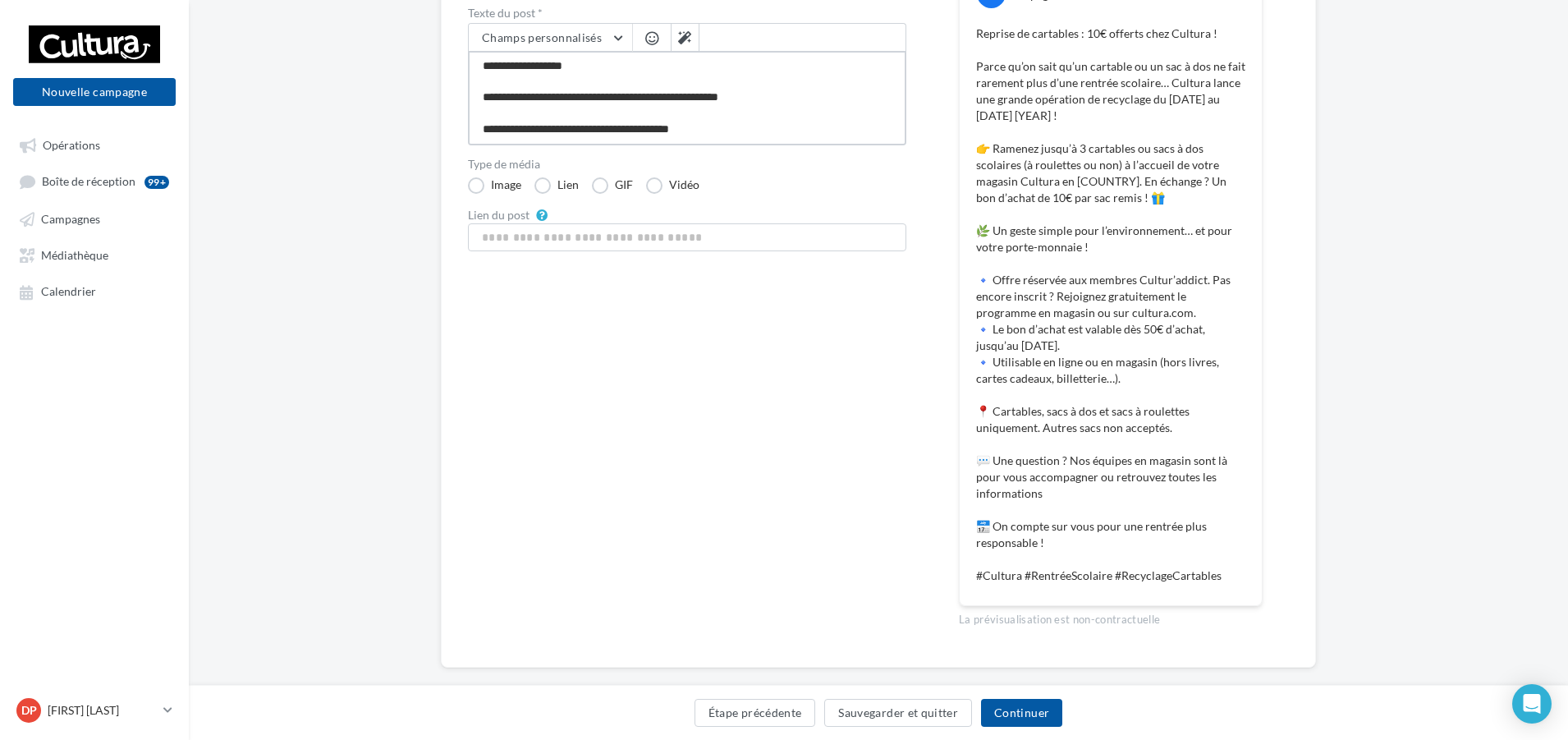 type on "**********" 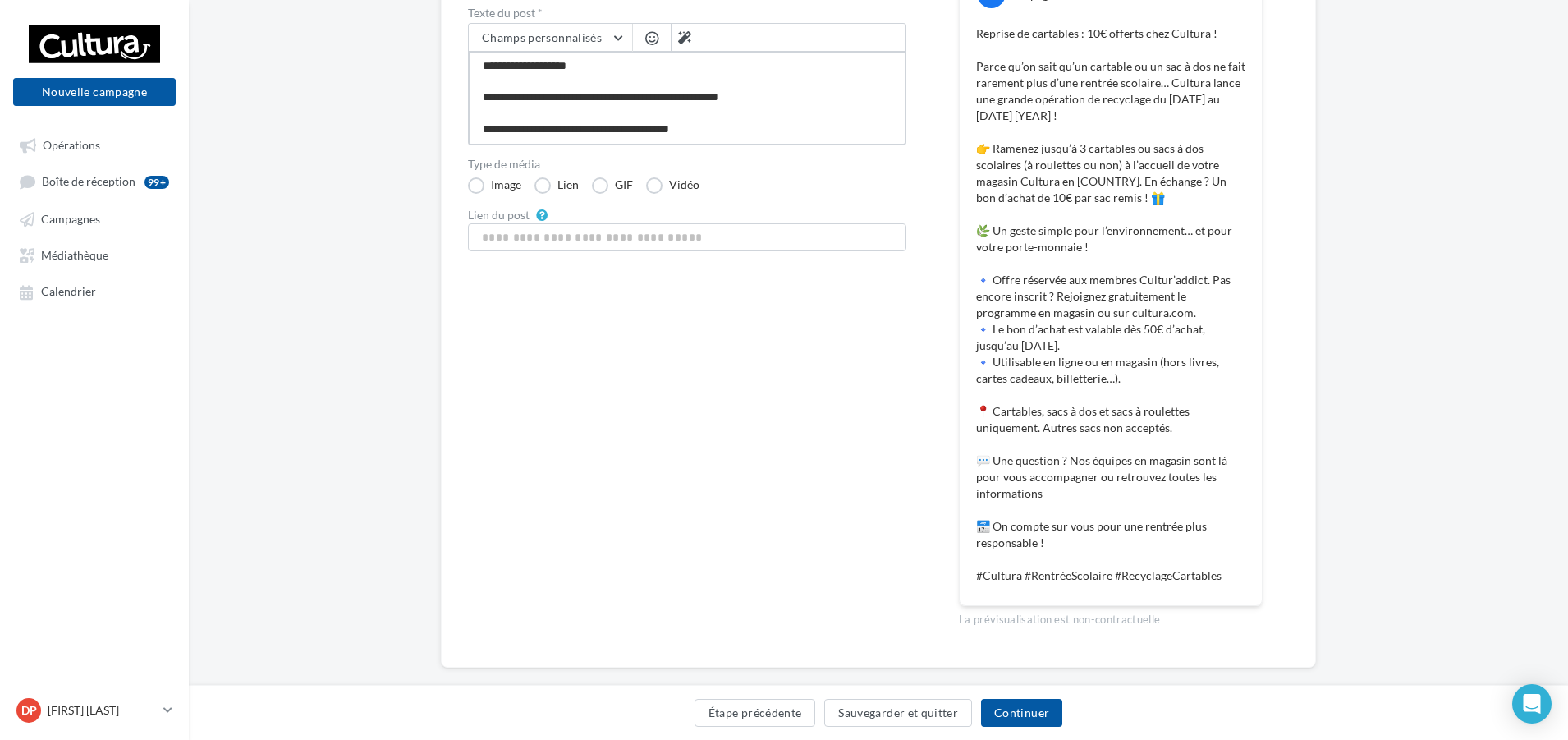 type on "**********" 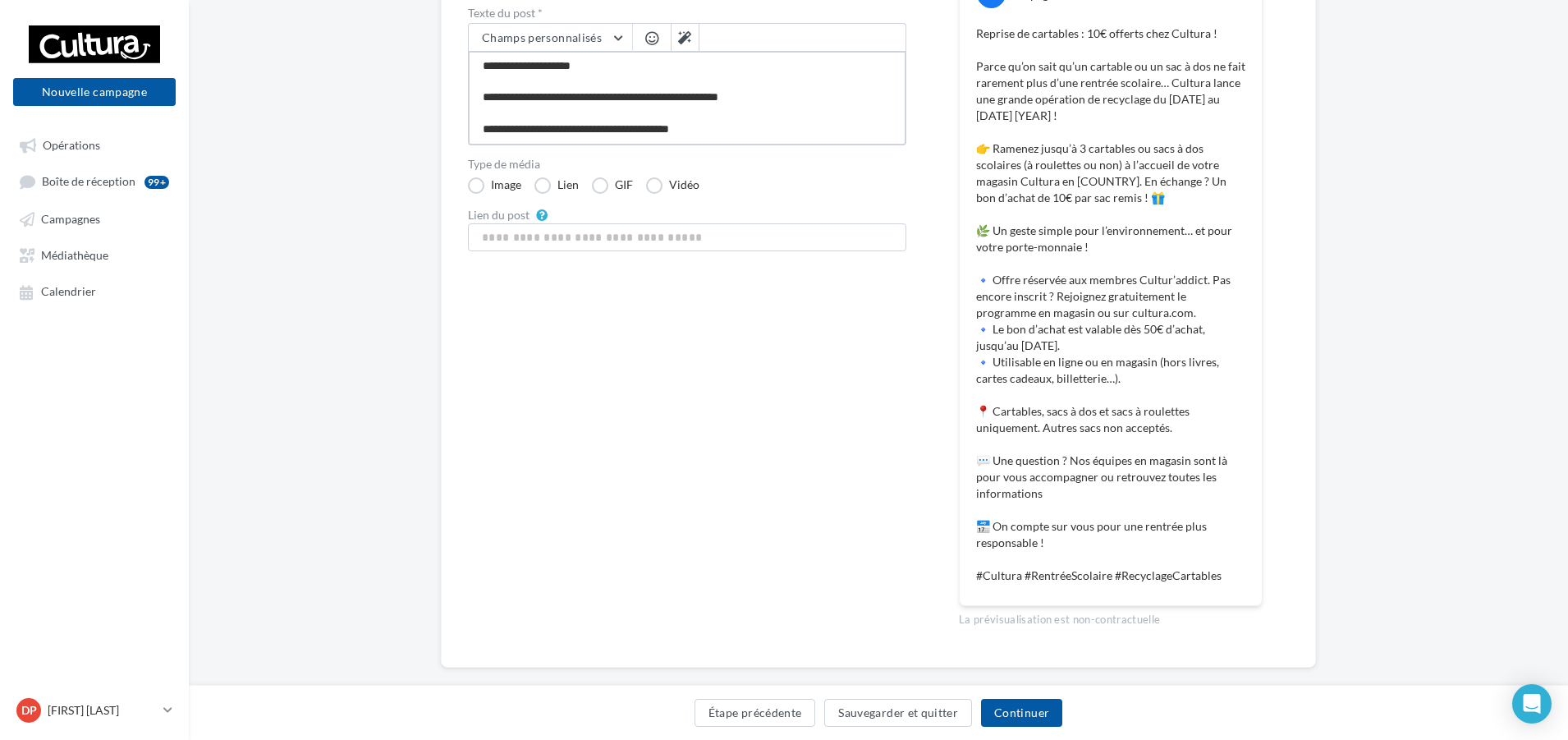 type on "**********" 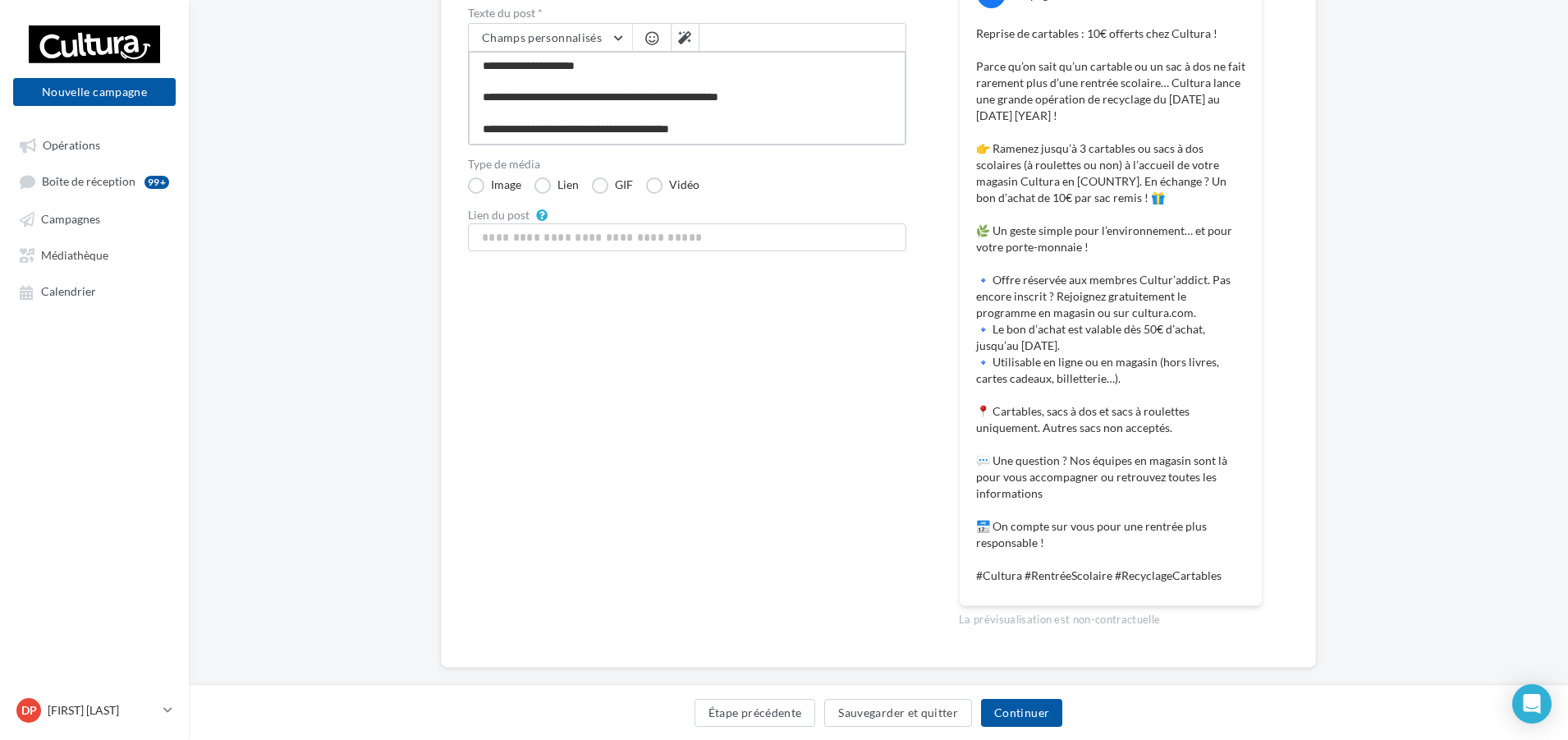 type on "**********" 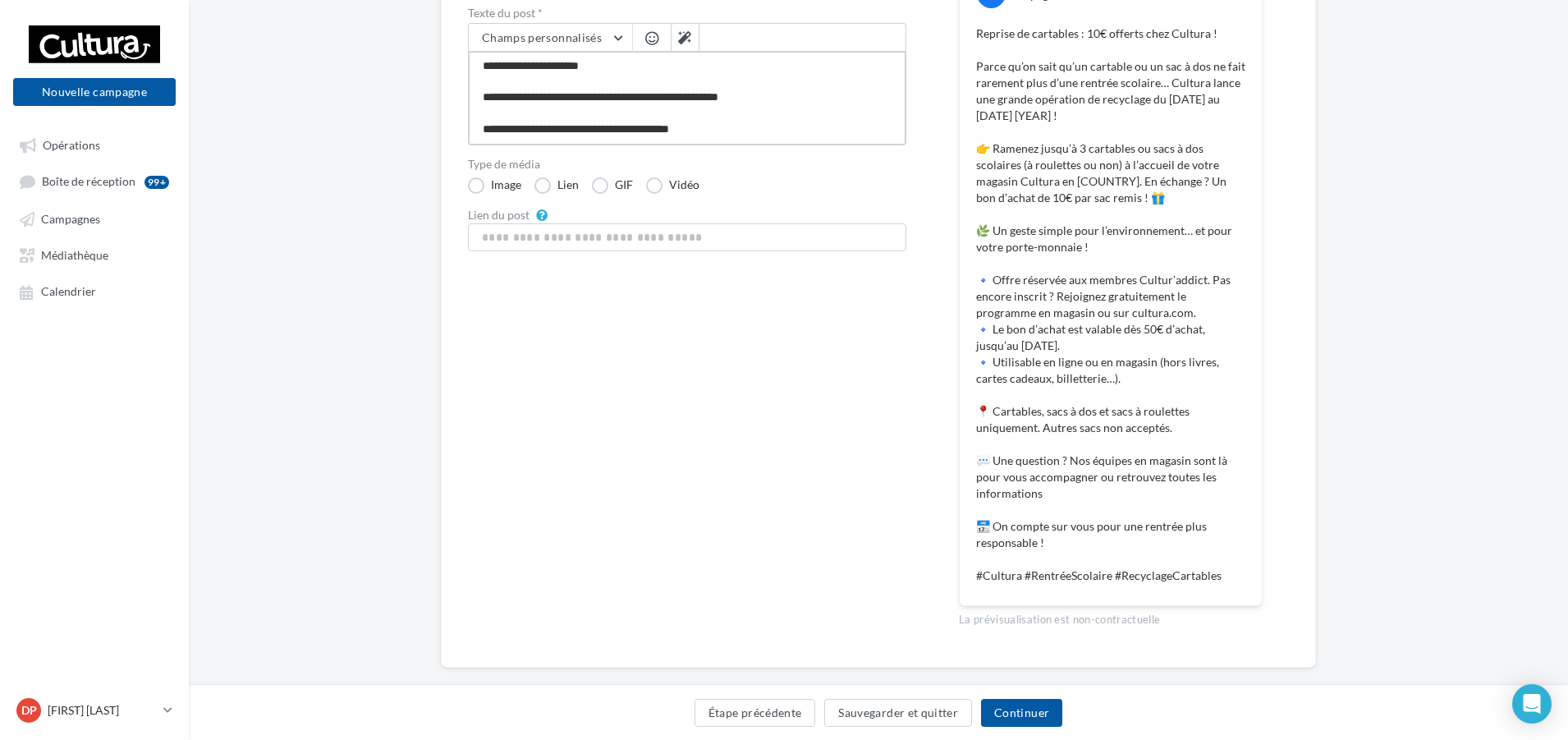 type on "**********" 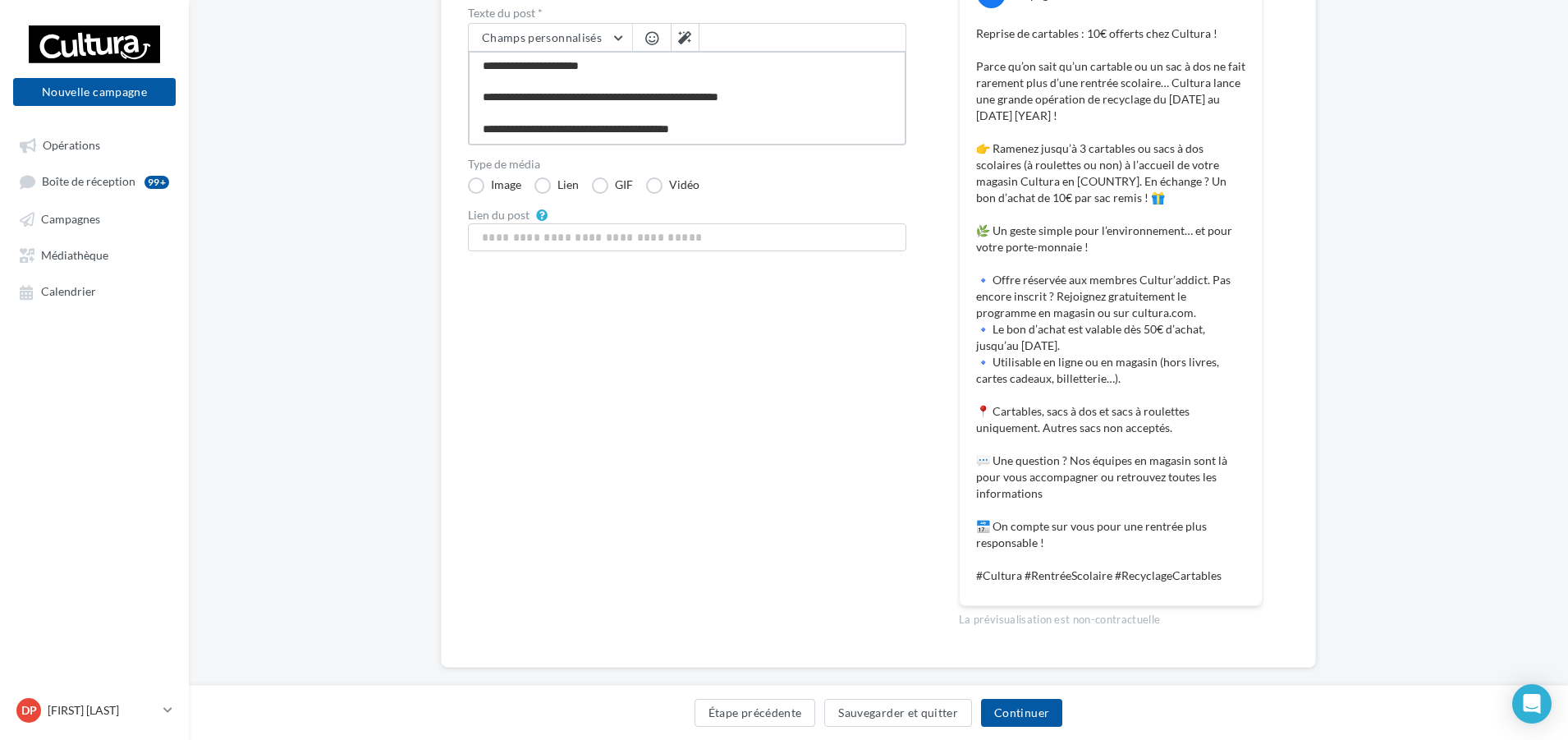 type on "**********" 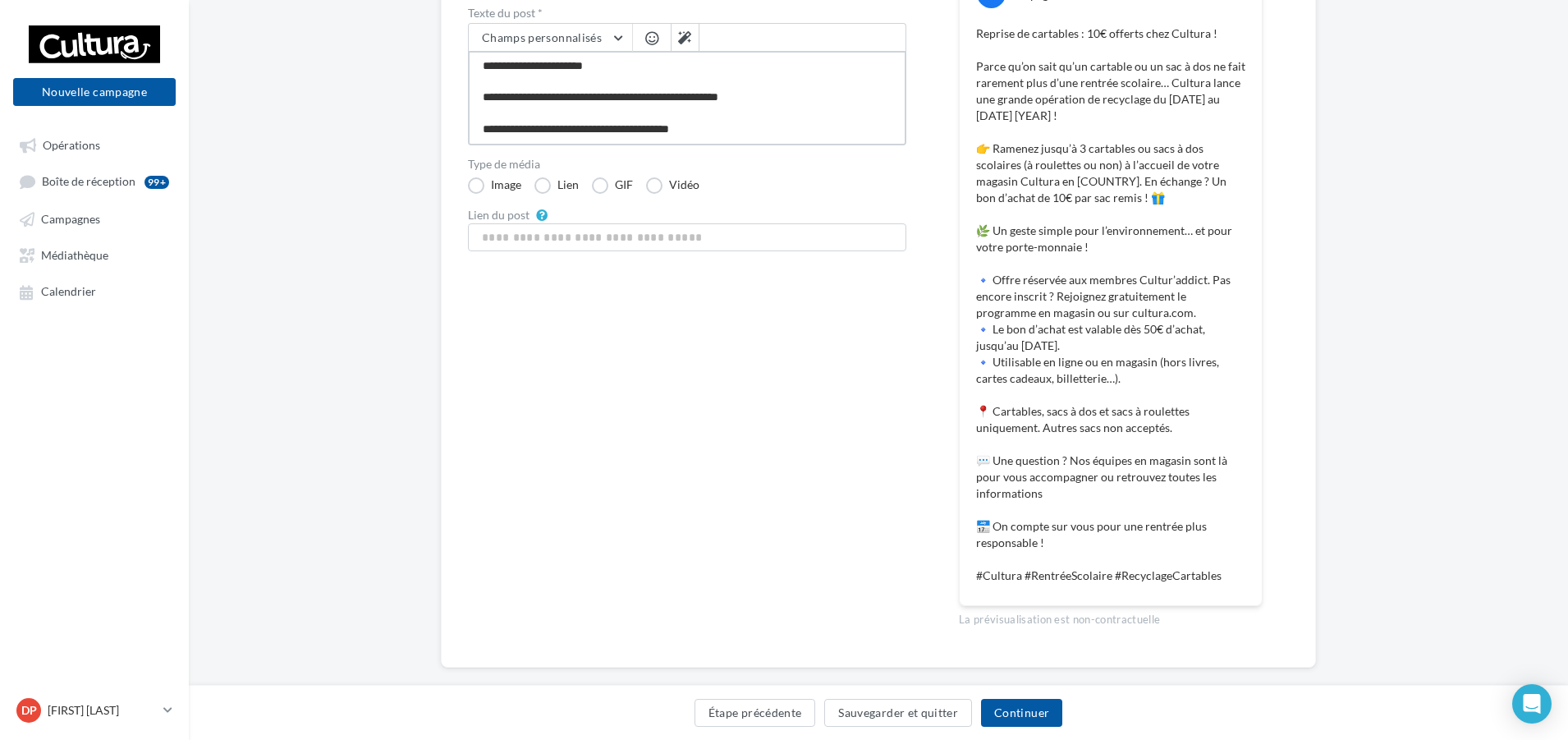 type on "**********" 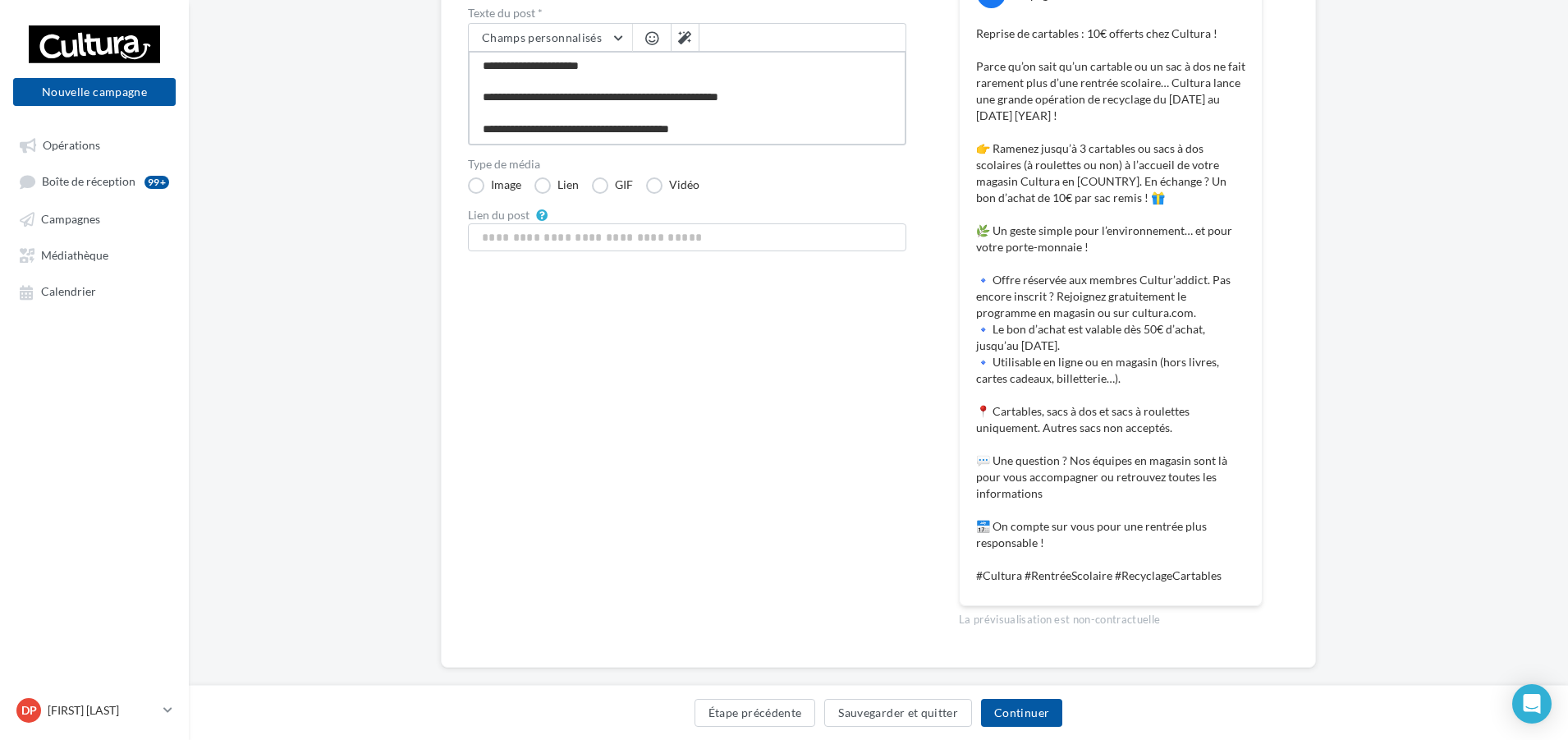 type on "**********" 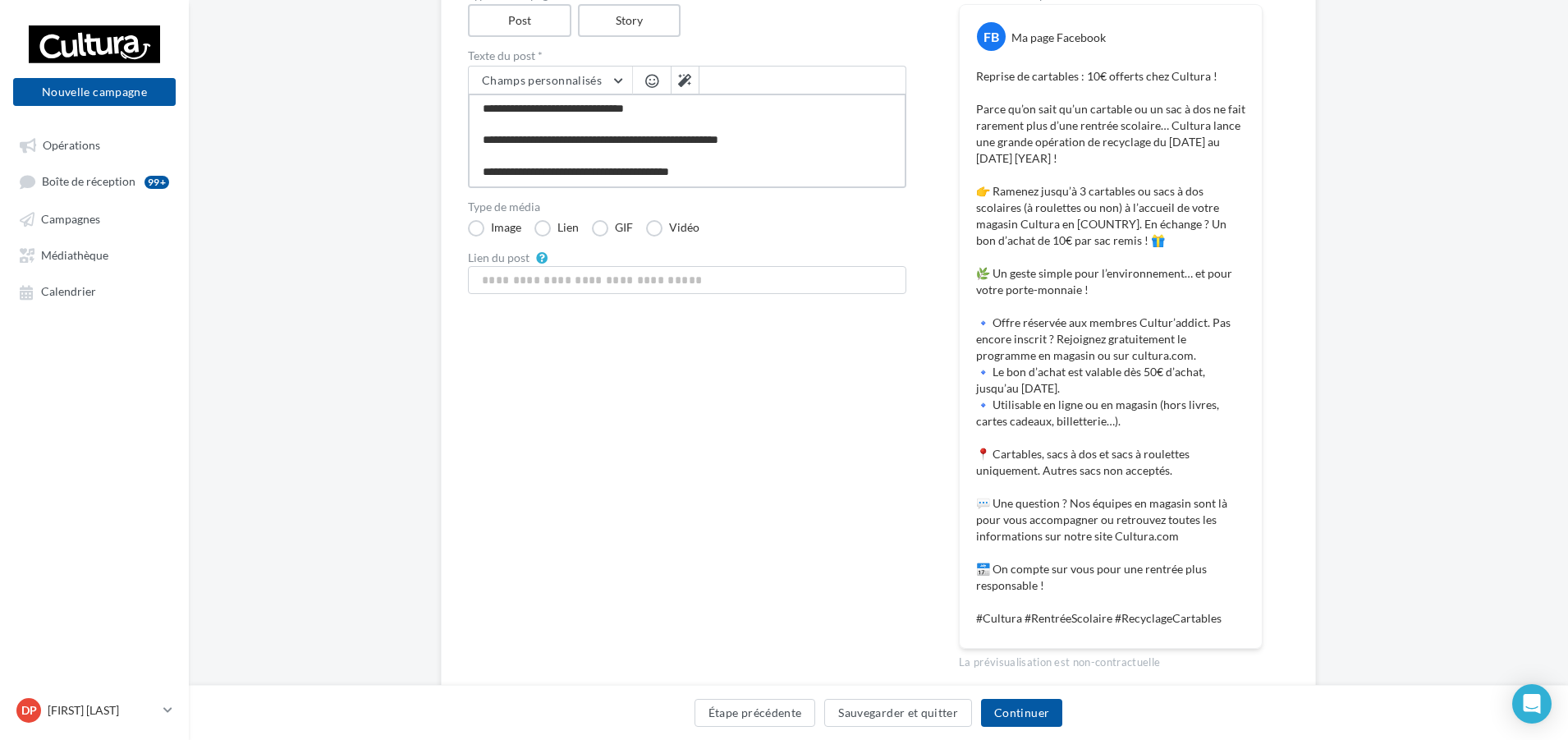 scroll, scrollTop: 164, scrollLeft: 0, axis: vertical 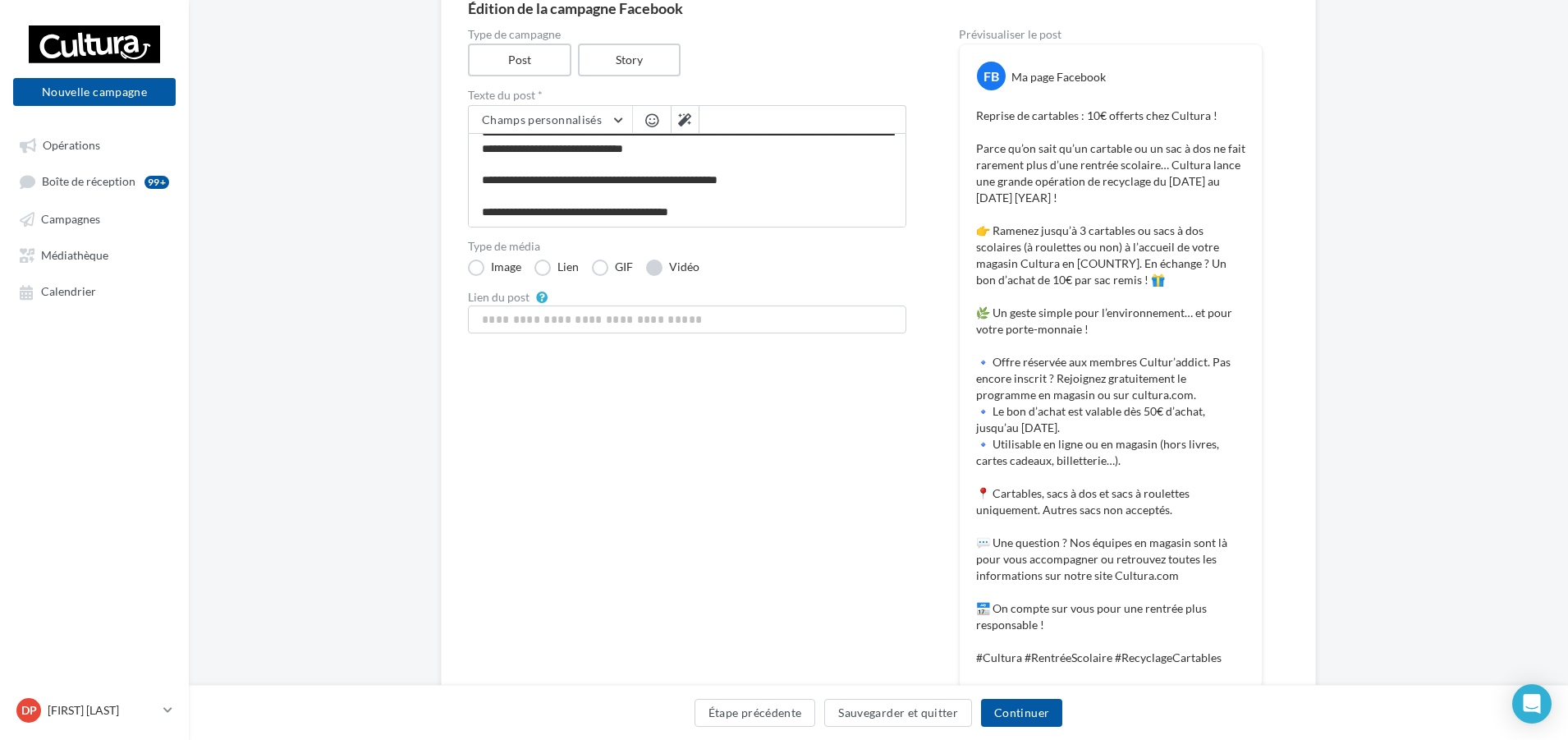 click on "Vidéo" at bounding box center (672, 268) 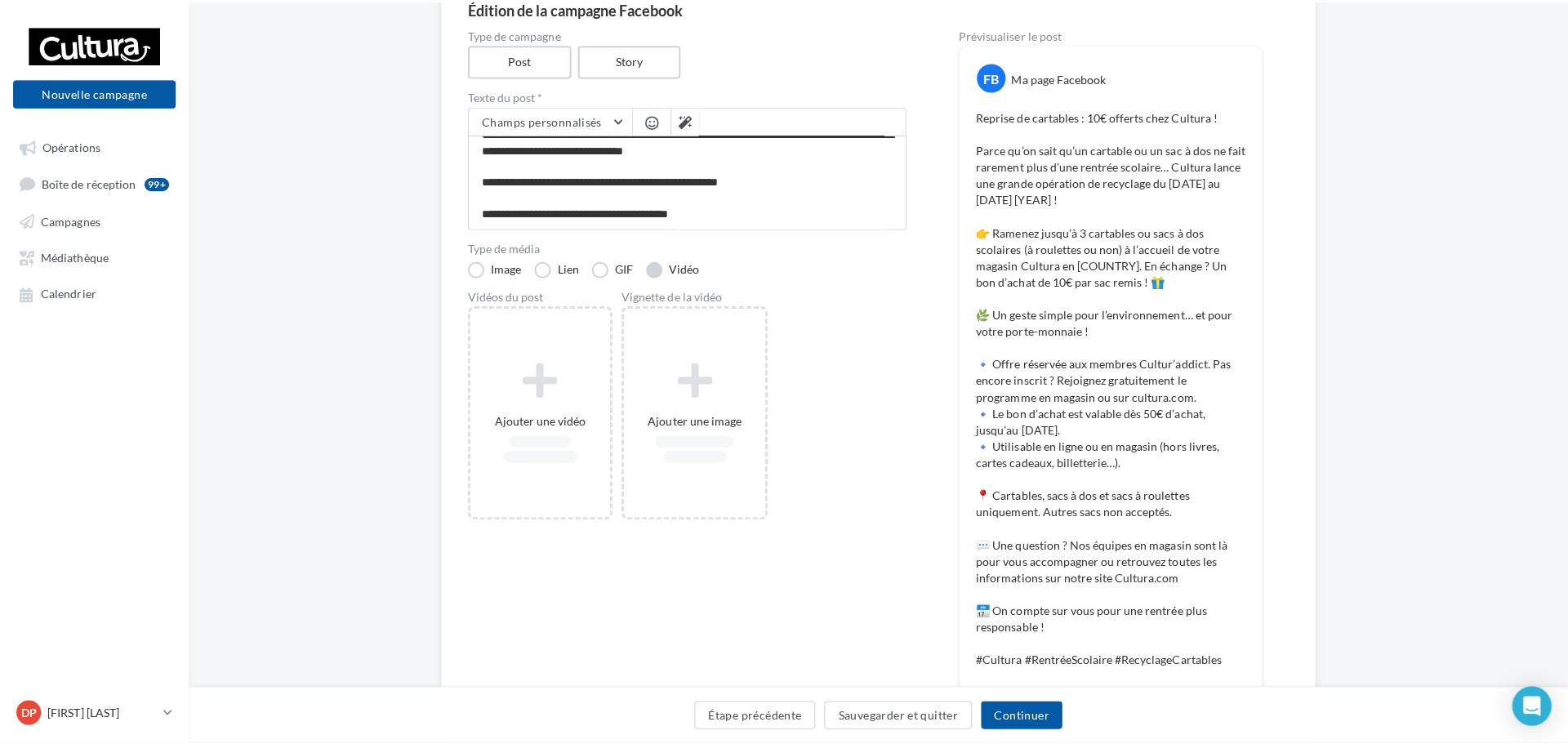 scroll, scrollTop: 314, scrollLeft: 0, axis: vertical 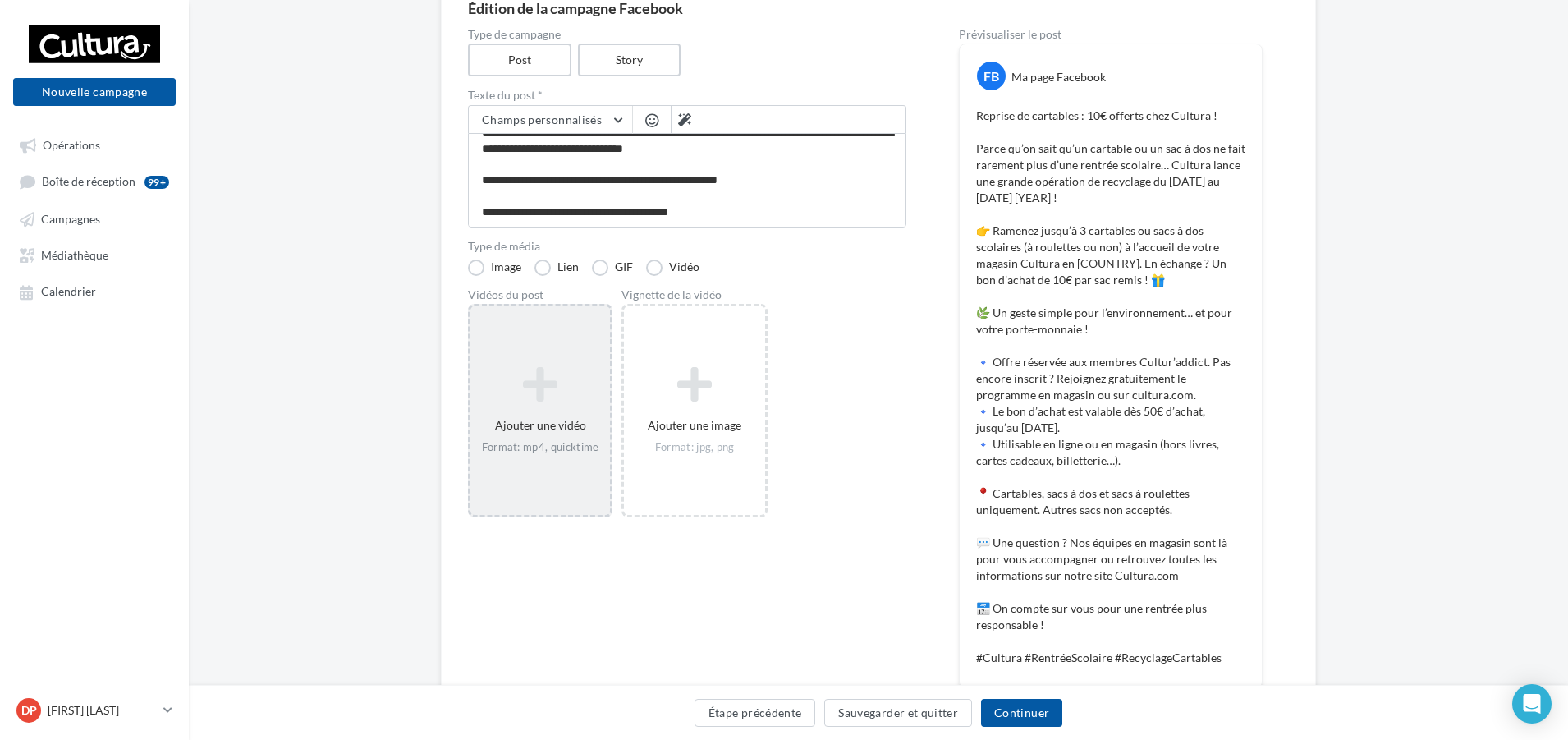 click at bounding box center [540, 384] 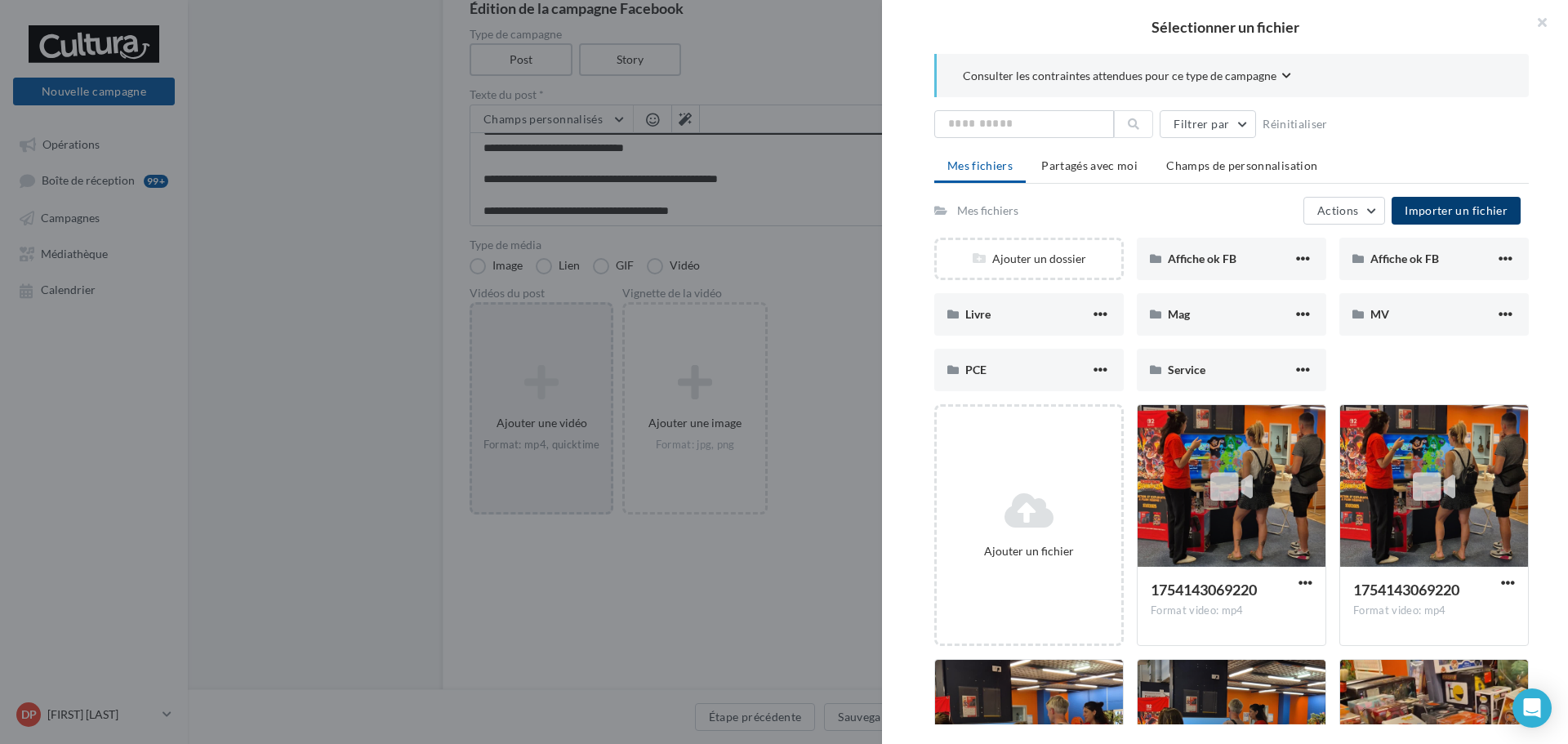 click on "Importer un fichier" at bounding box center (1456, 210) 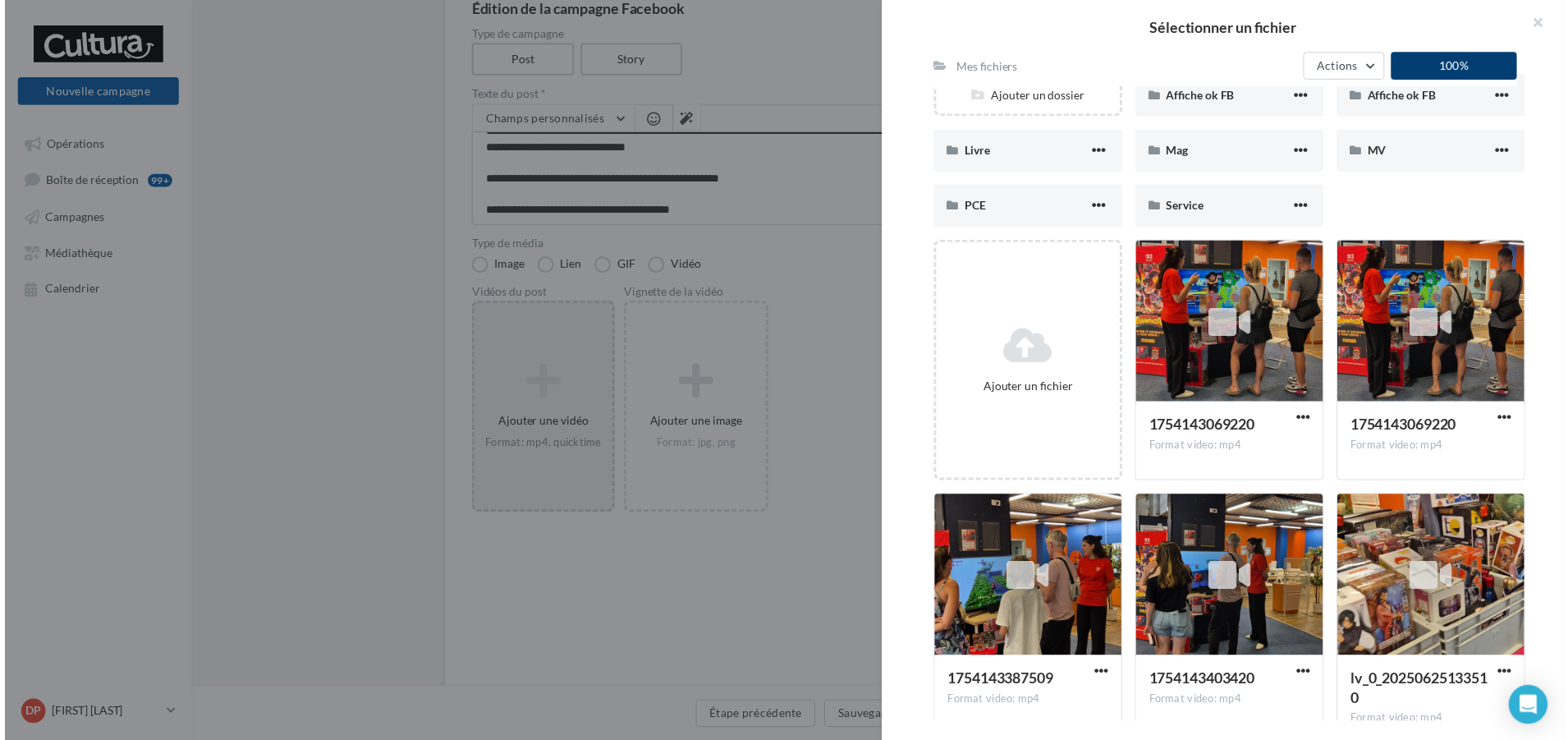 scroll, scrollTop: 0, scrollLeft: 0, axis: both 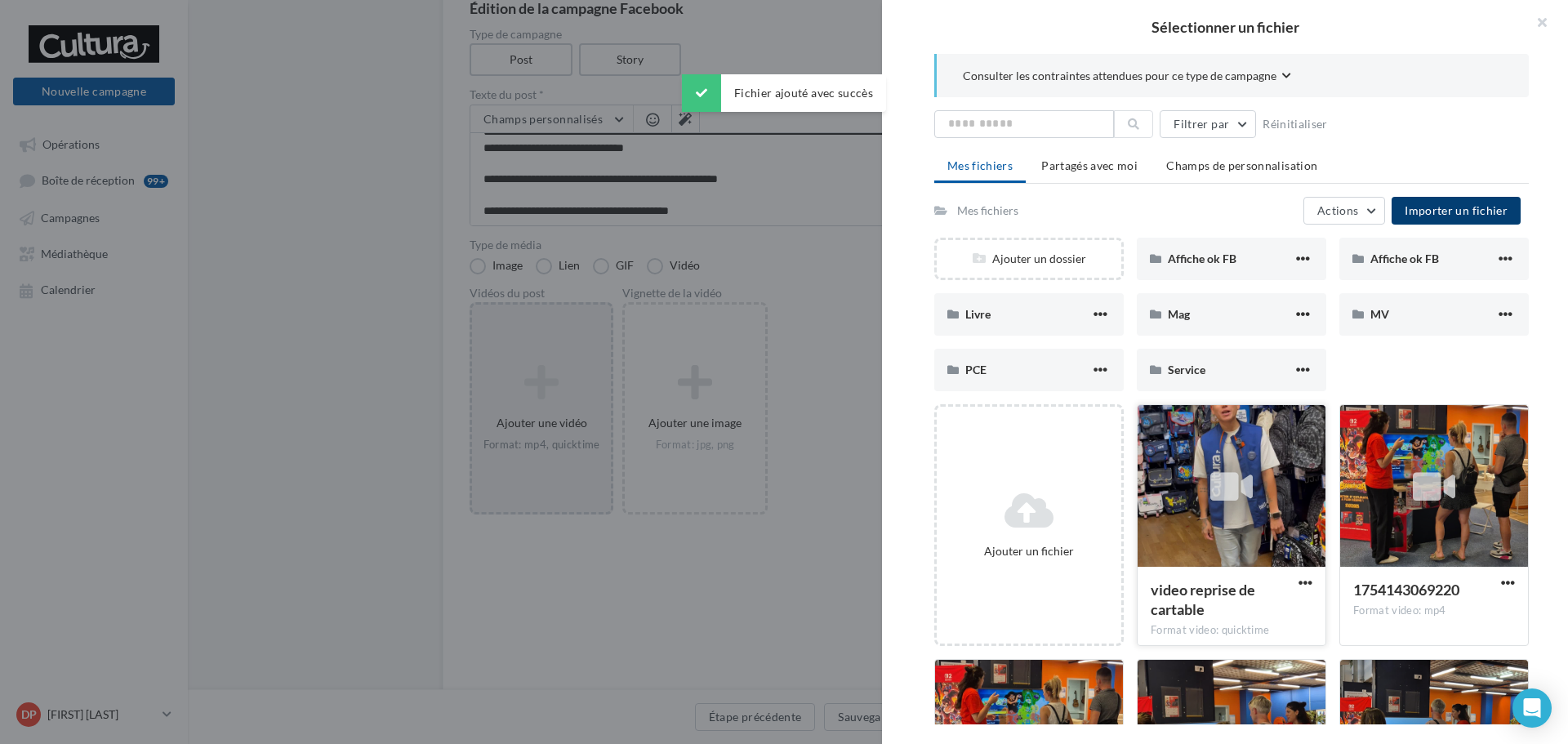 click at bounding box center [1232, 487] 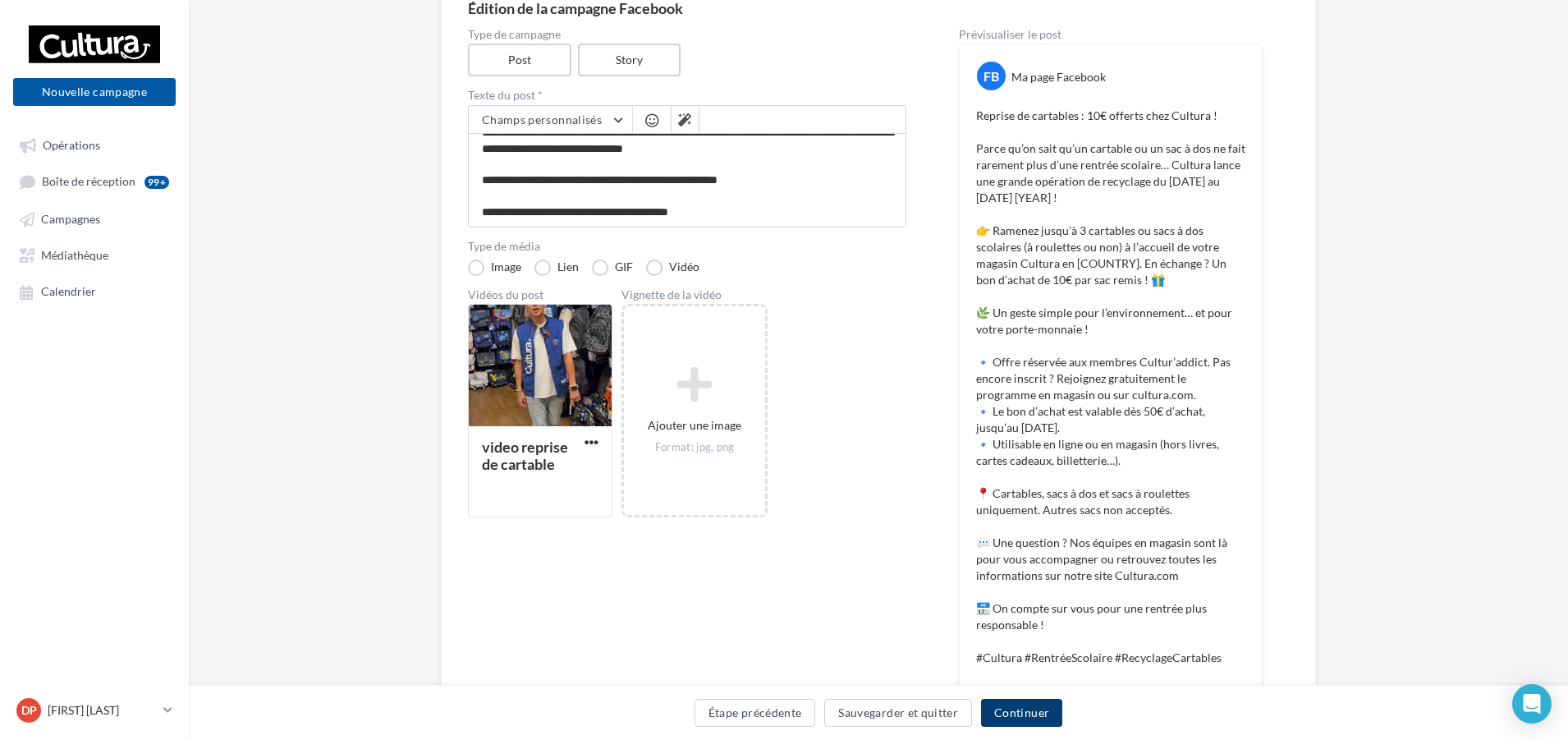 click on "Continuer" at bounding box center [1021, 713] 